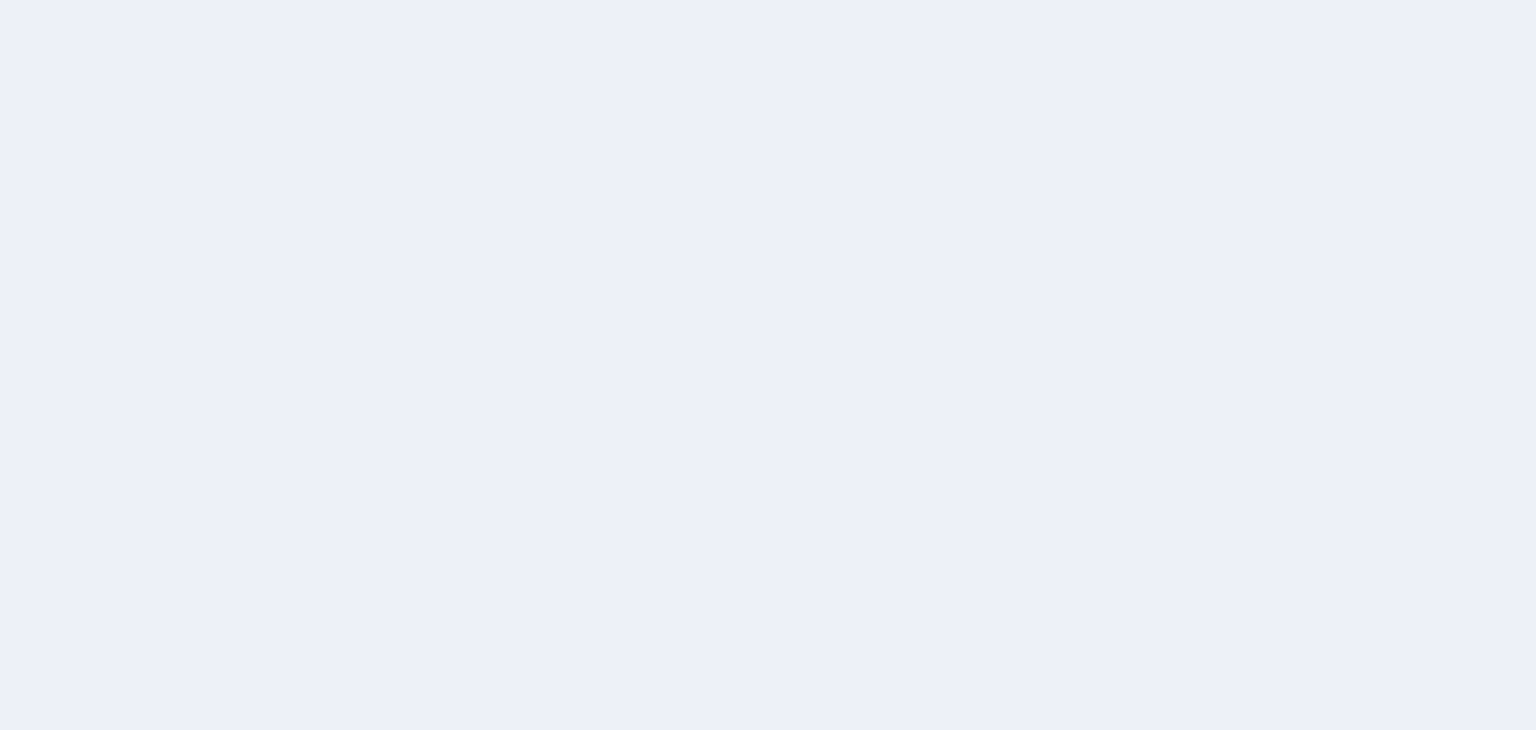 scroll, scrollTop: 0, scrollLeft: 0, axis: both 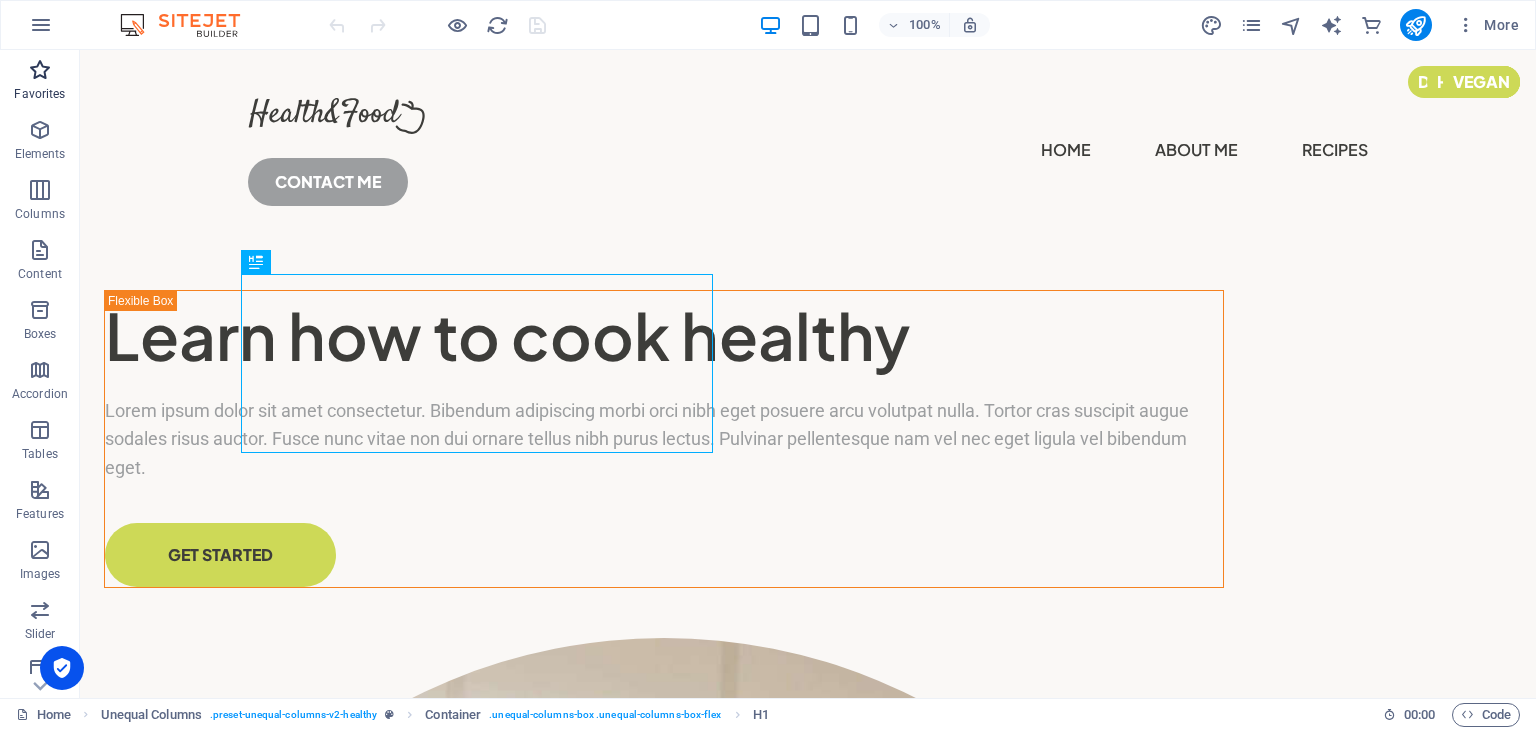 click at bounding box center [40, 70] 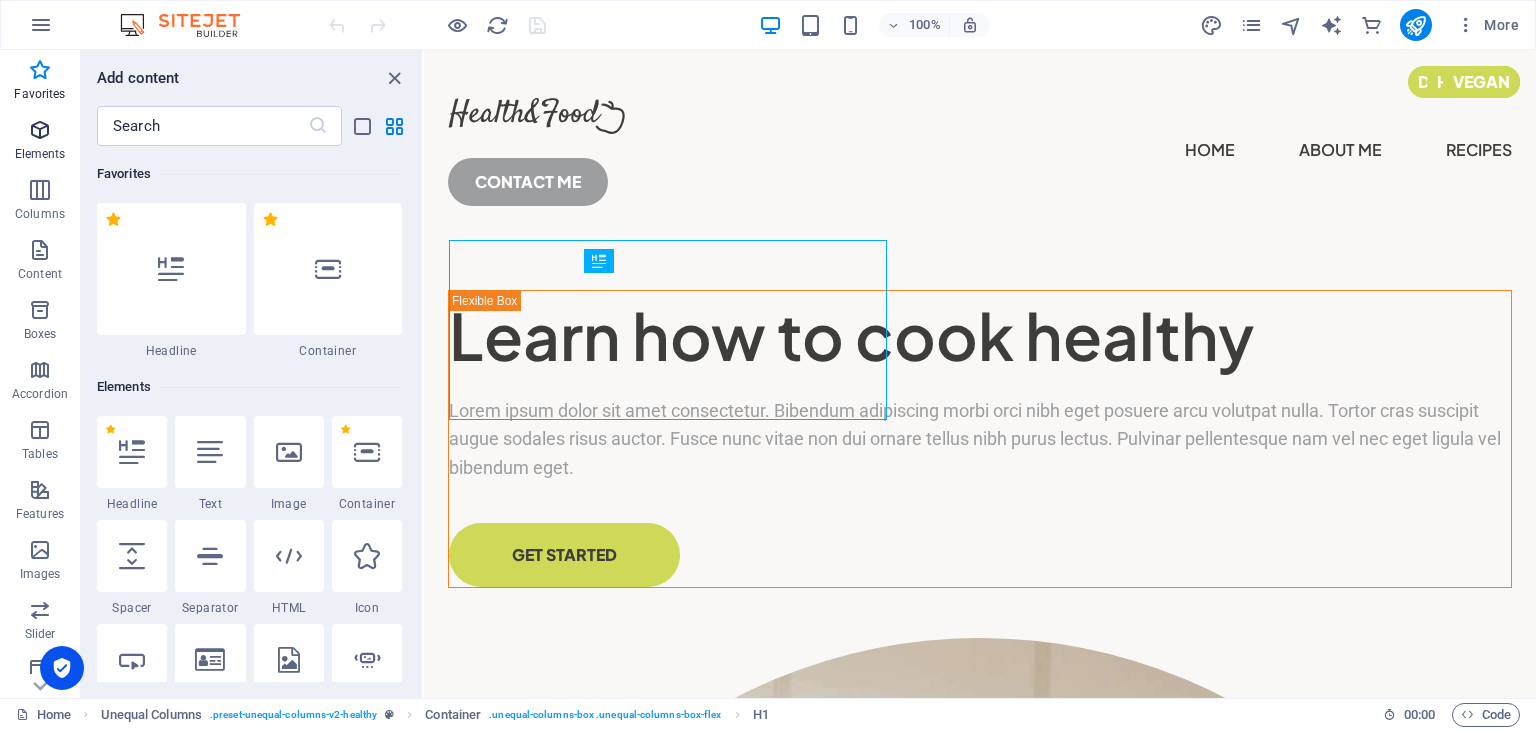 click at bounding box center [40, 130] 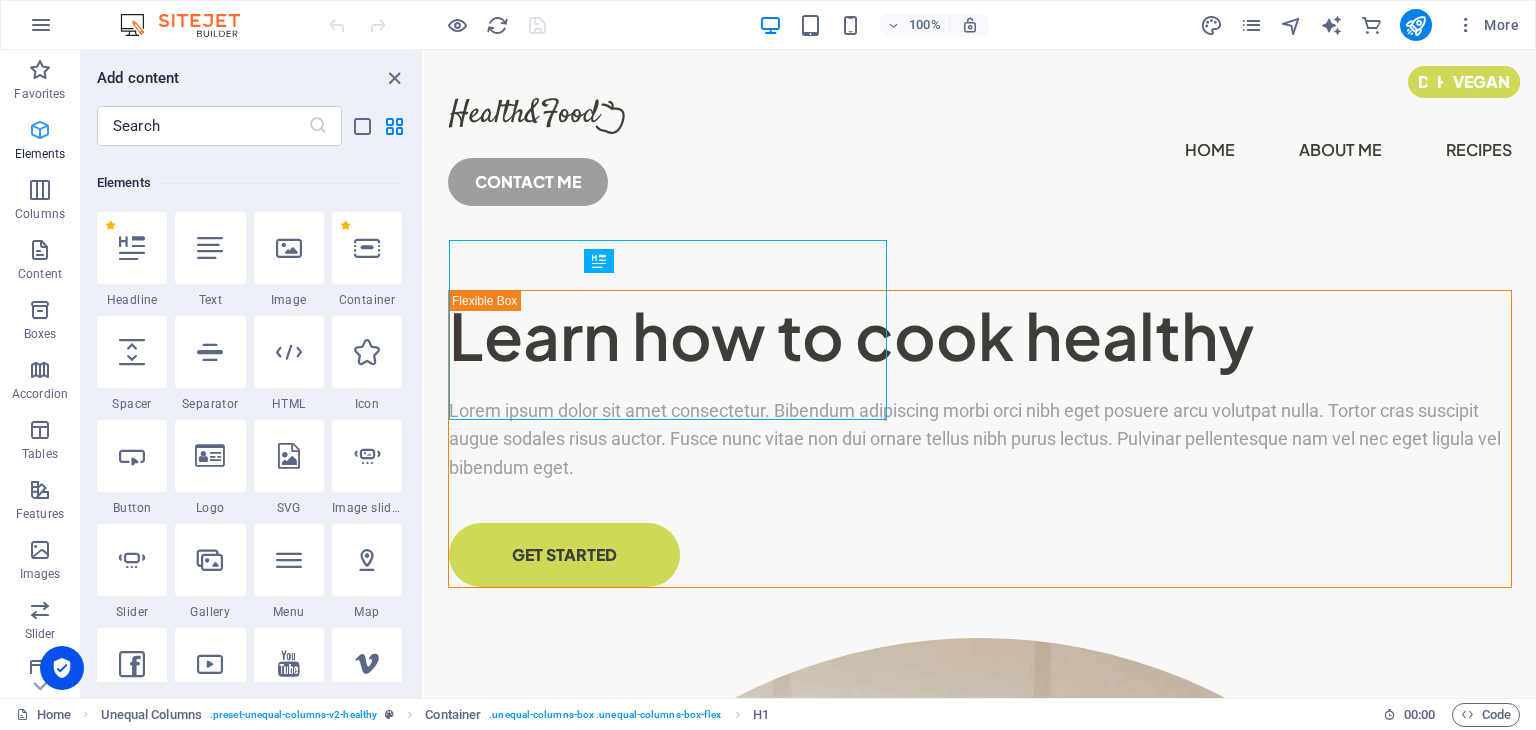 scroll, scrollTop: 212, scrollLeft: 0, axis: vertical 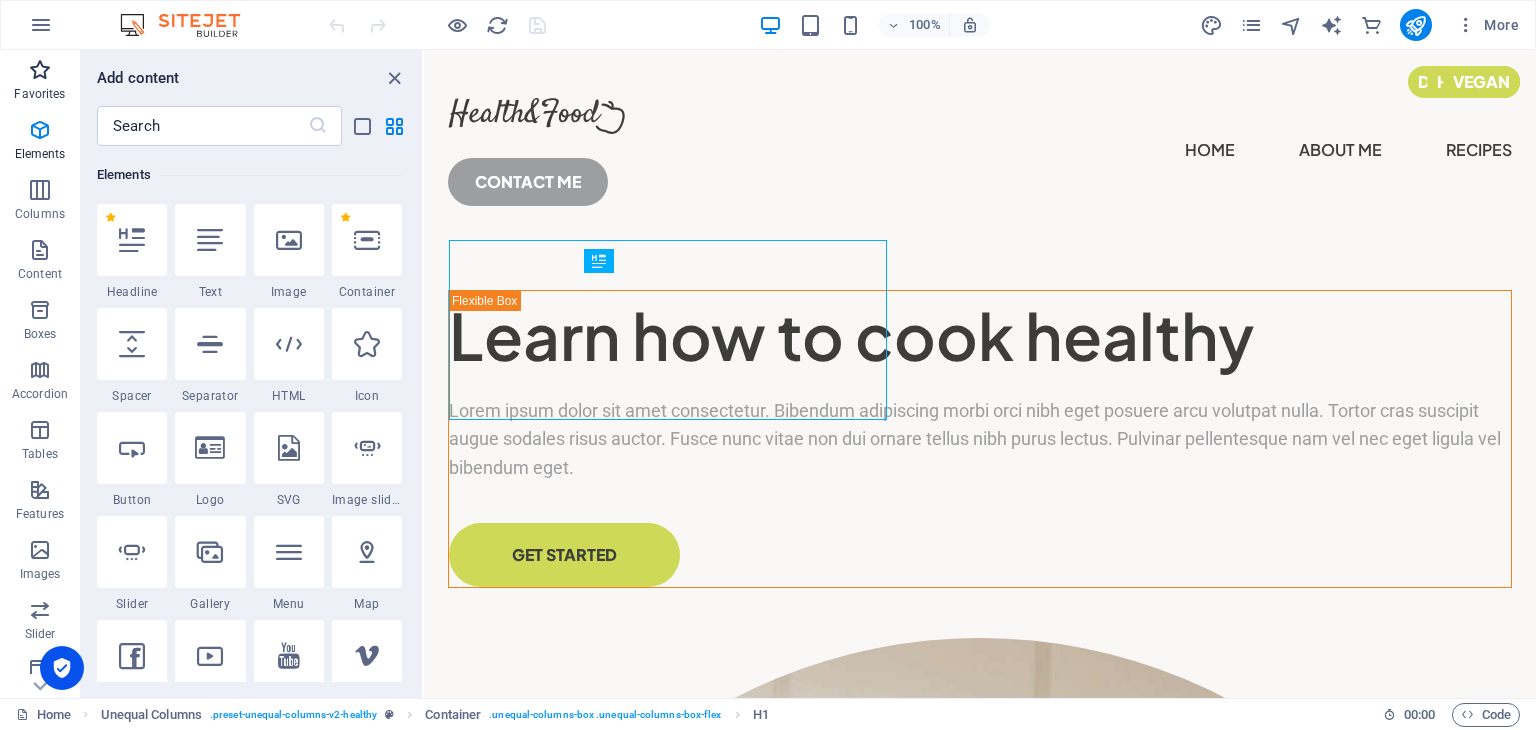 click on "Favorites" at bounding box center (40, 82) 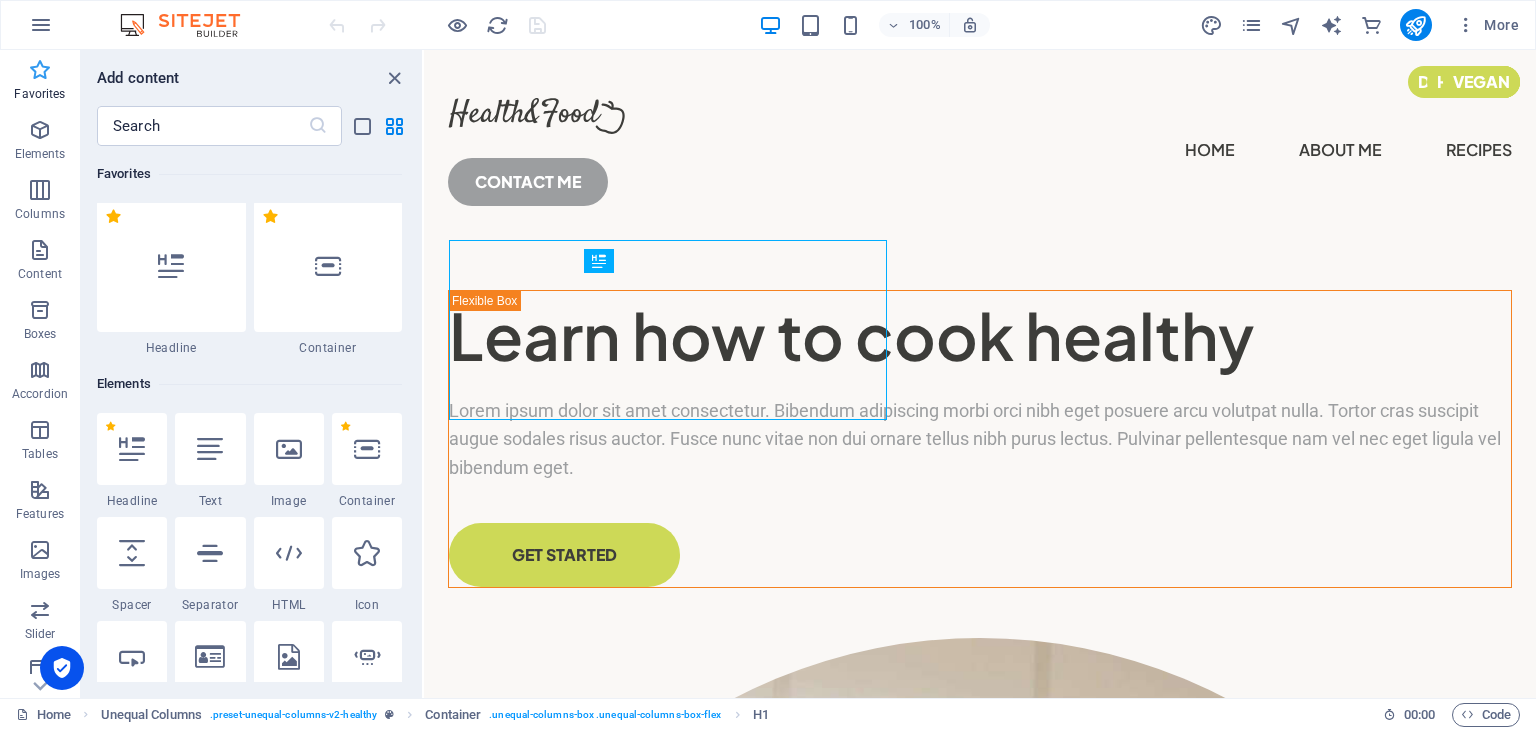 scroll, scrollTop: 0, scrollLeft: 0, axis: both 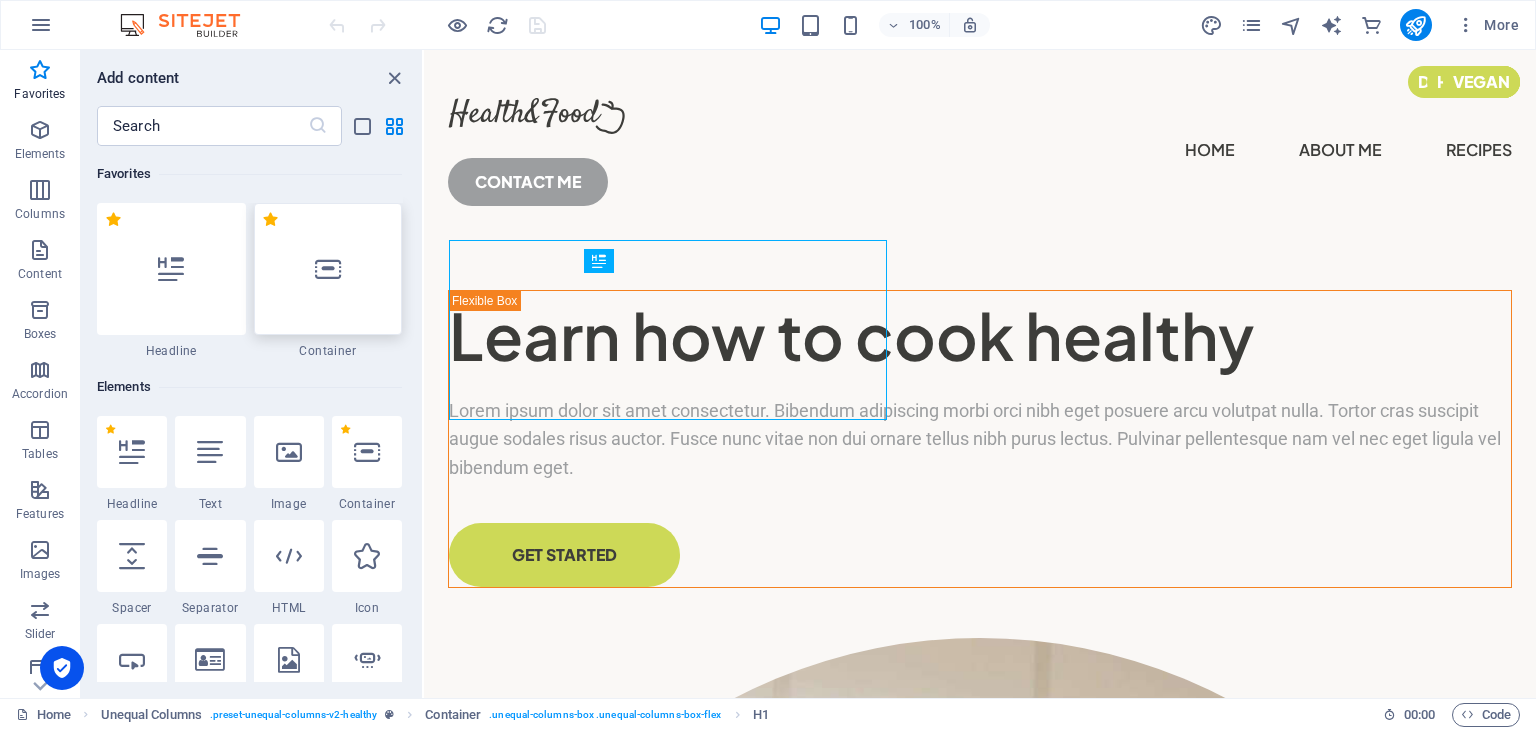 click at bounding box center (328, 269) 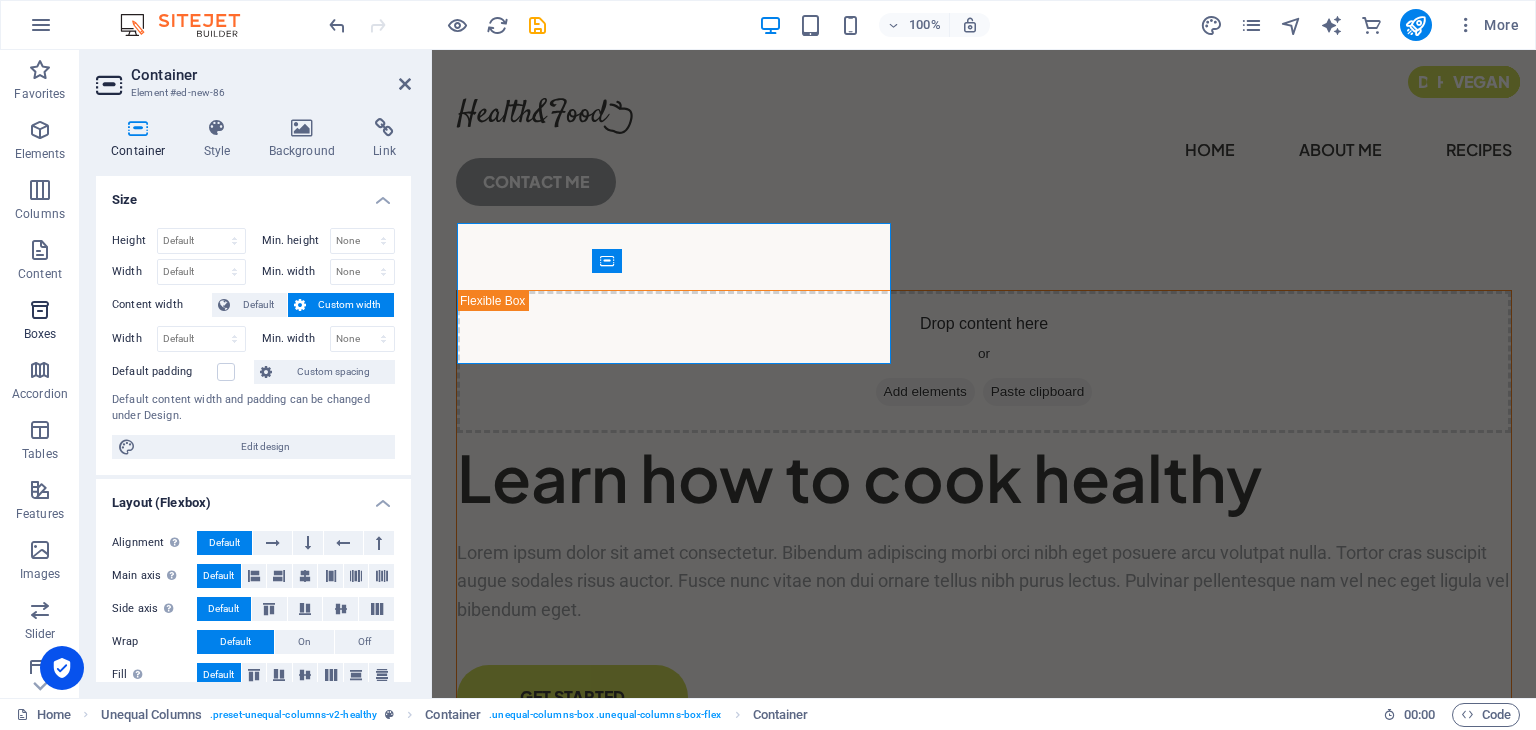 click on "Boxes" at bounding box center (40, 322) 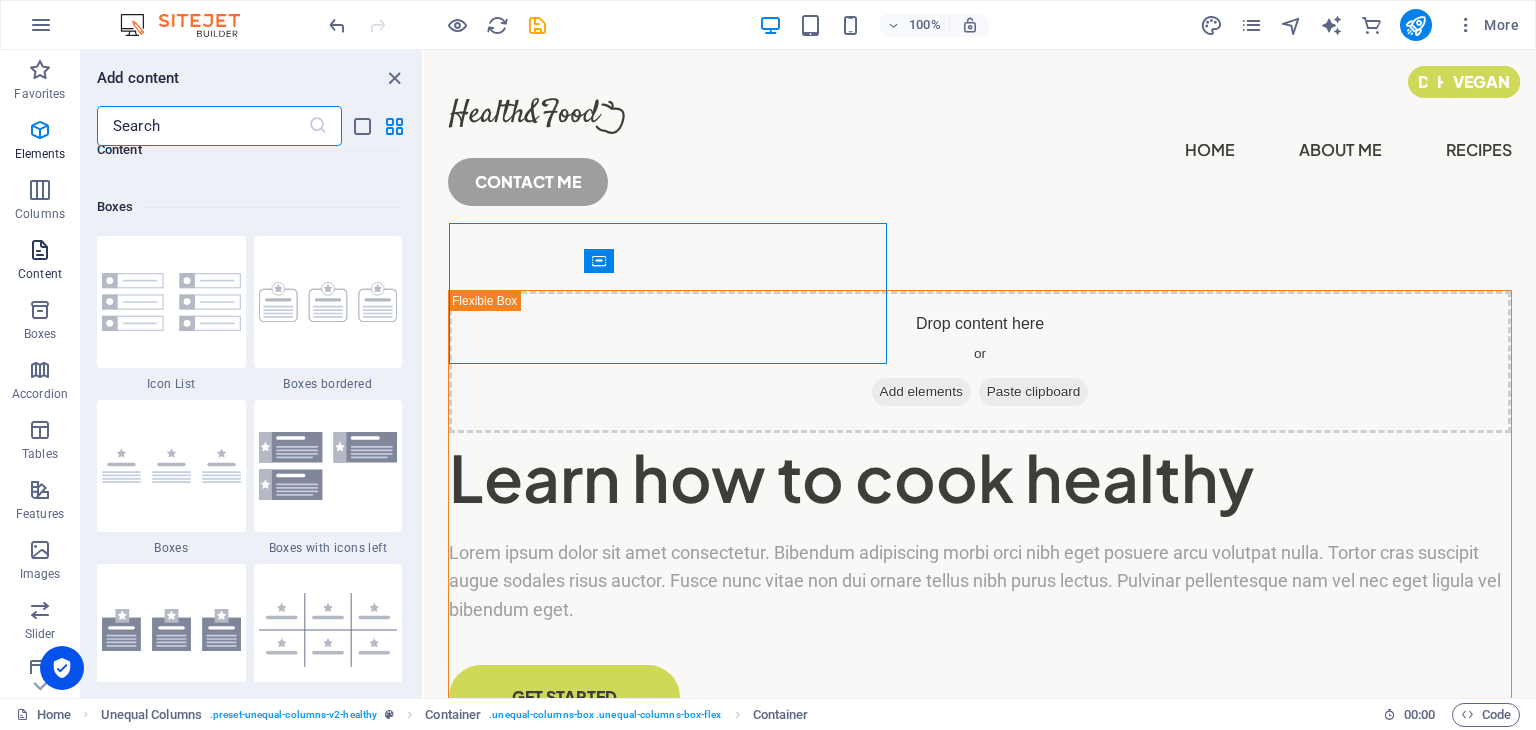 scroll, scrollTop: 5352, scrollLeft: 0, axis: vertical 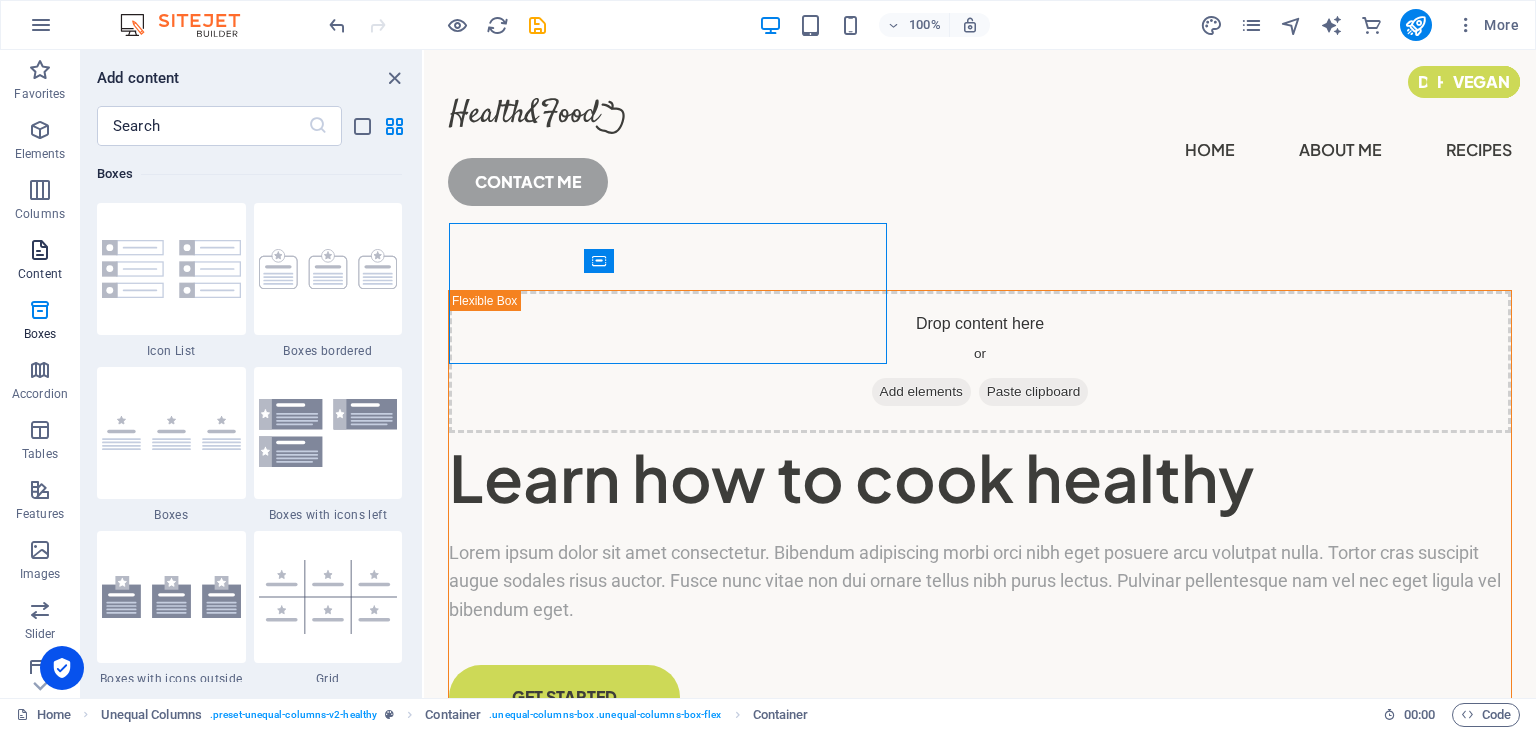 click on "Content" at bounding box center [40, 274] 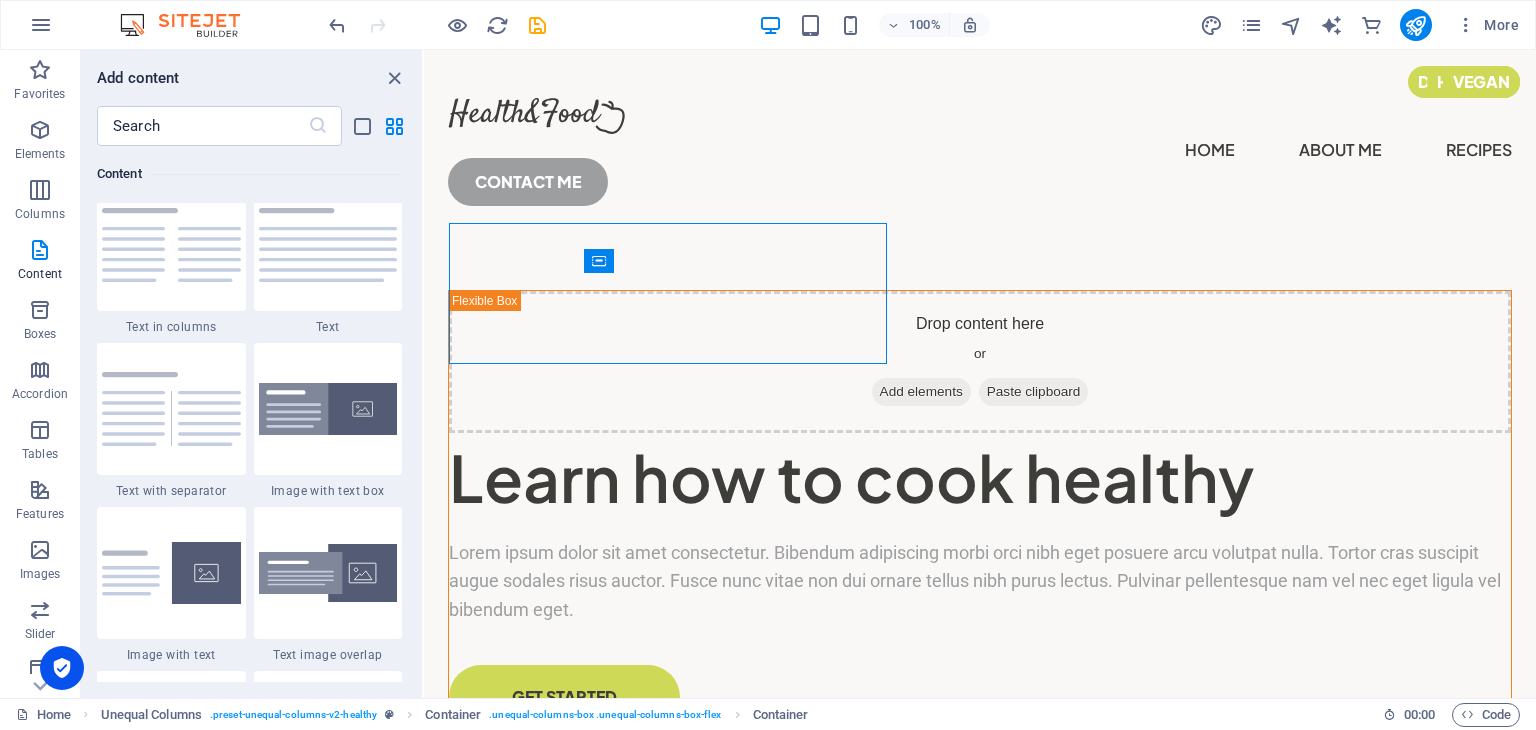 scroll, scrollTop: 3499, scrollLeft: 0, axis: vertical 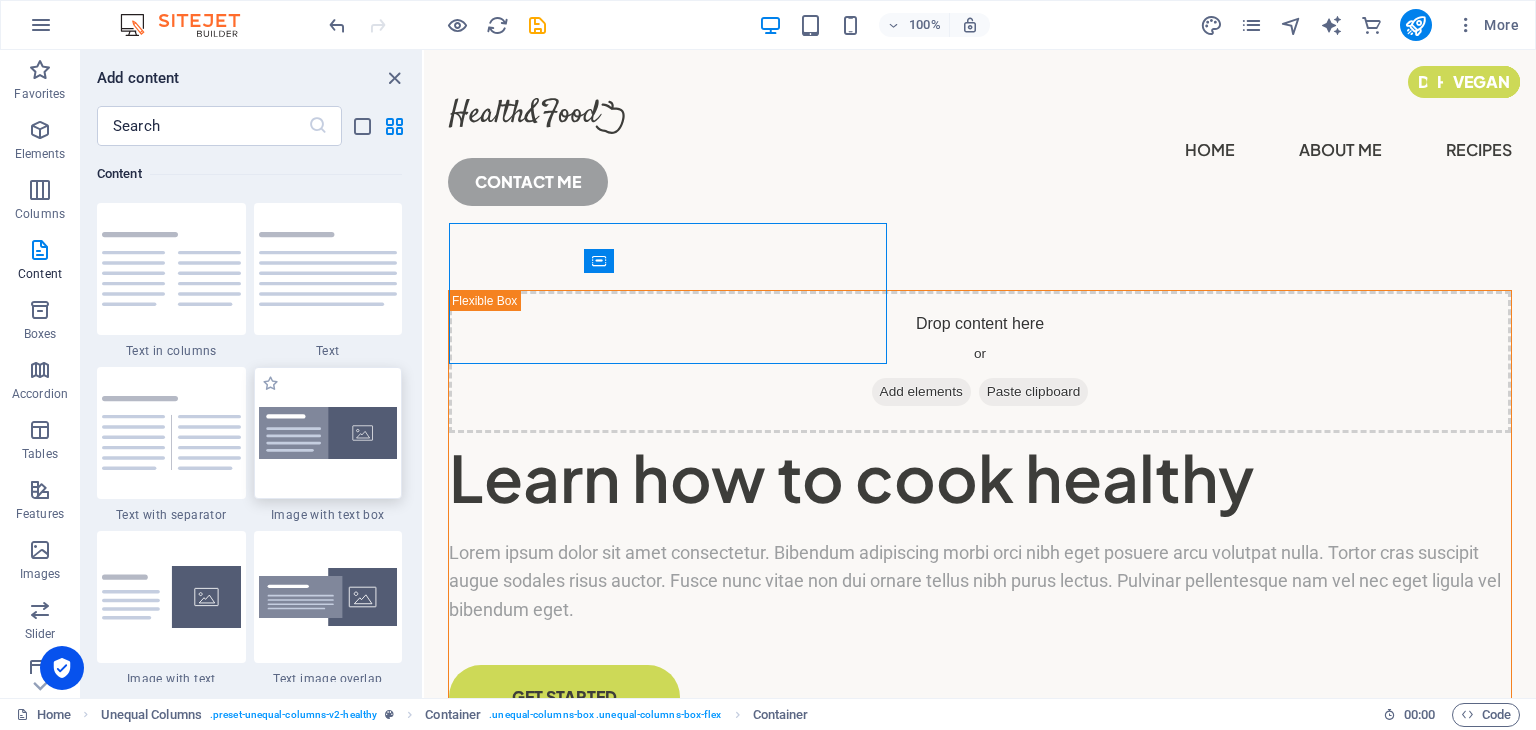 click at bounding box center [328, 433] 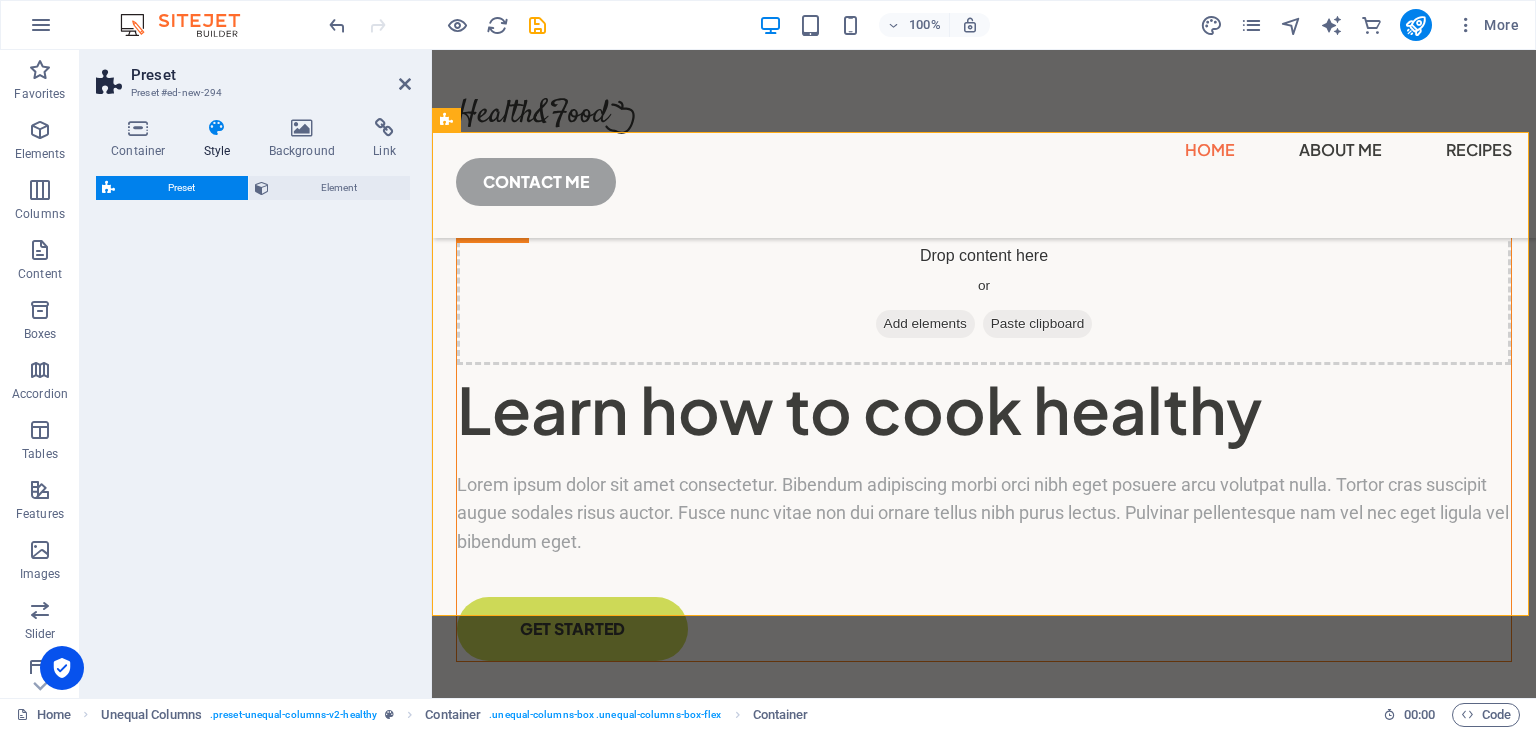 select on "rem" 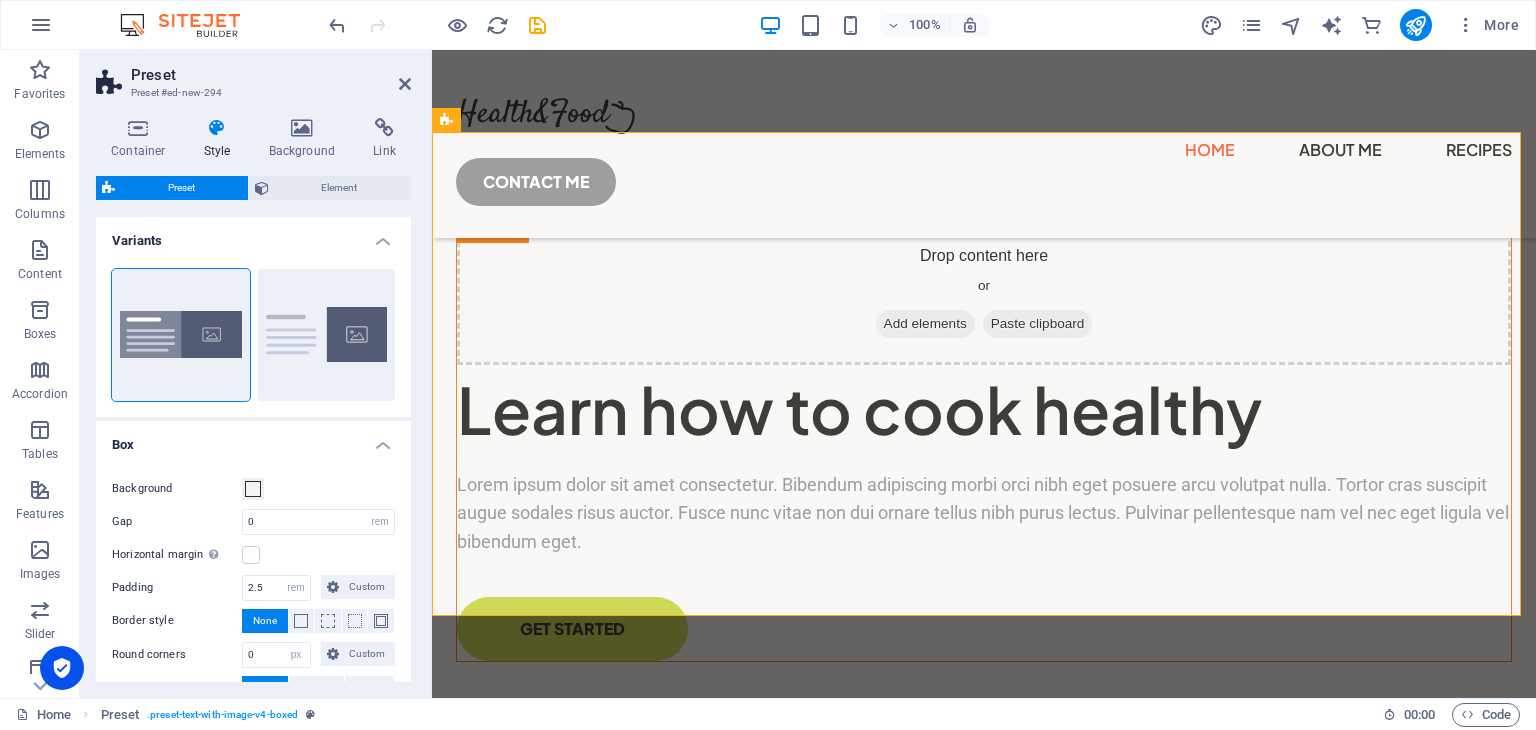 scroll, scrollTop: 784, scrollLeft: 0, axis: vertical 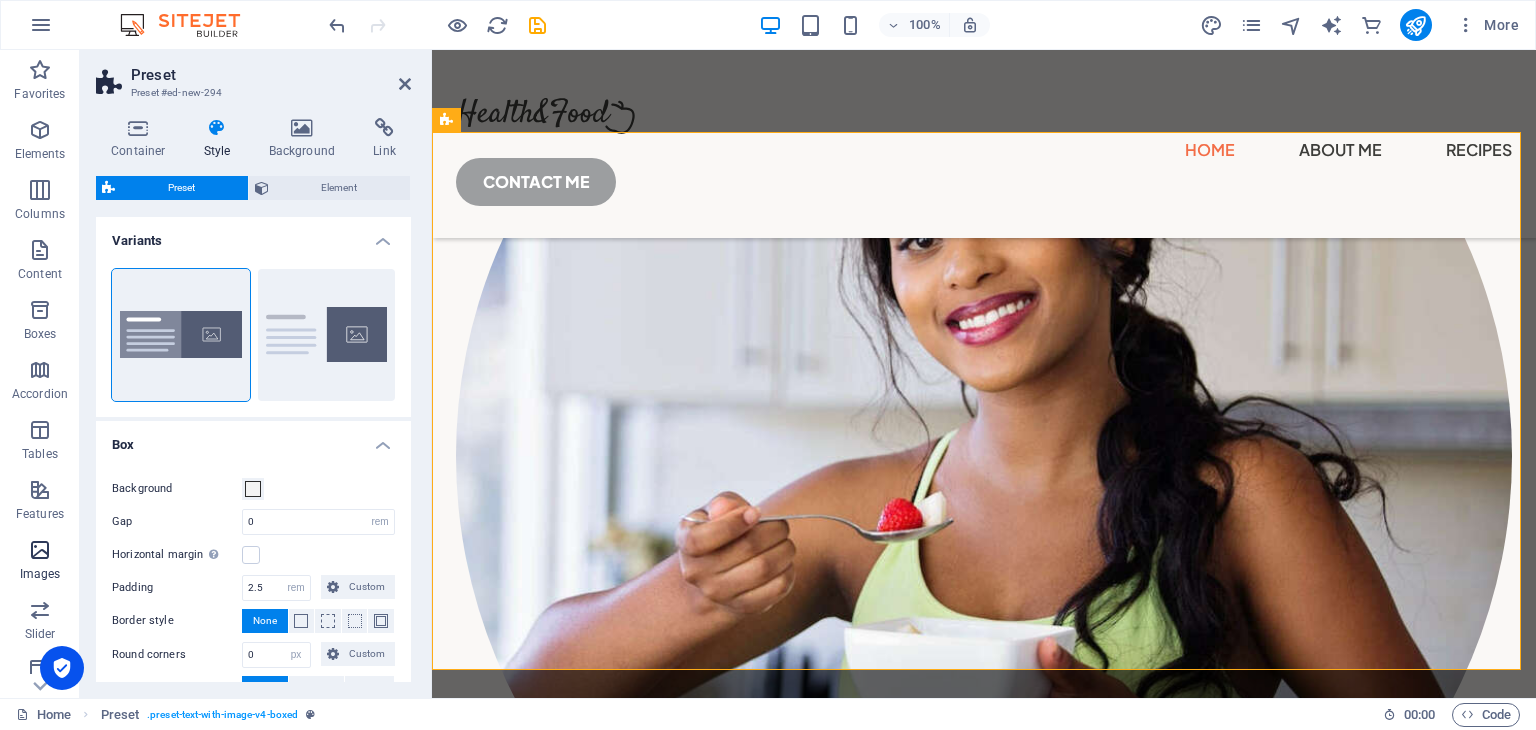 click at bounding box center (40, 550) 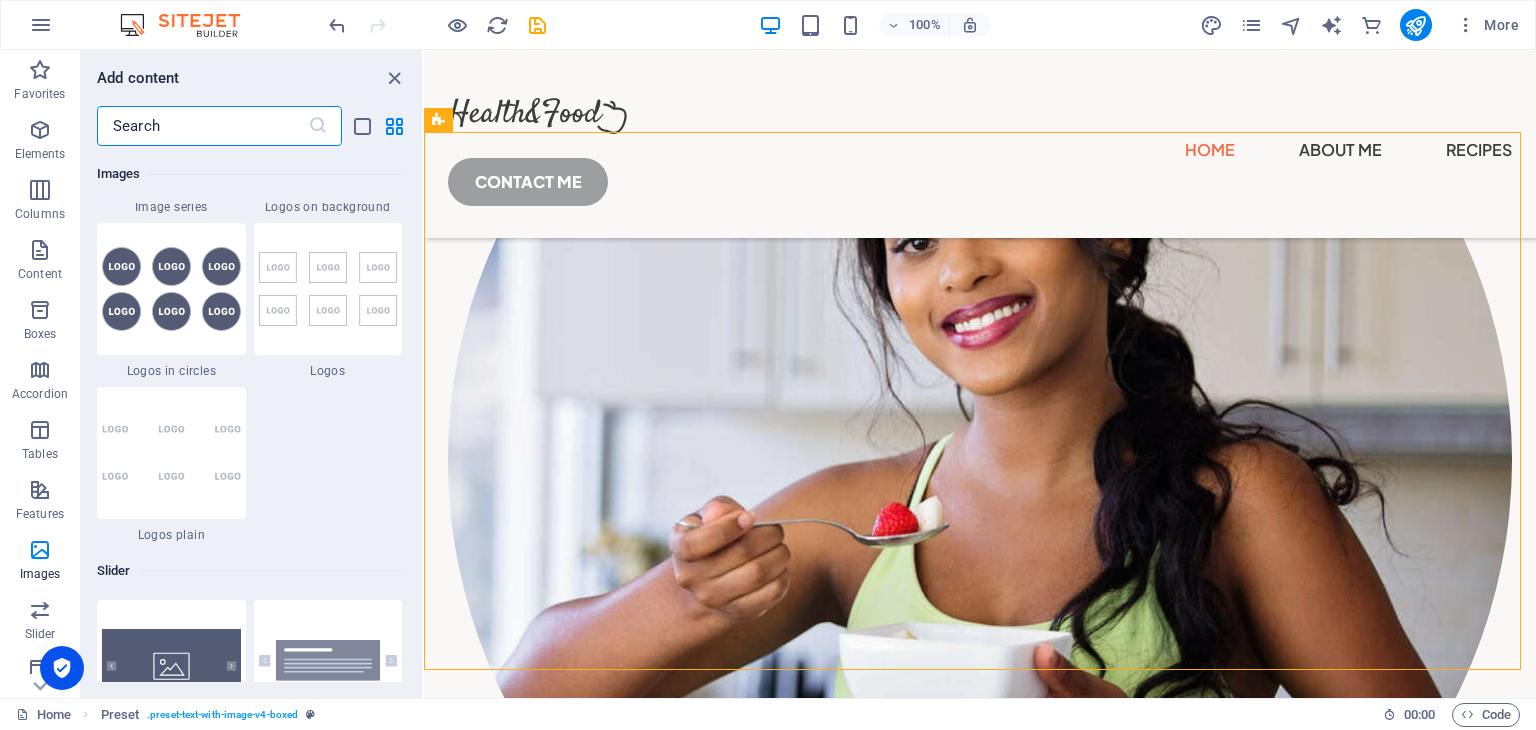 scroll, scrollTop: 11042, scrollLeft: 0, axis: vertical 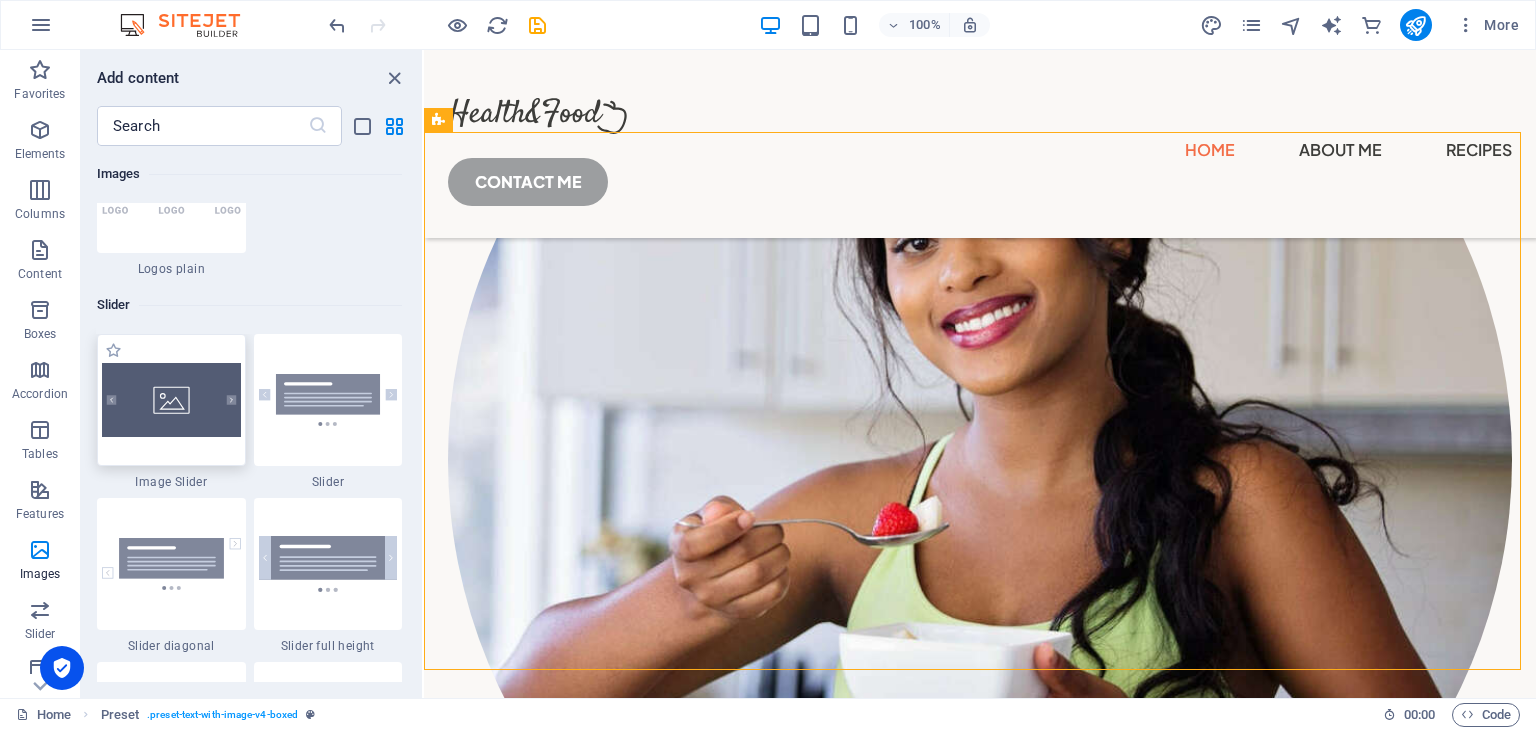 click at bounding box center [171, 400] 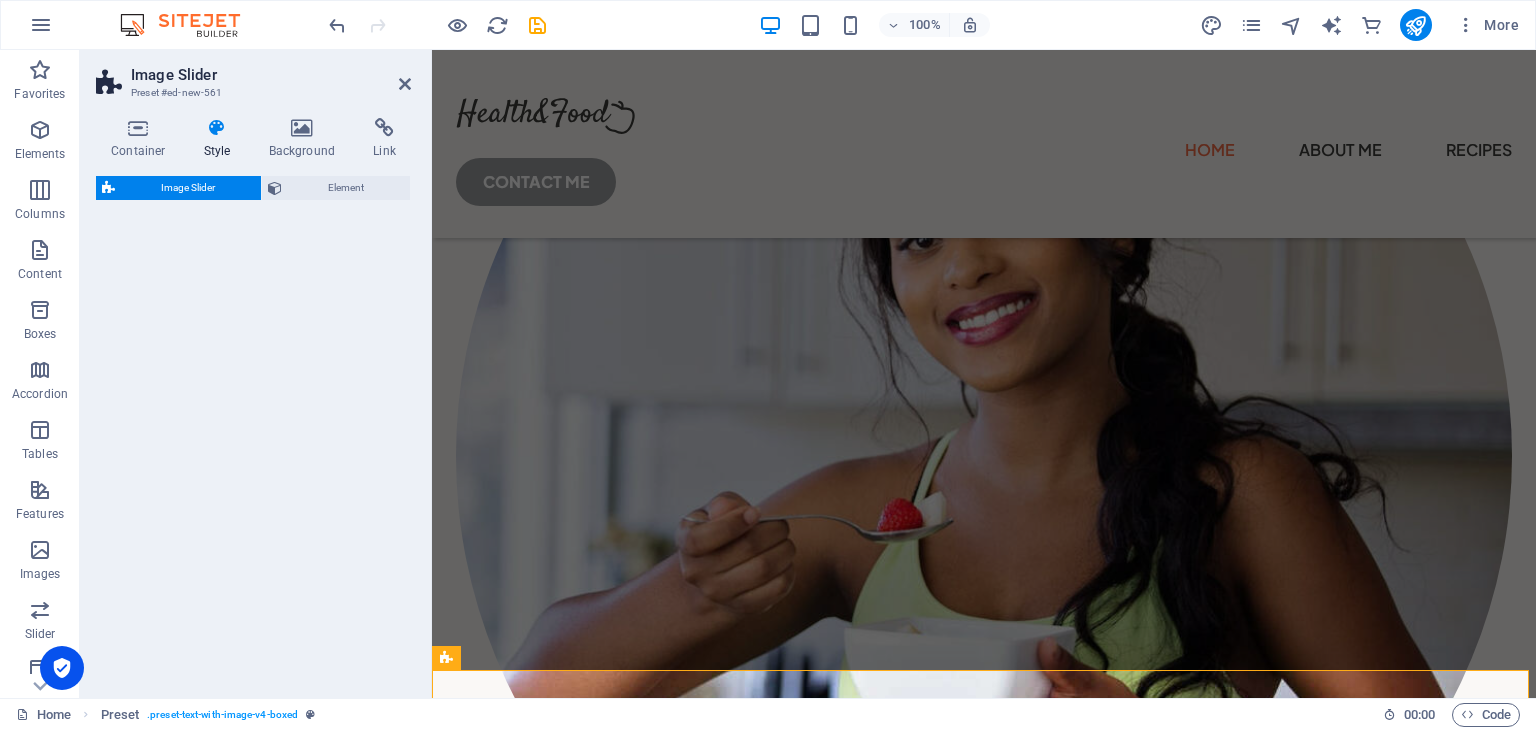select on "rem" 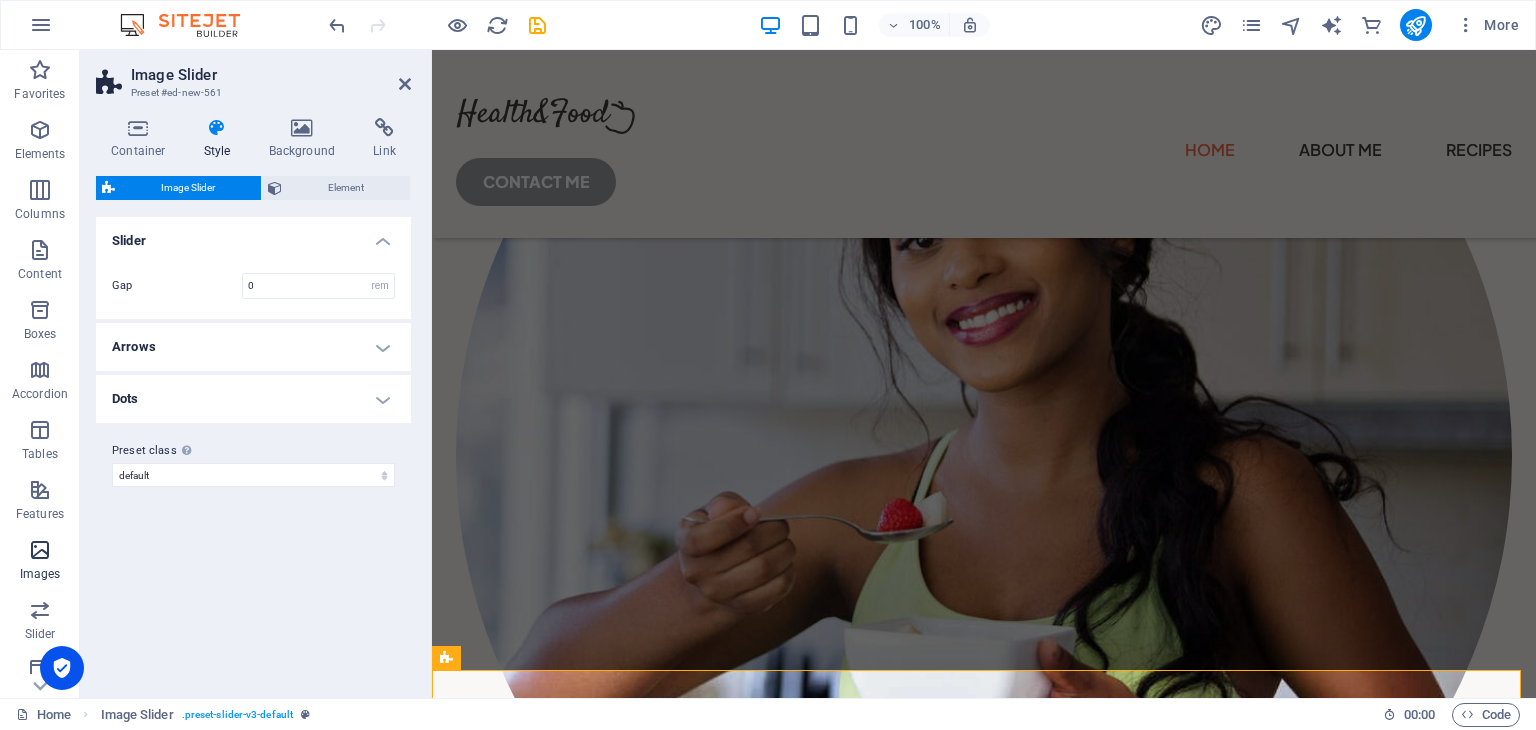 click at bounding box center (40, 550) 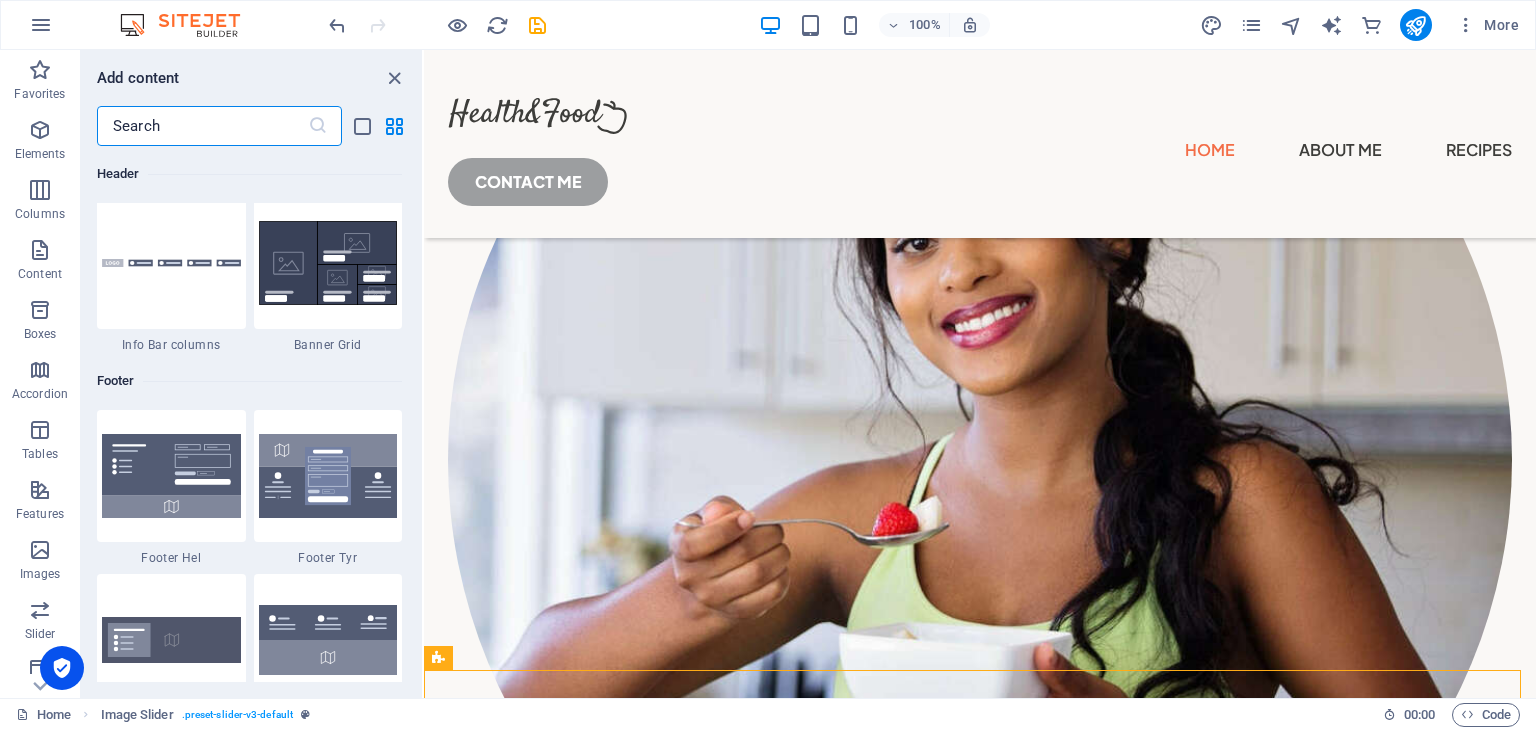 scroll, scrollTop: 12509, scrollLeft: 0, axis: vertical 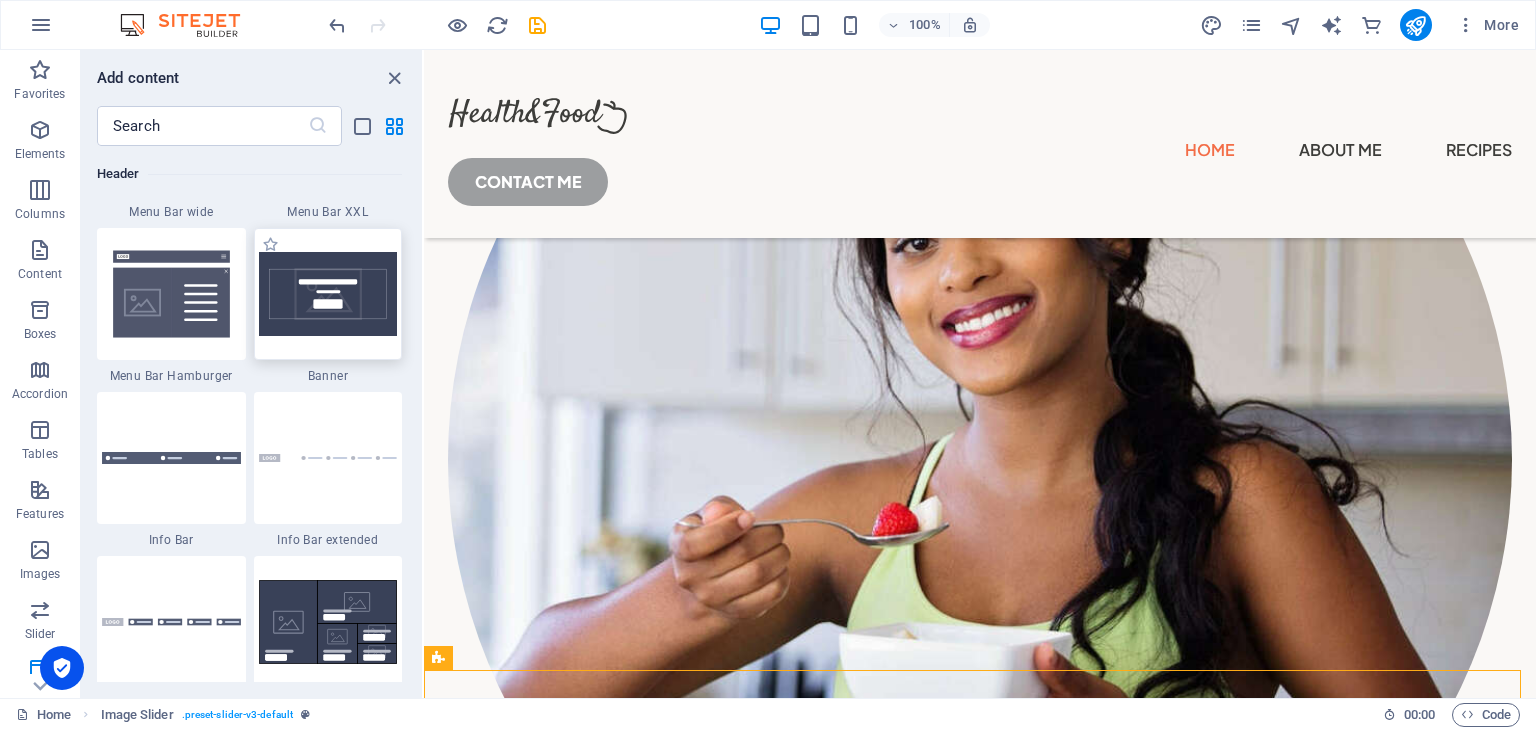 click at bounding box center [328, 294] 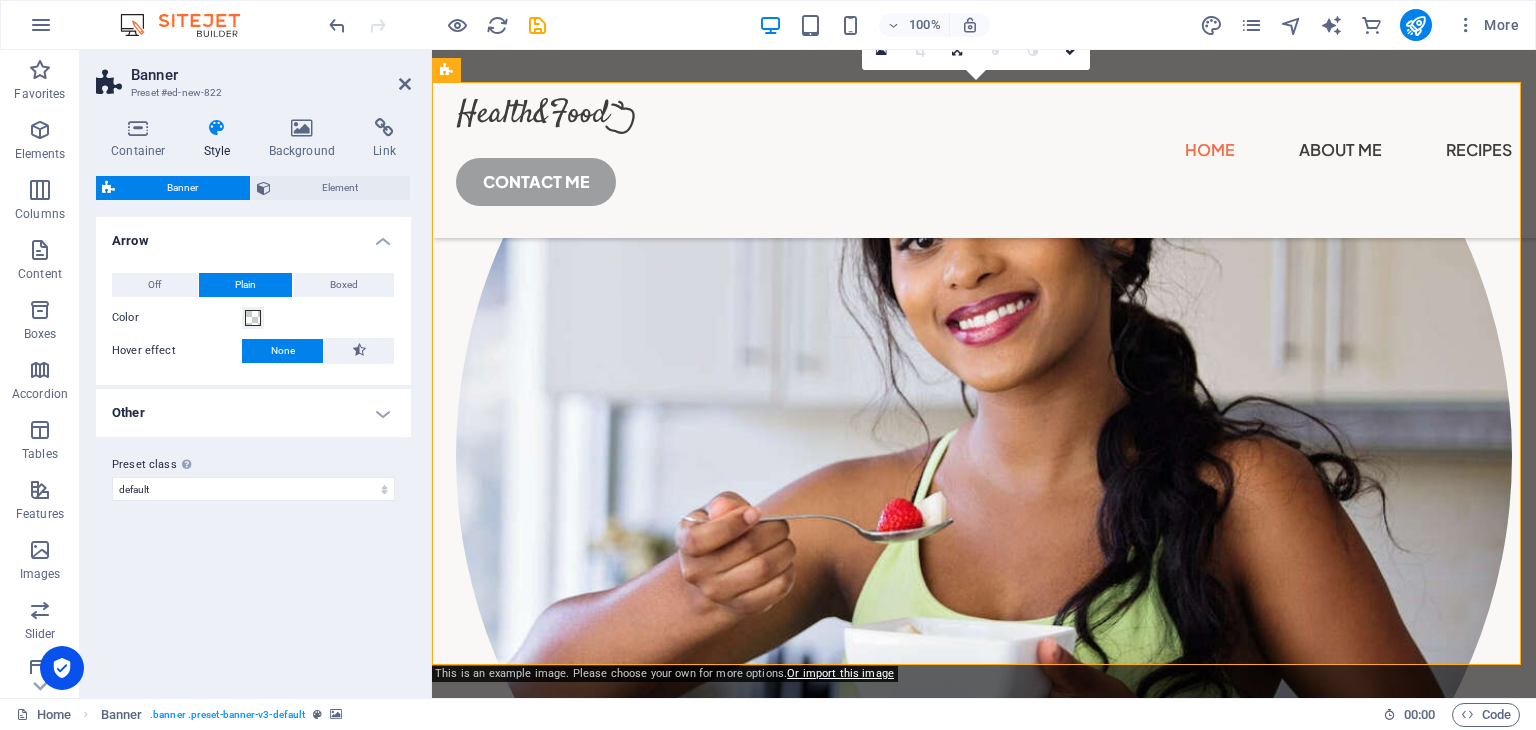 scroll, scrollTop: 1932, scrollLeft: 0, axis: vertical 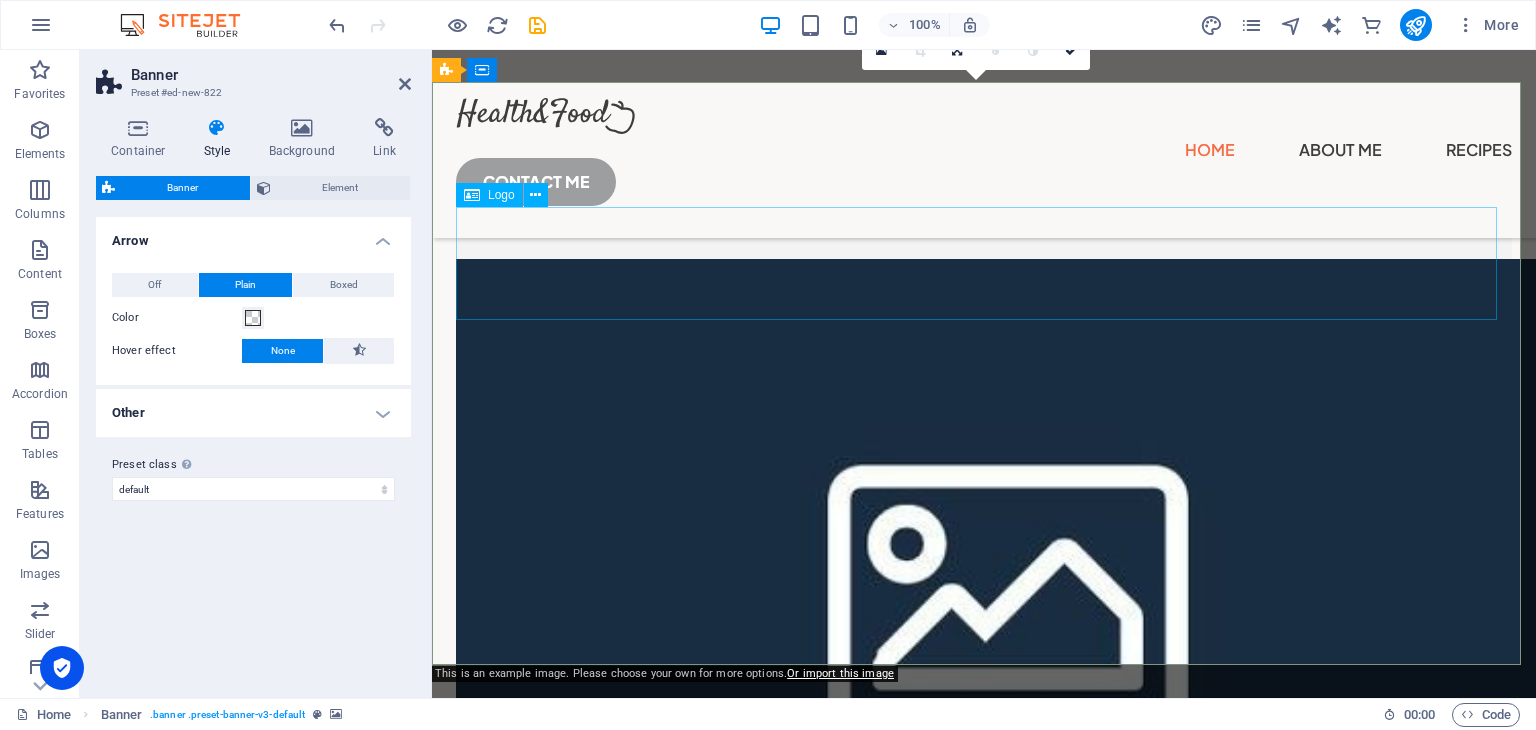 click at bounding box center (984, 2195) 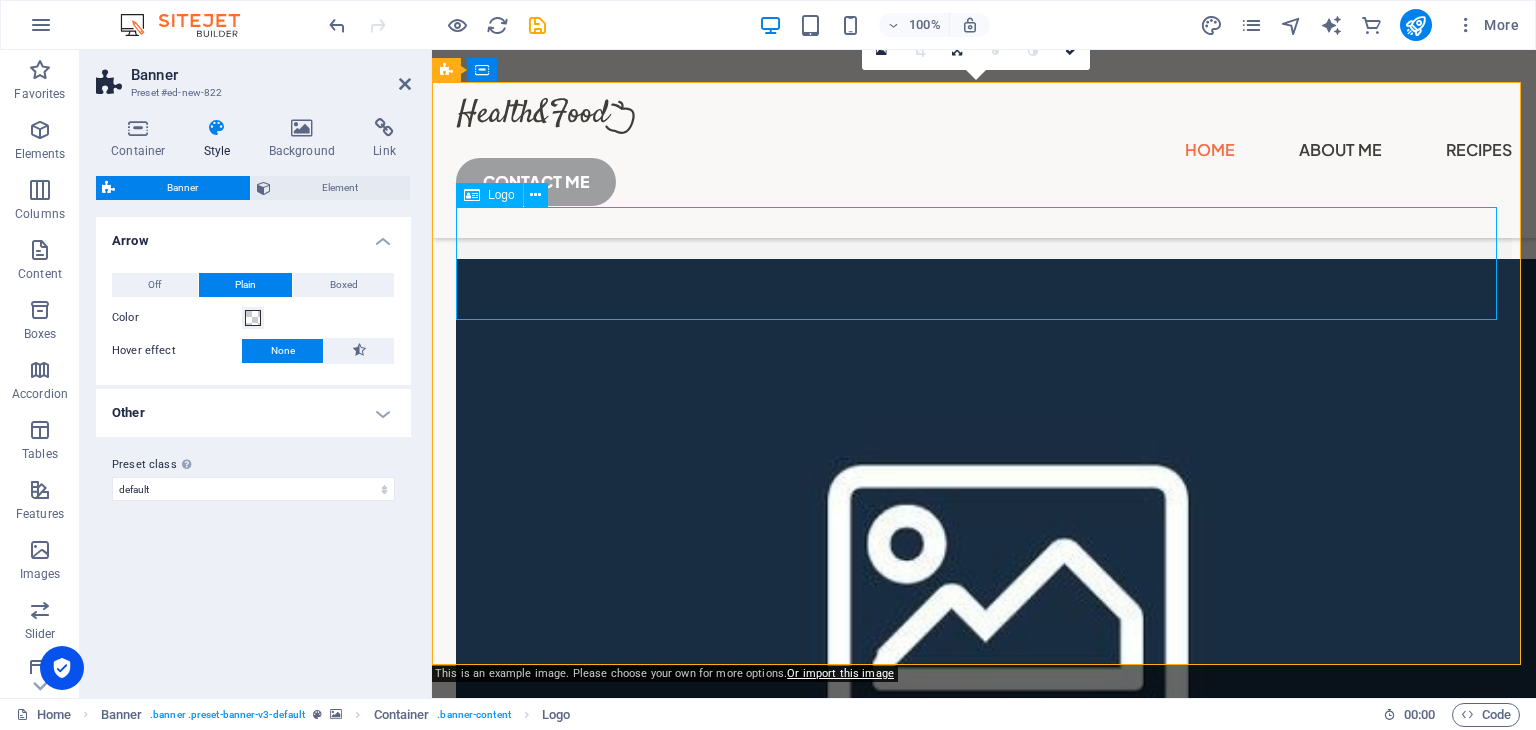 click at bounding box center [984, 2195] 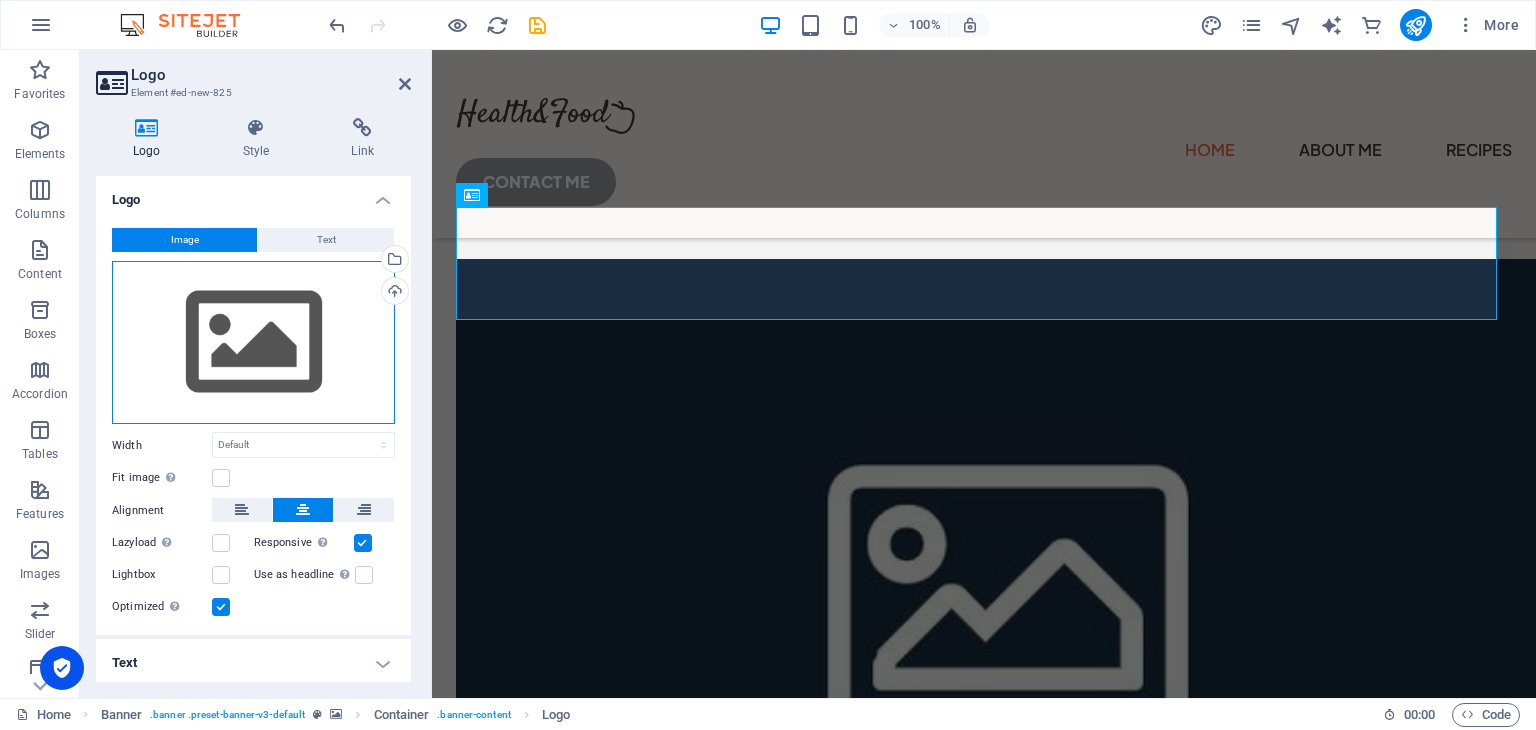 click on "Drag files here, click to choose files or select files from Files or our free stock photos & videos" at bounding box center (253, 343) 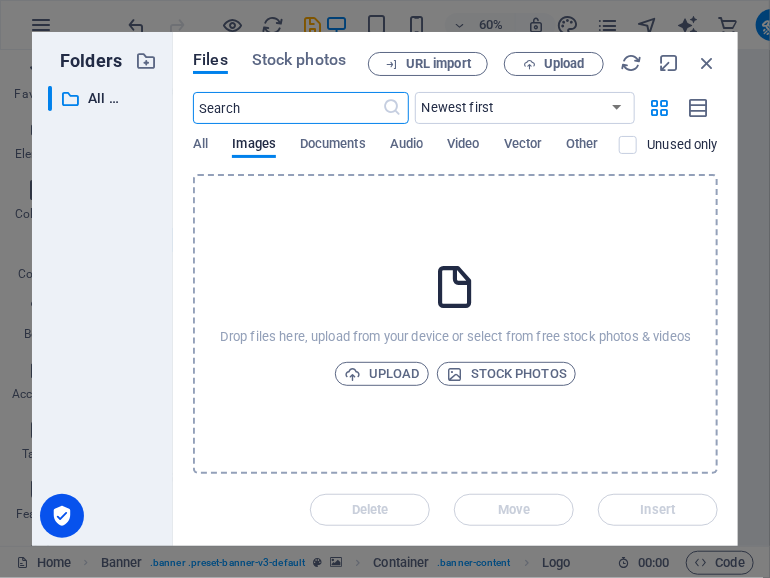 scroll, scrollTop: 4543, scrollLeft: 0, axis: vertical 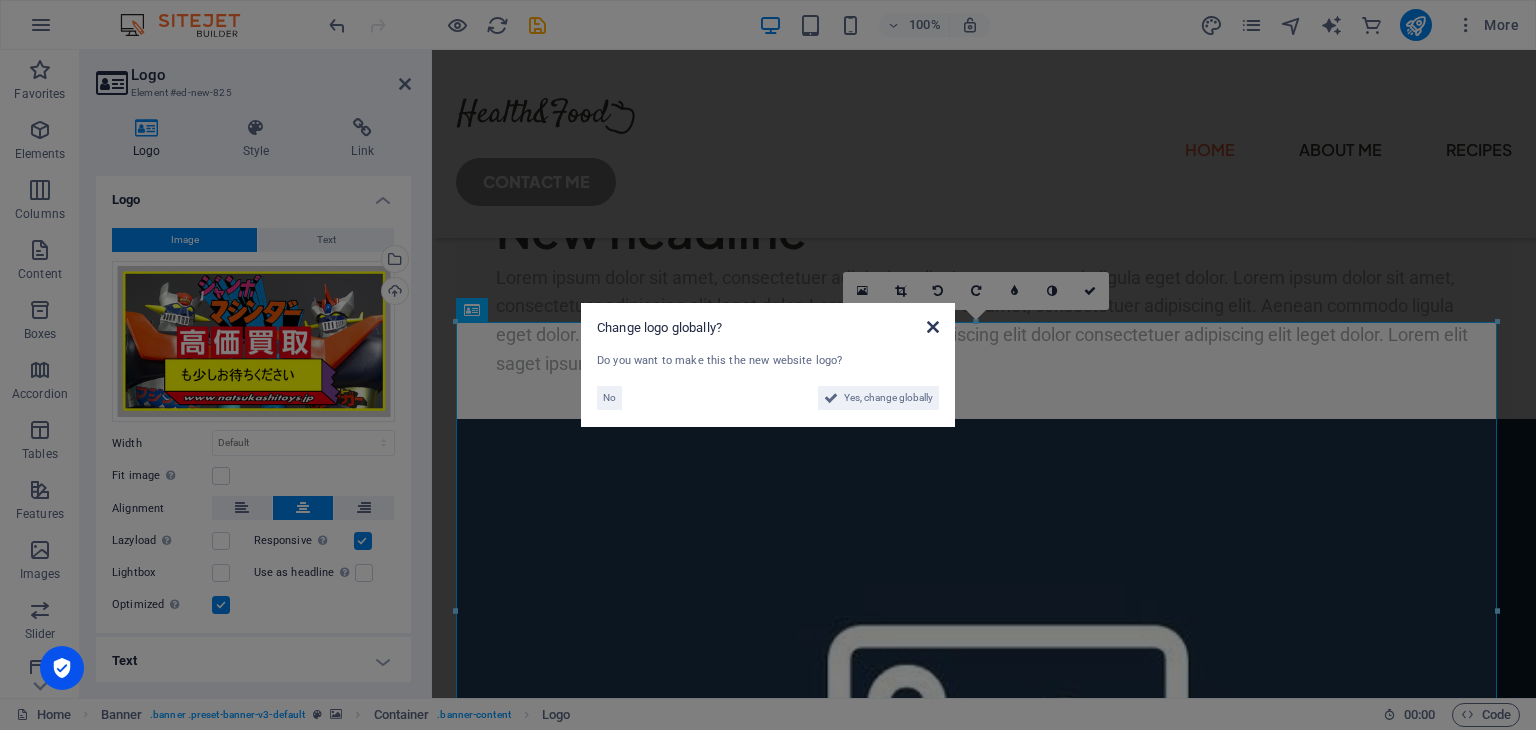 click at bounding box center (933, 327) 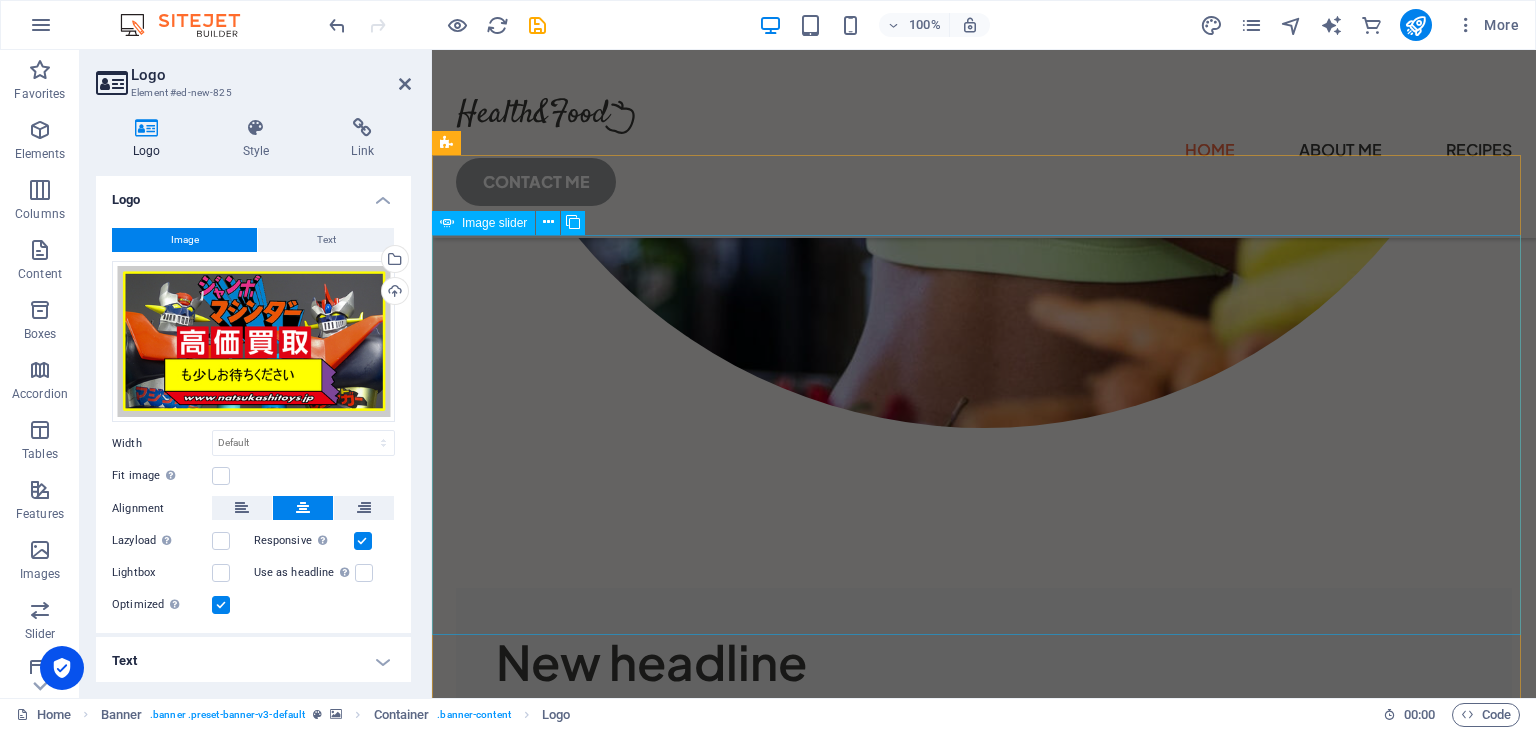 scroll, scrollTop: 1372, scrollLeft: 0, axis: vertical 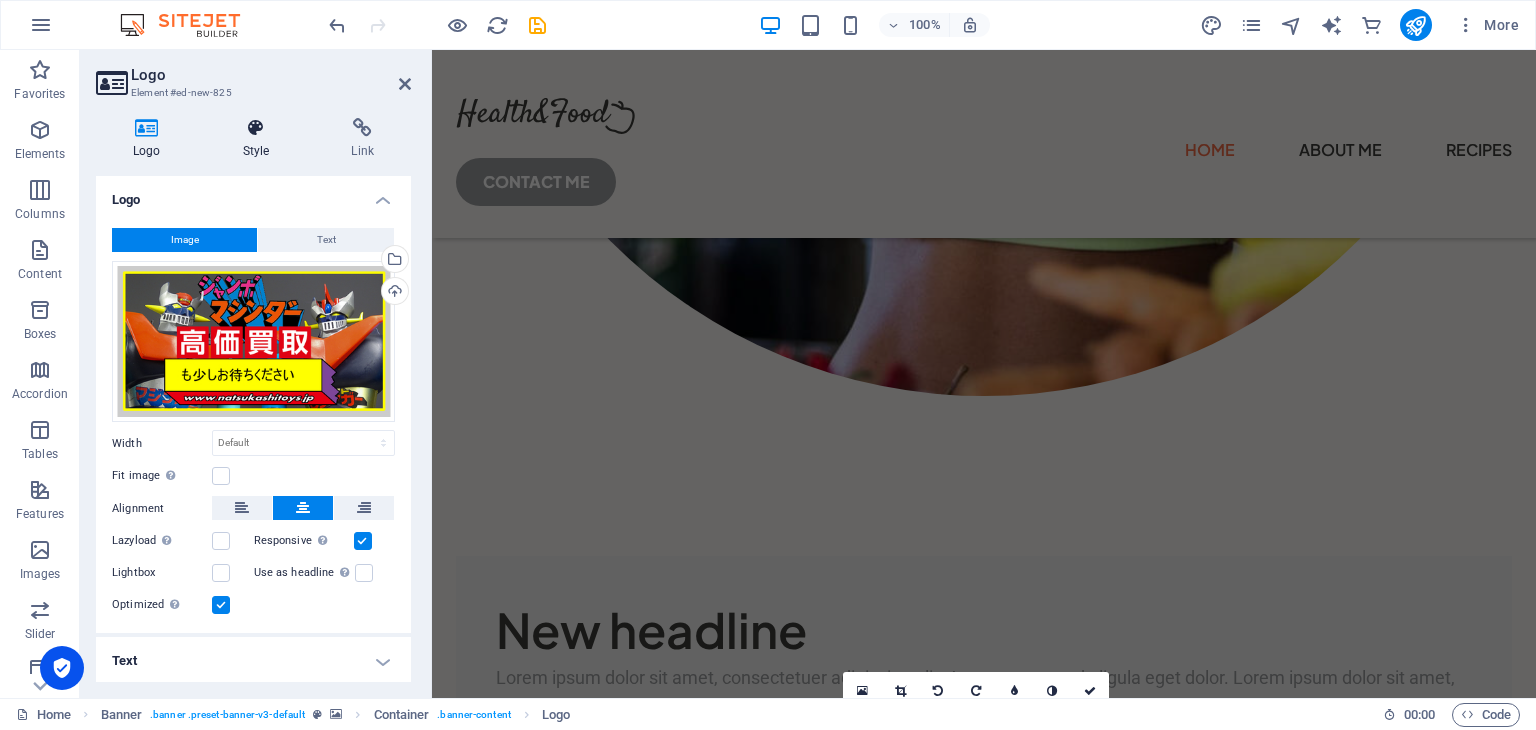 click at bounding box center [256, 128] 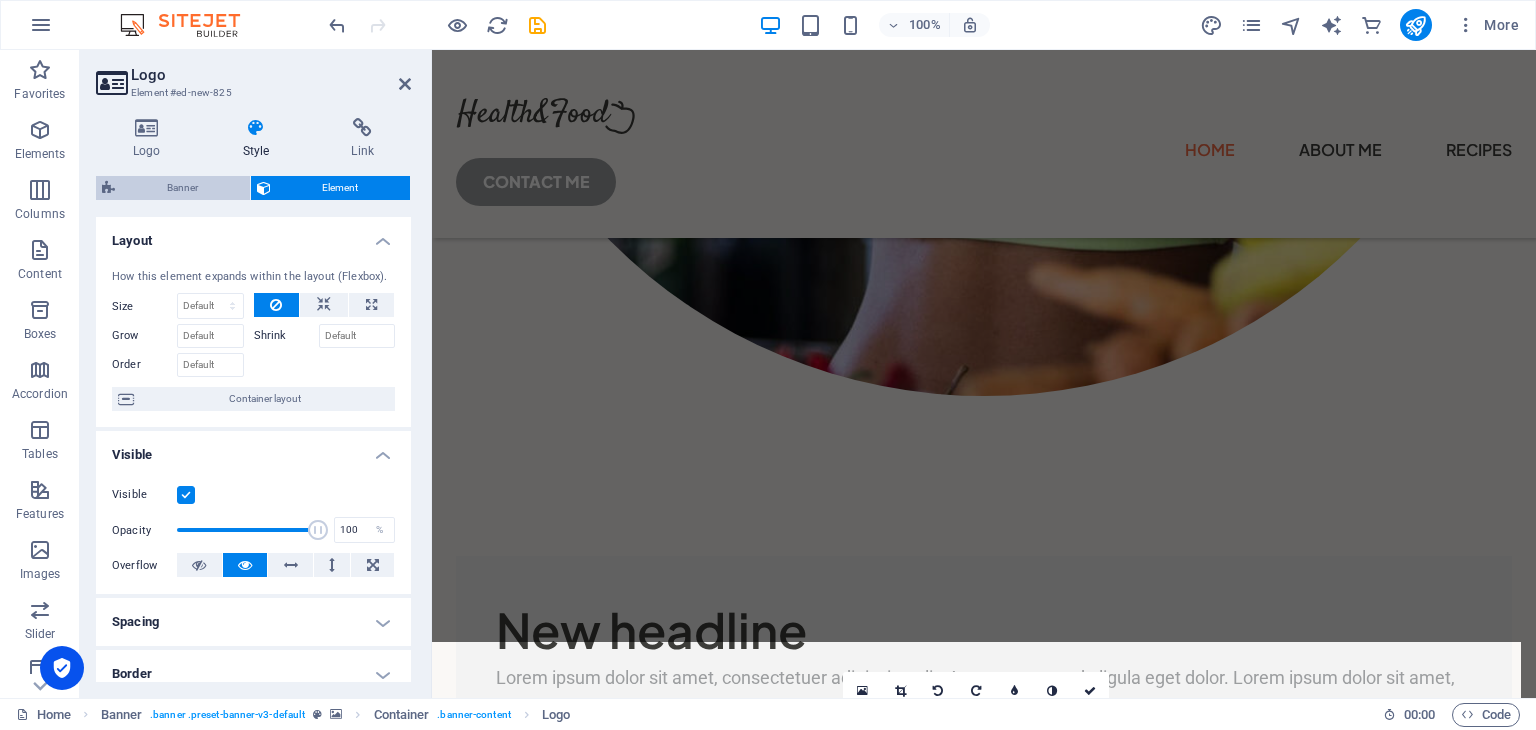 click on "Banner" at bounding box center (182, 188) 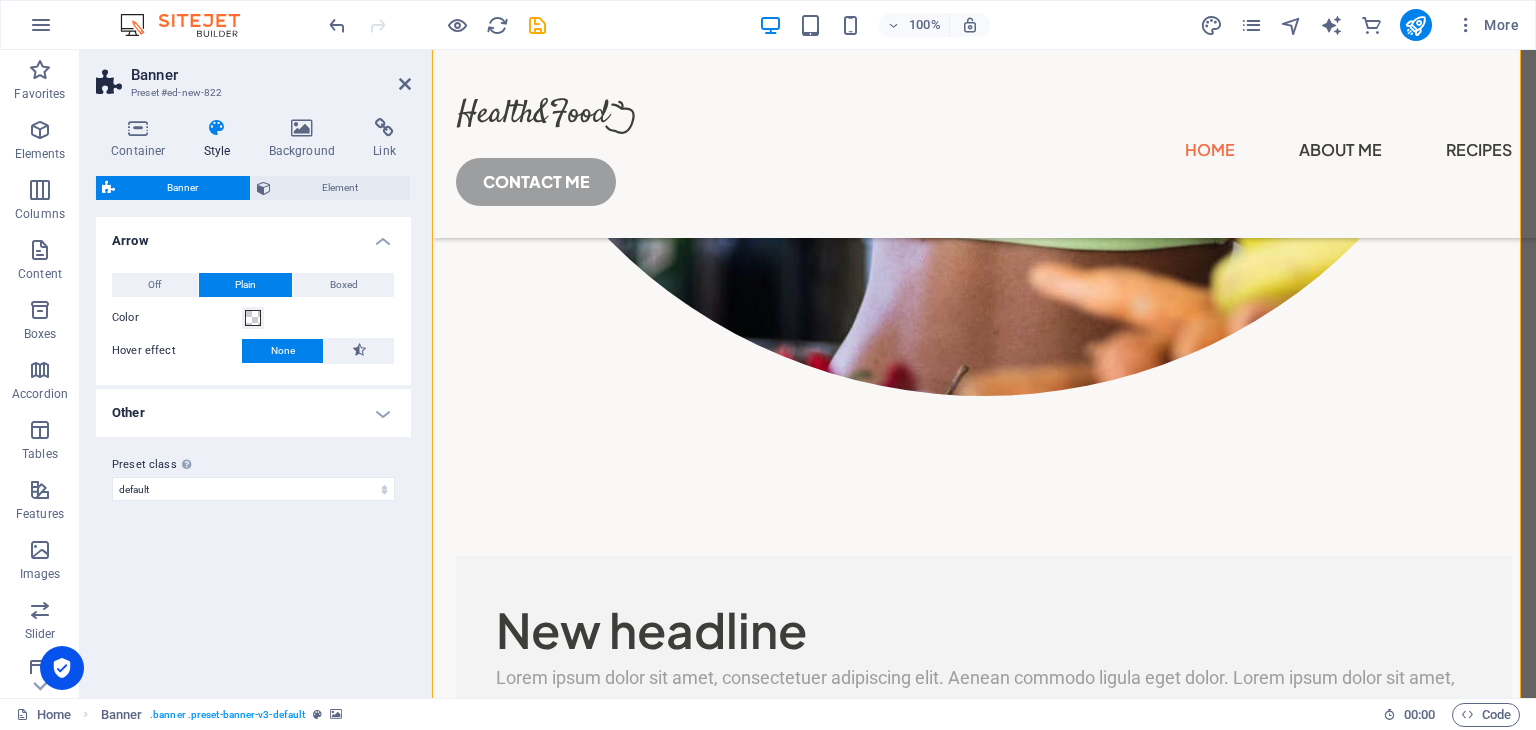 scroll, scrollTop: 2026, scrollLeft: 0, axis: vertical 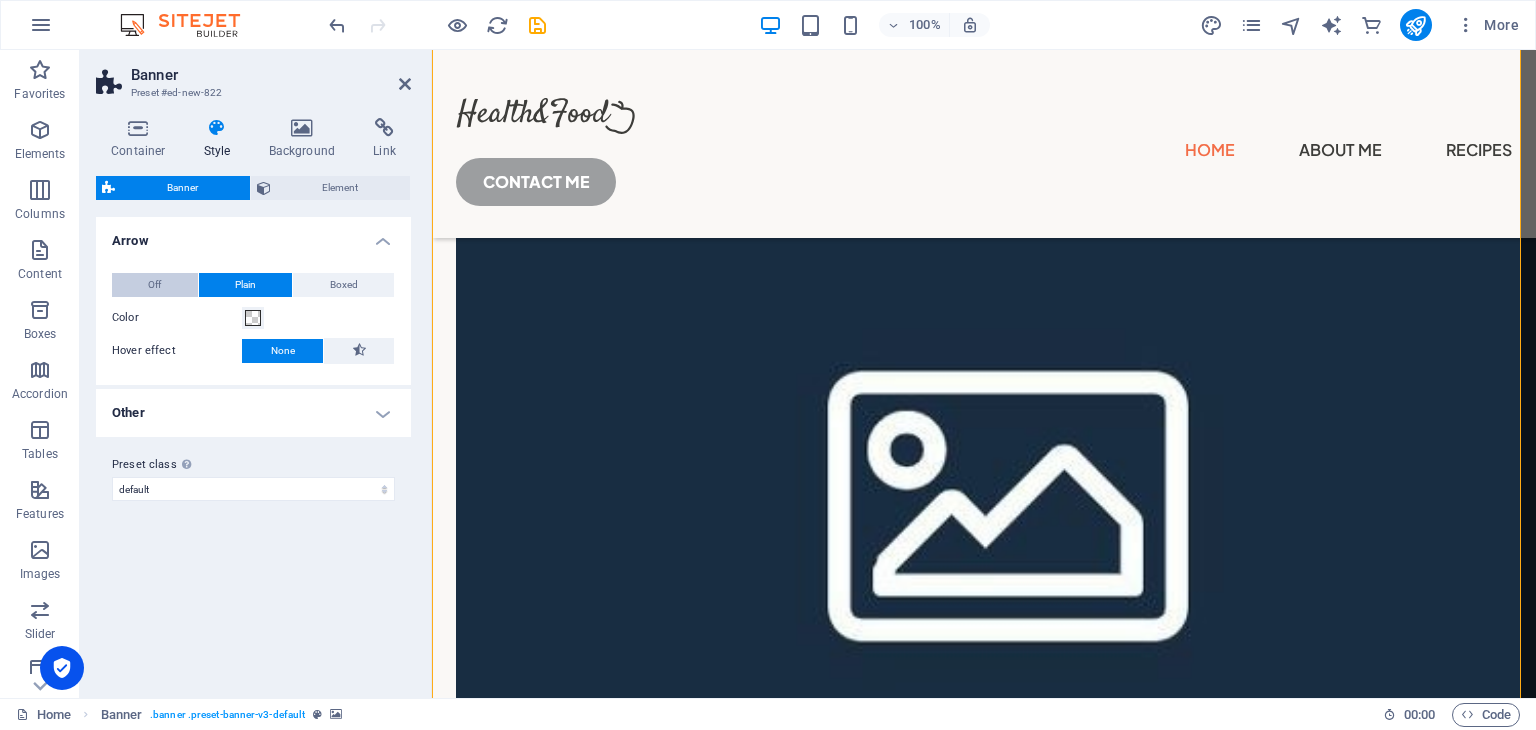 click on "Off" at bounding box center [154, 285] 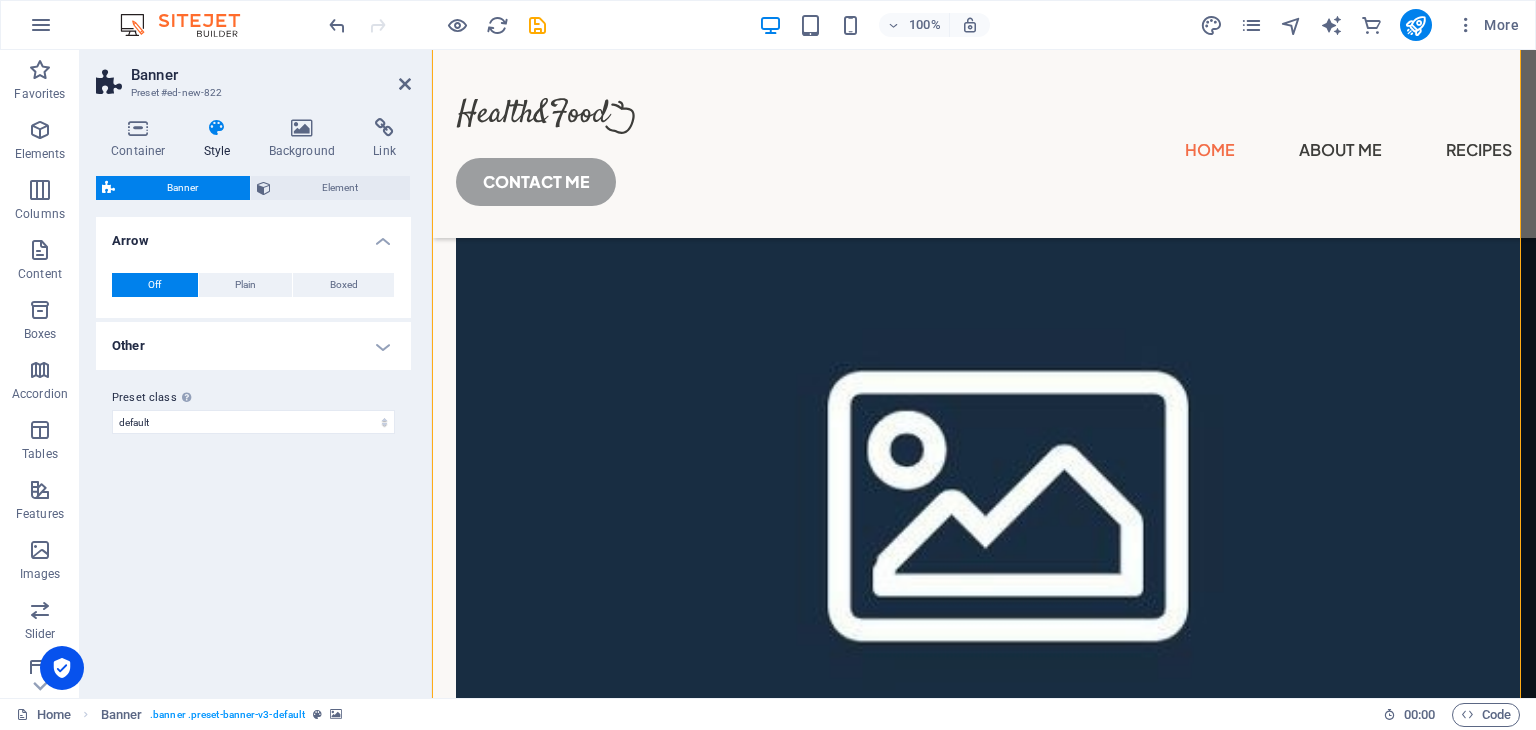 click on "Other" at bounding box center (253, 346) 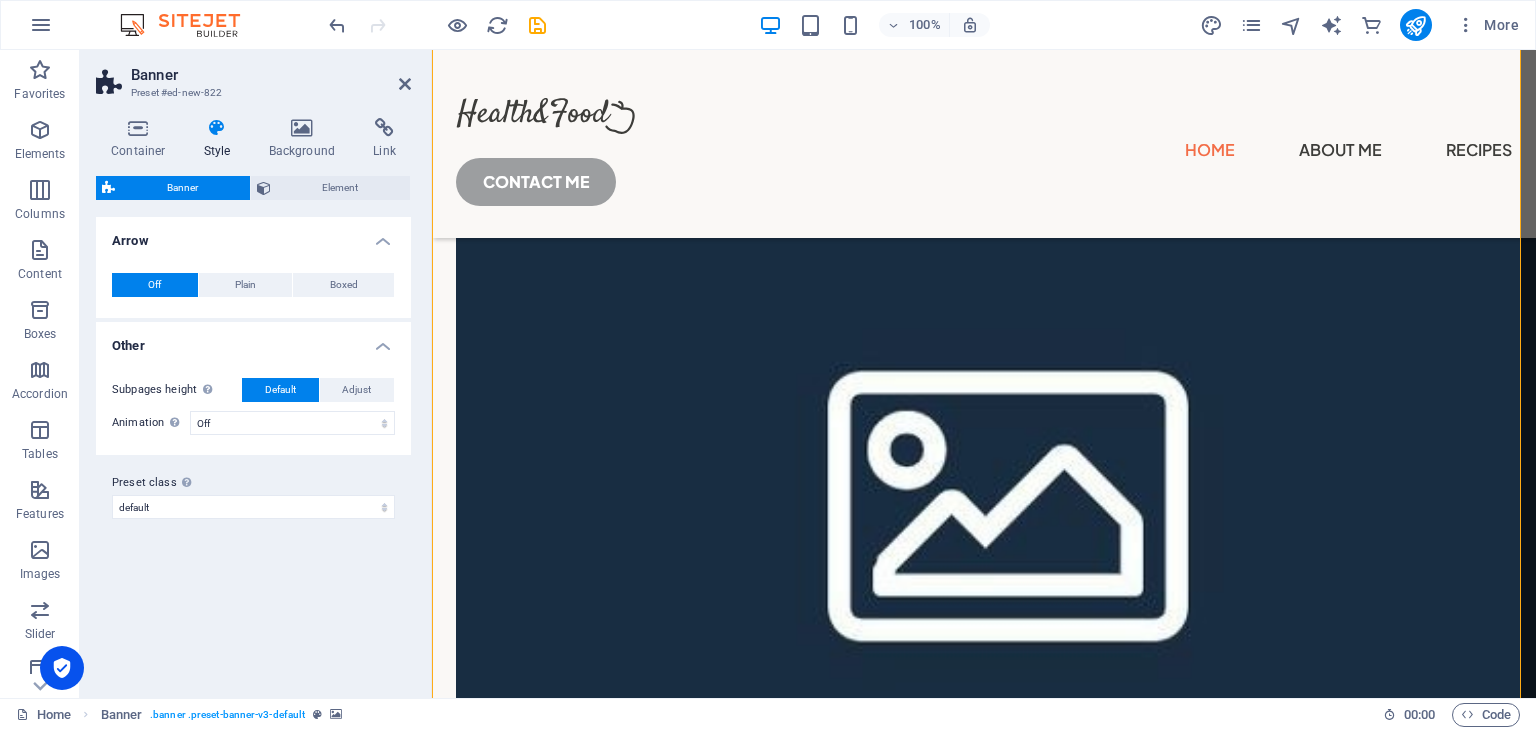 click on "Other" at bounding box center (253, 340) 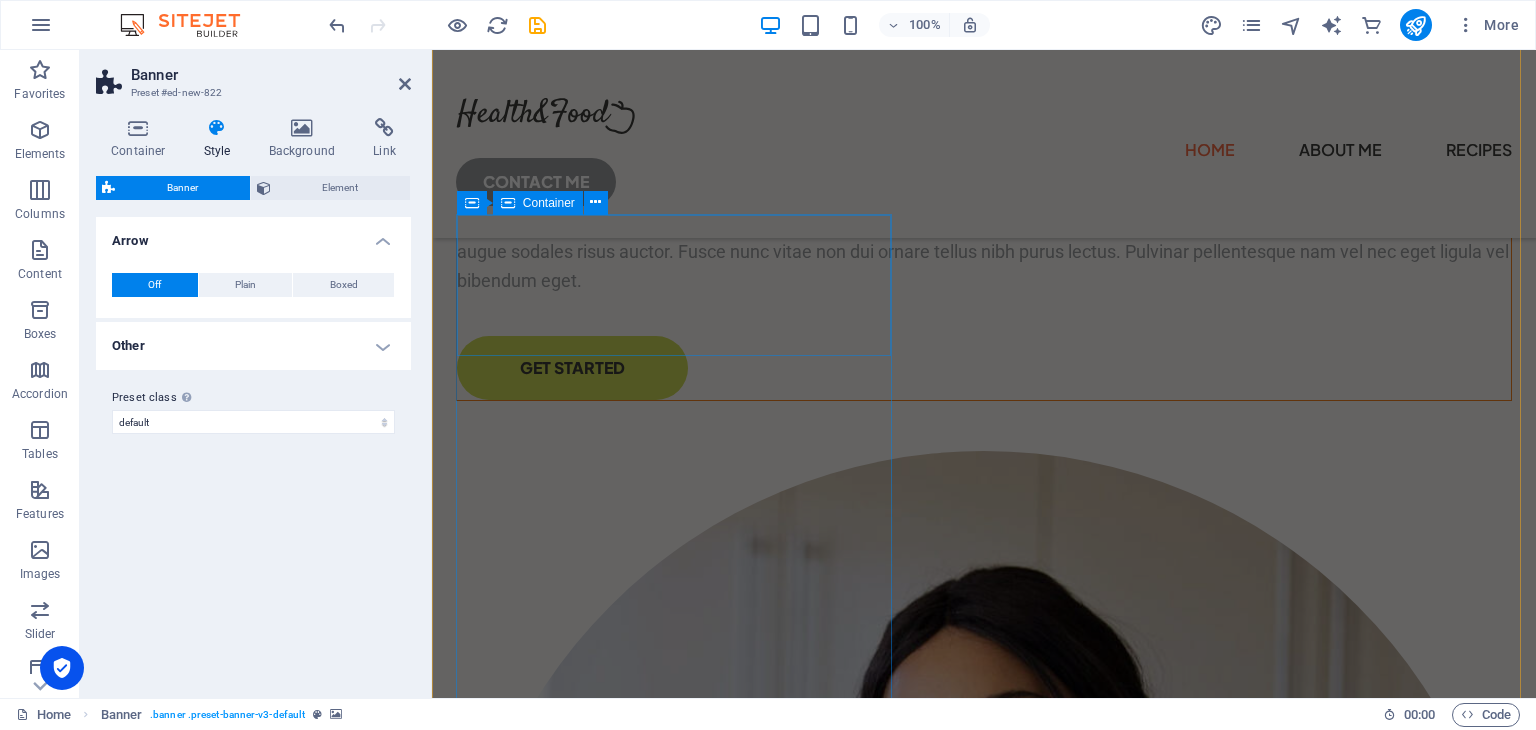 scroll, scrollTop: 0, scrollLeft: 0, axis: both 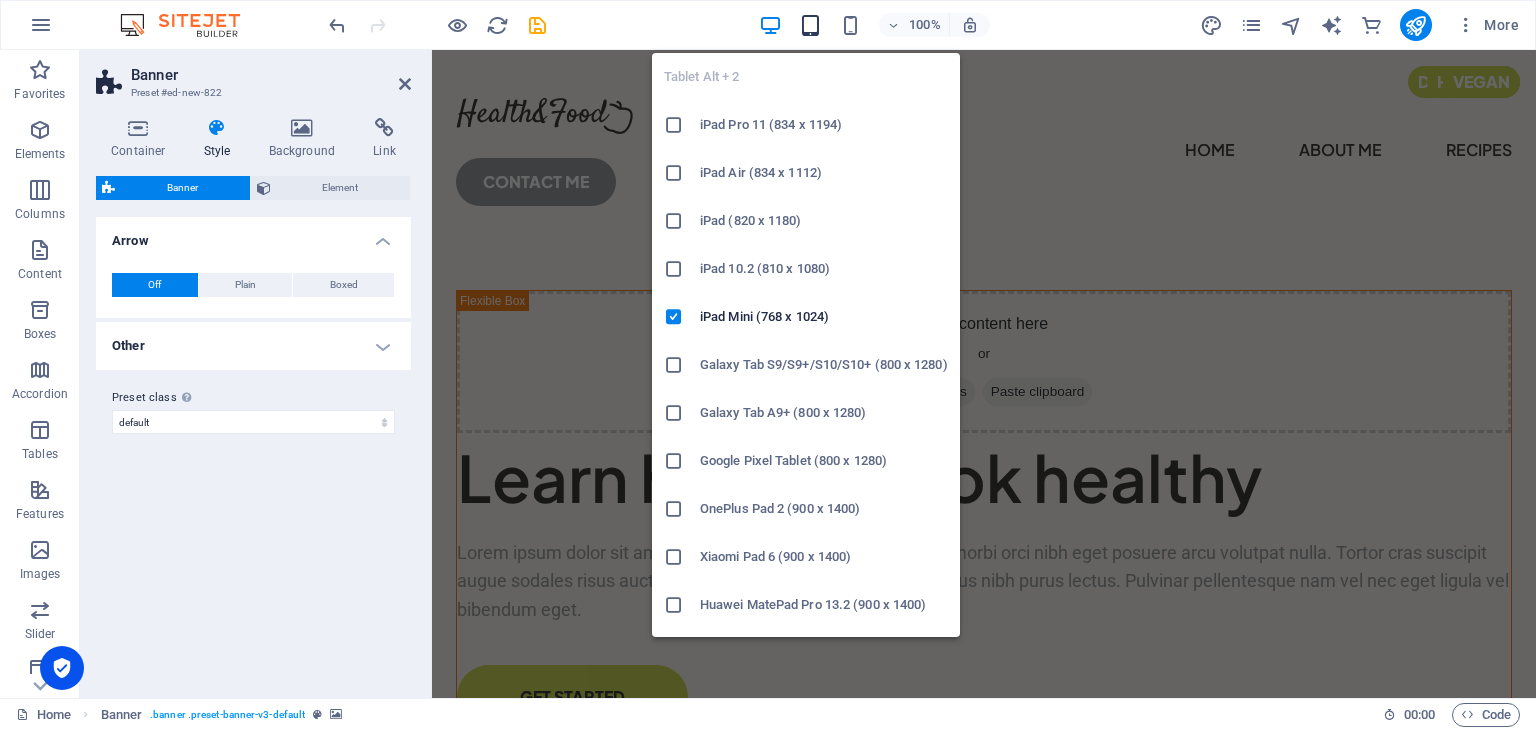 click at bounding box center (810, 25) 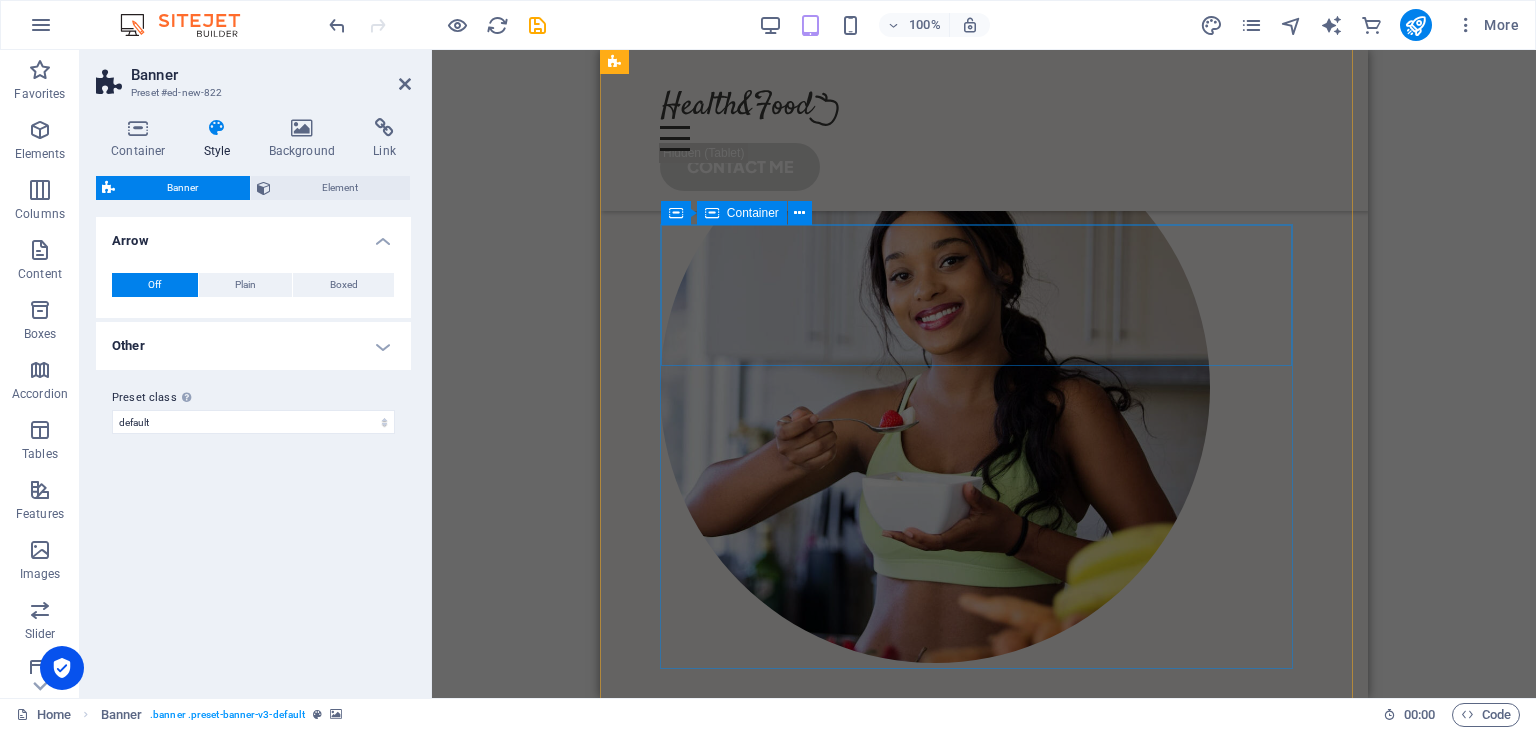 scroll, scrollTop: 0, scrollLeft: 0, axis: both 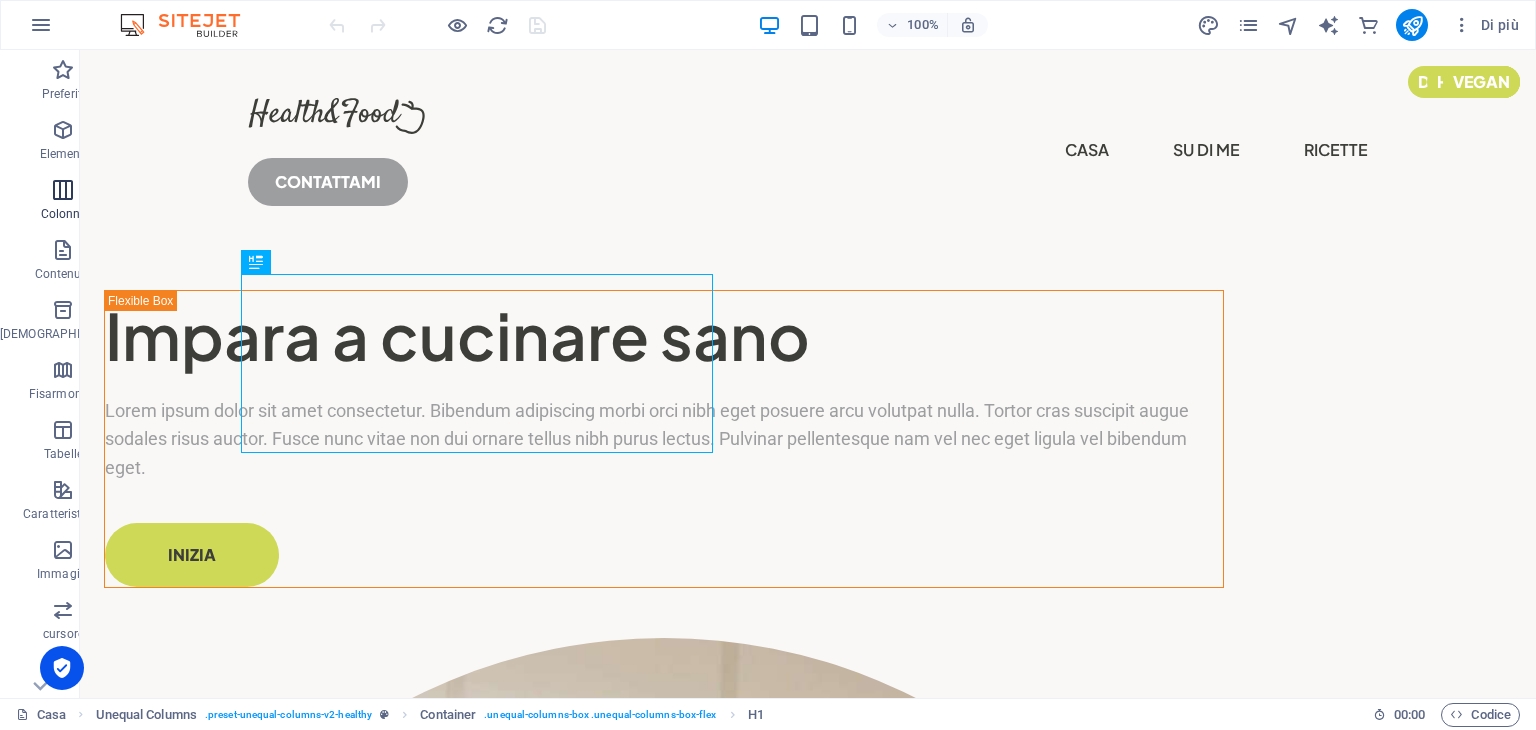 click at bounding box center (63, 190) 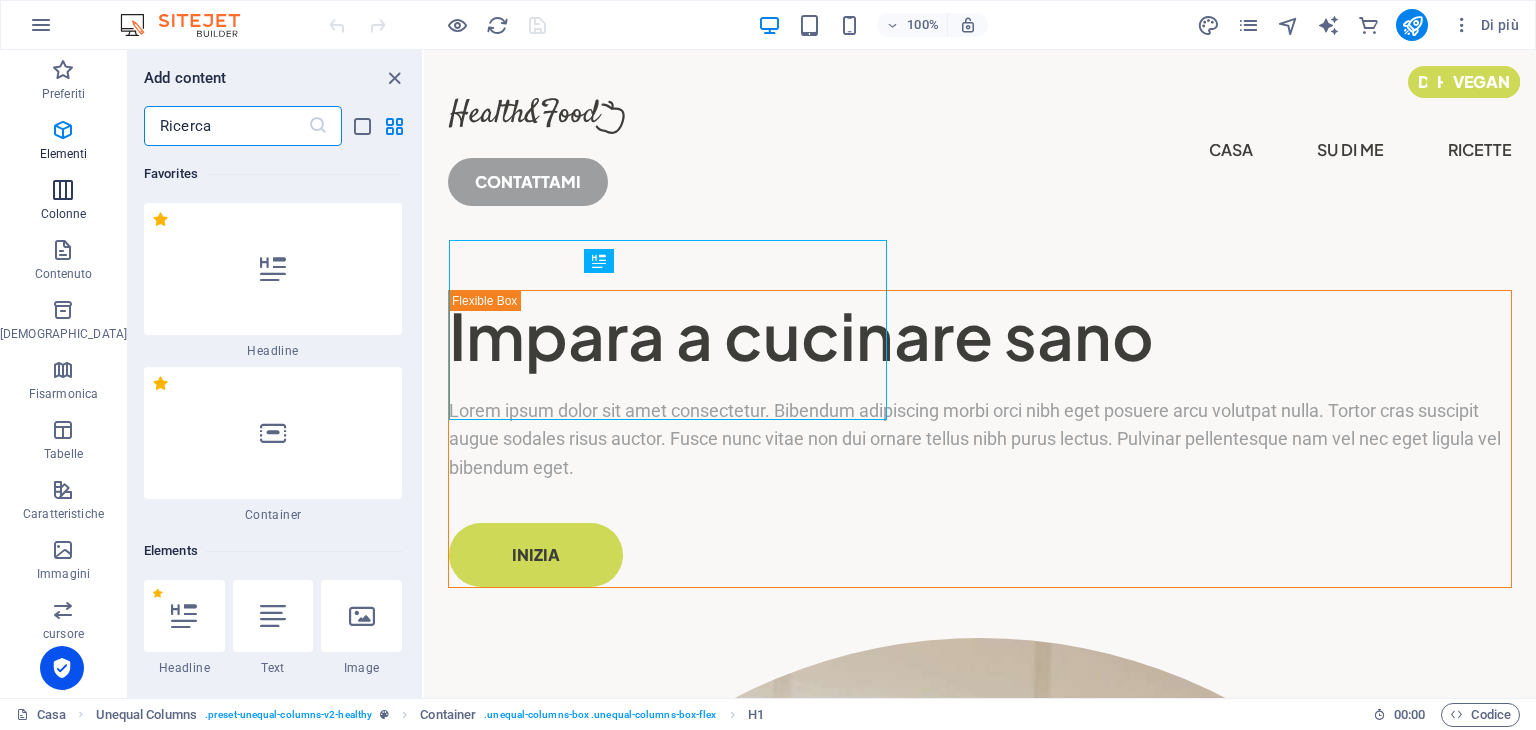 scroll, scrollTop: 990, scrollLeft: 0, axis: vertical 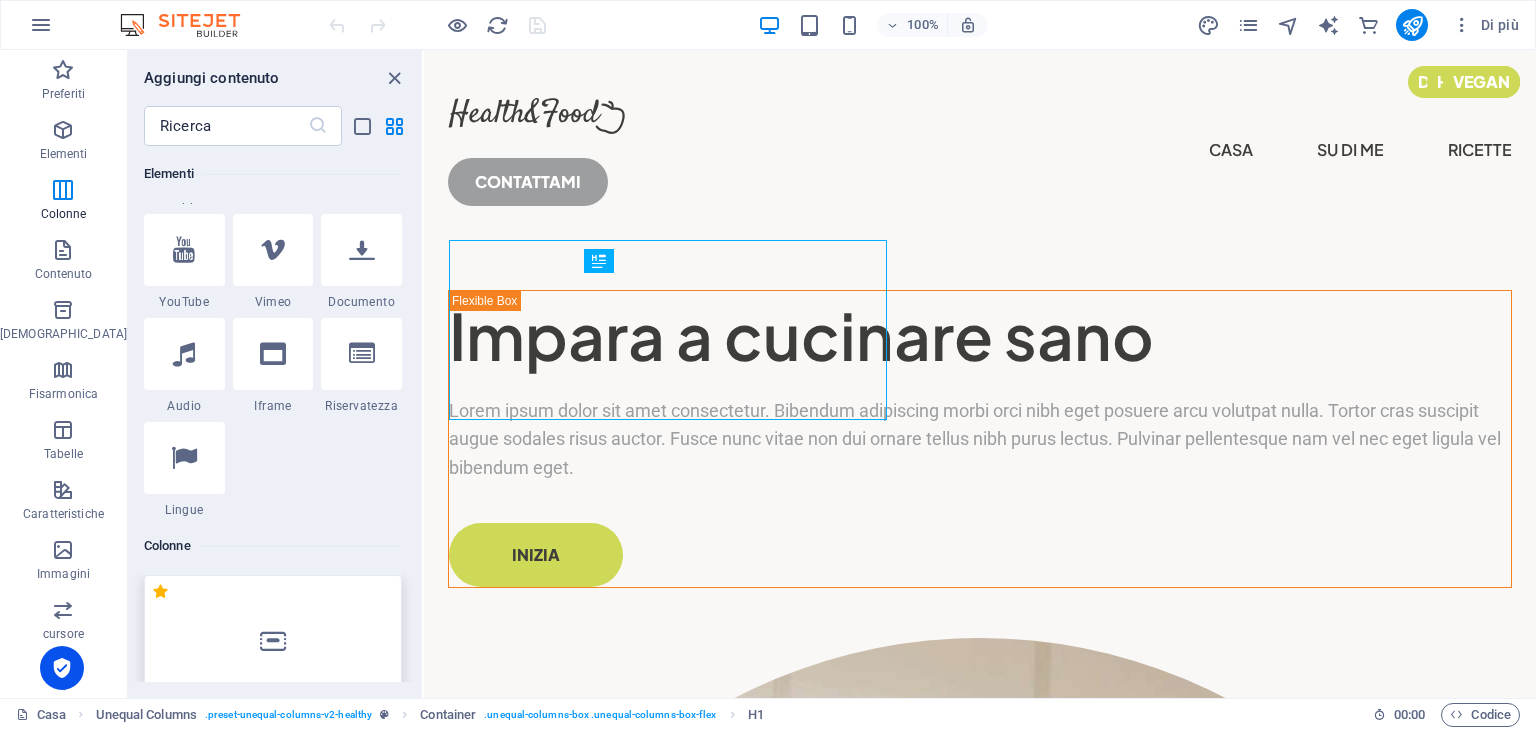 click at bounding box center (273, 641) 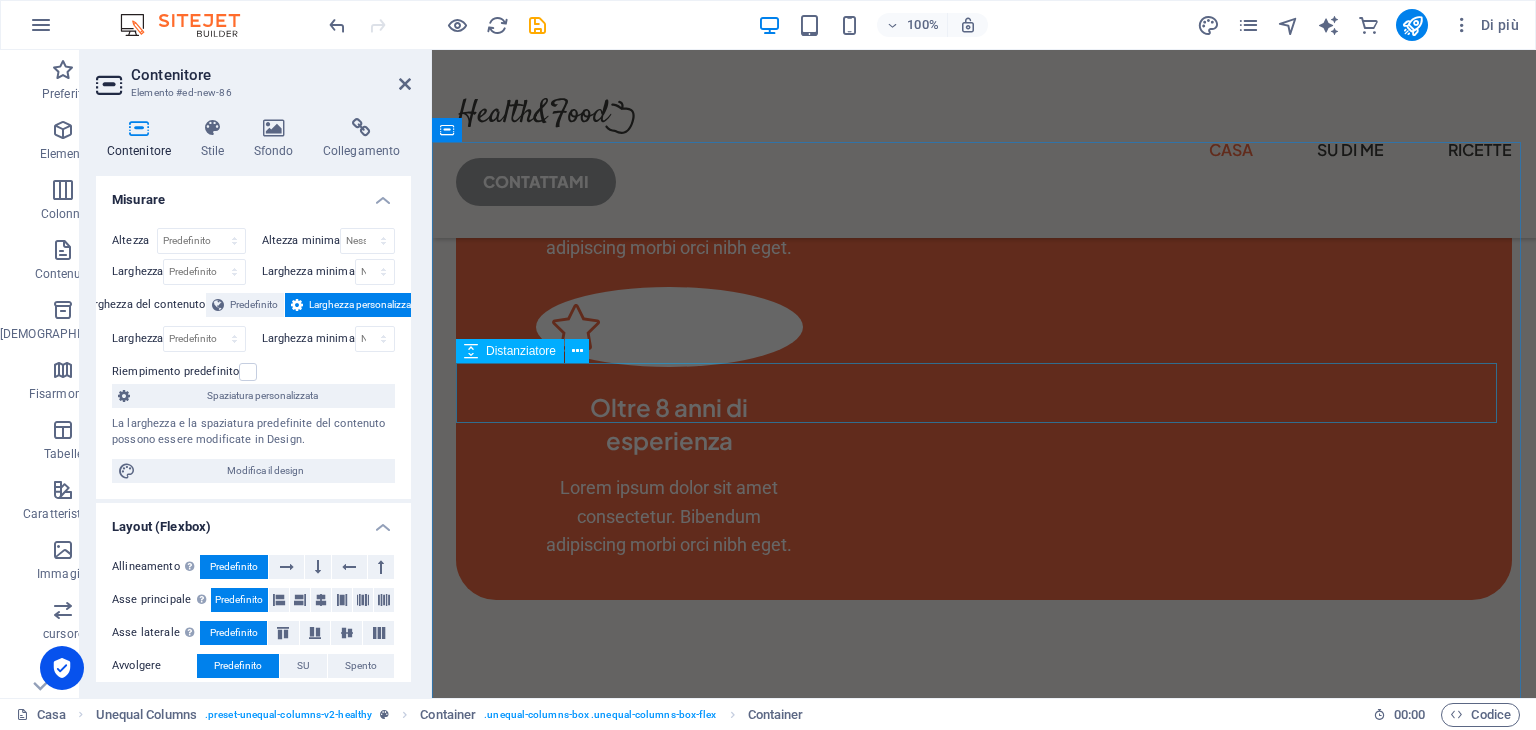 scroll, scrollTop: 2400, scrollLeft: 0, axis: vertical 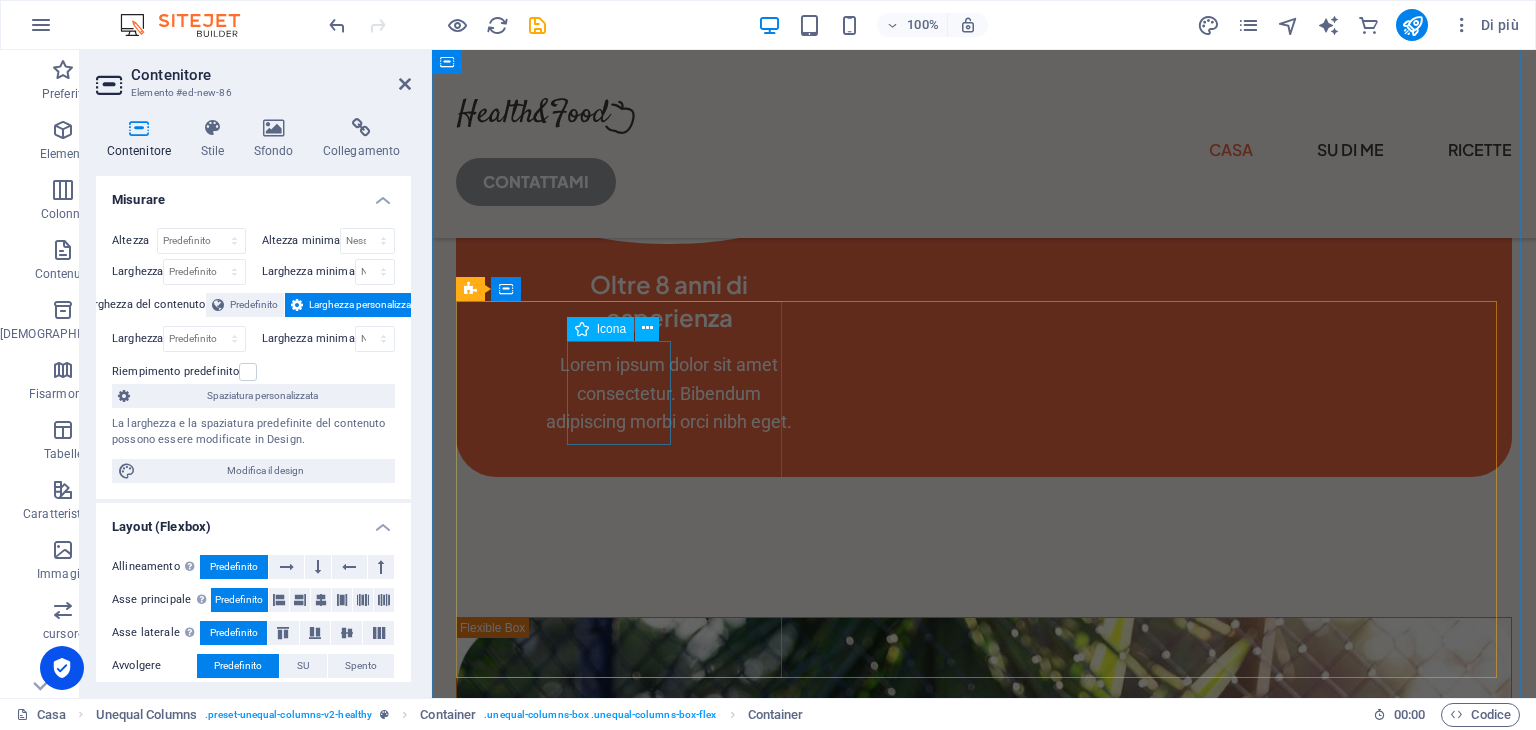 click at bounding box center (621, 2803) 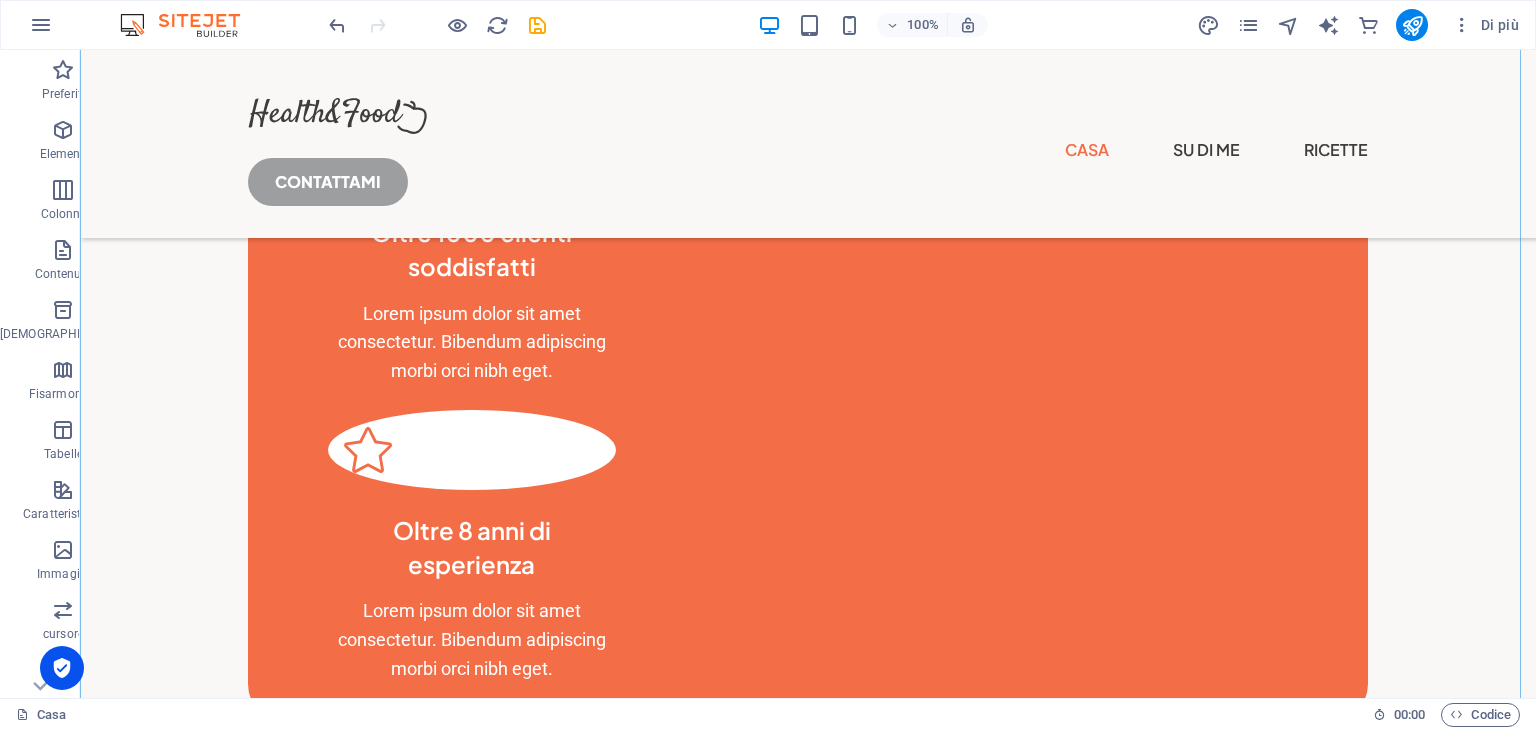 scroll, scrollTop: 2409, scrollLeft: 0, axis: vertical 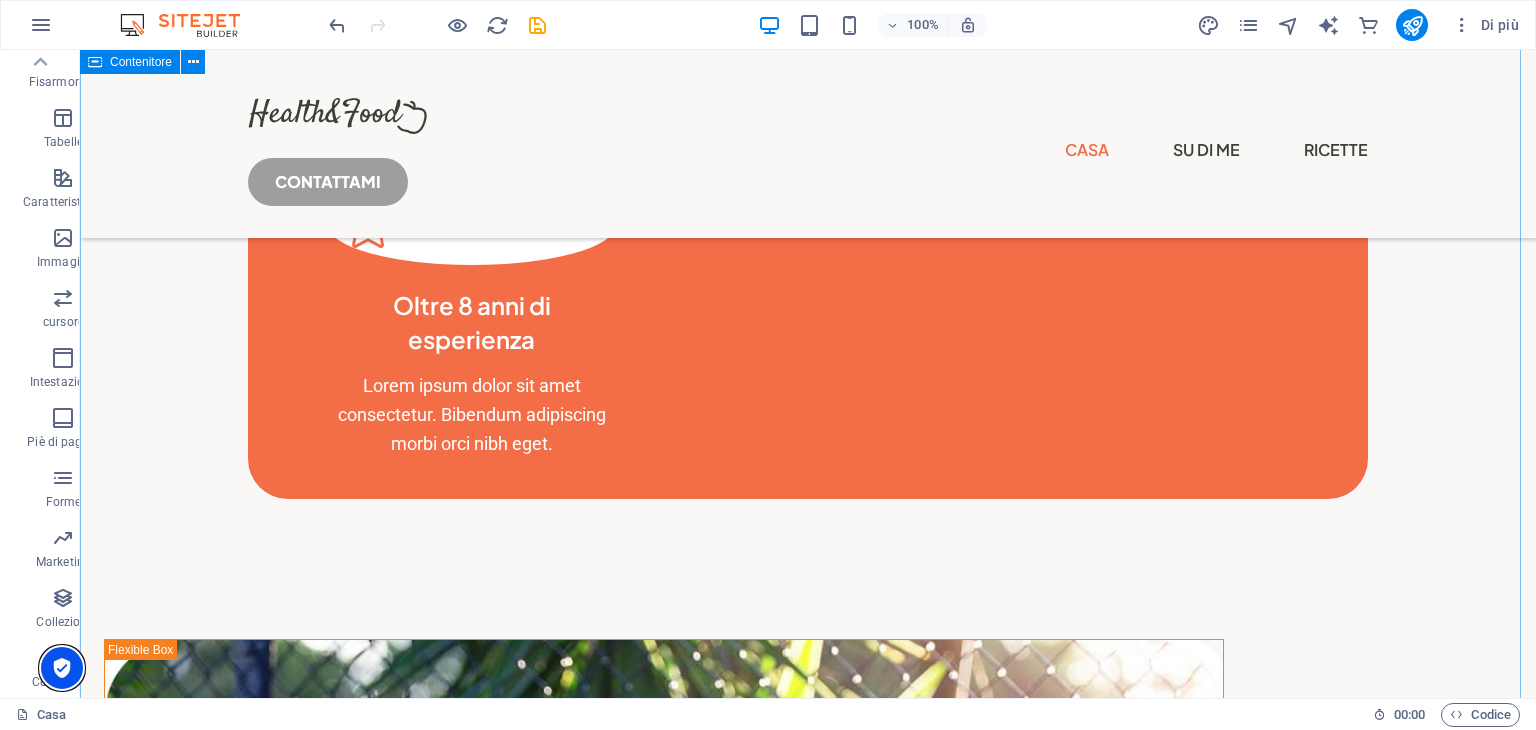 drag, startPoint x: 137, startPoint y: 717, endPoint x: 139, endPoint y: 594, distance: 123.01626 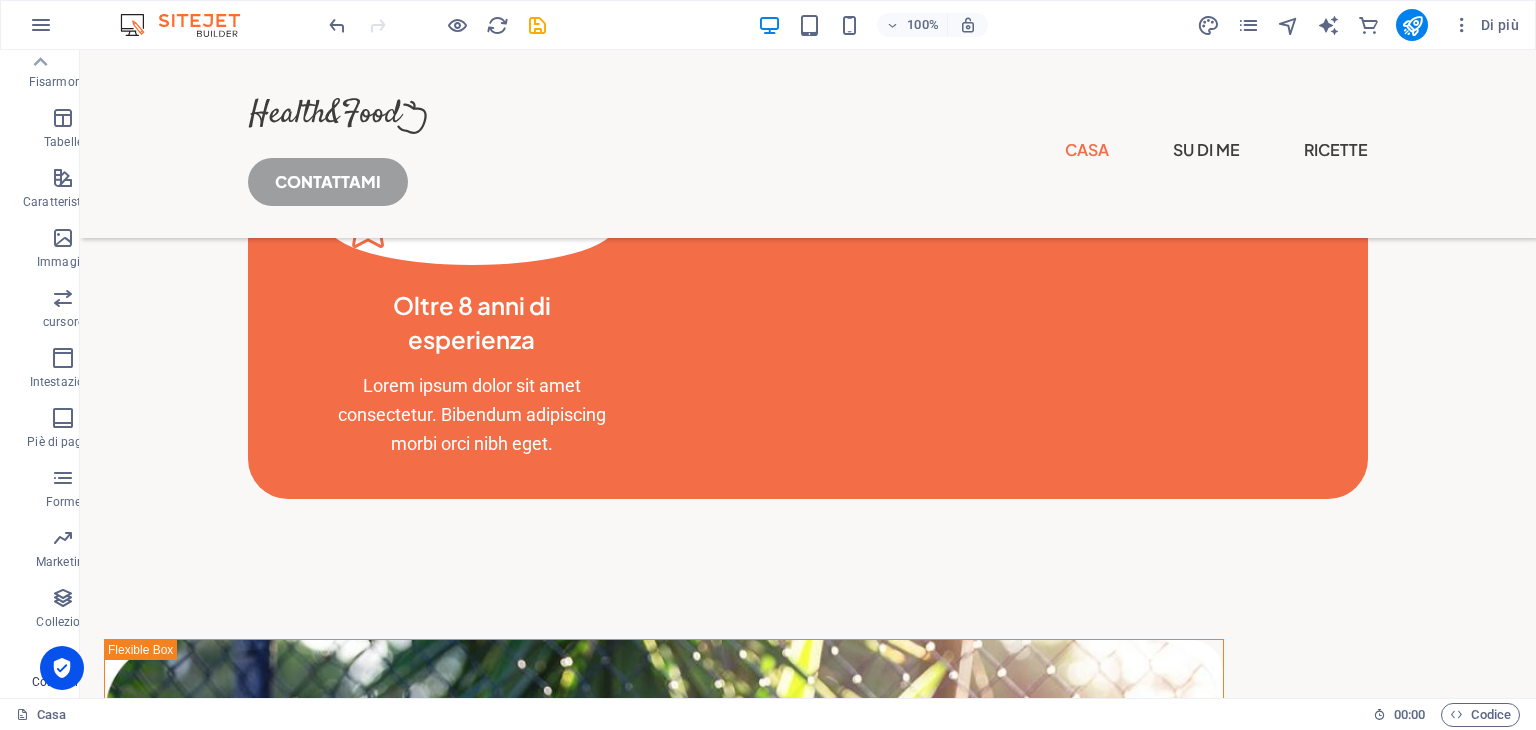 click on "Commercio" at bounding box center [64, 682] 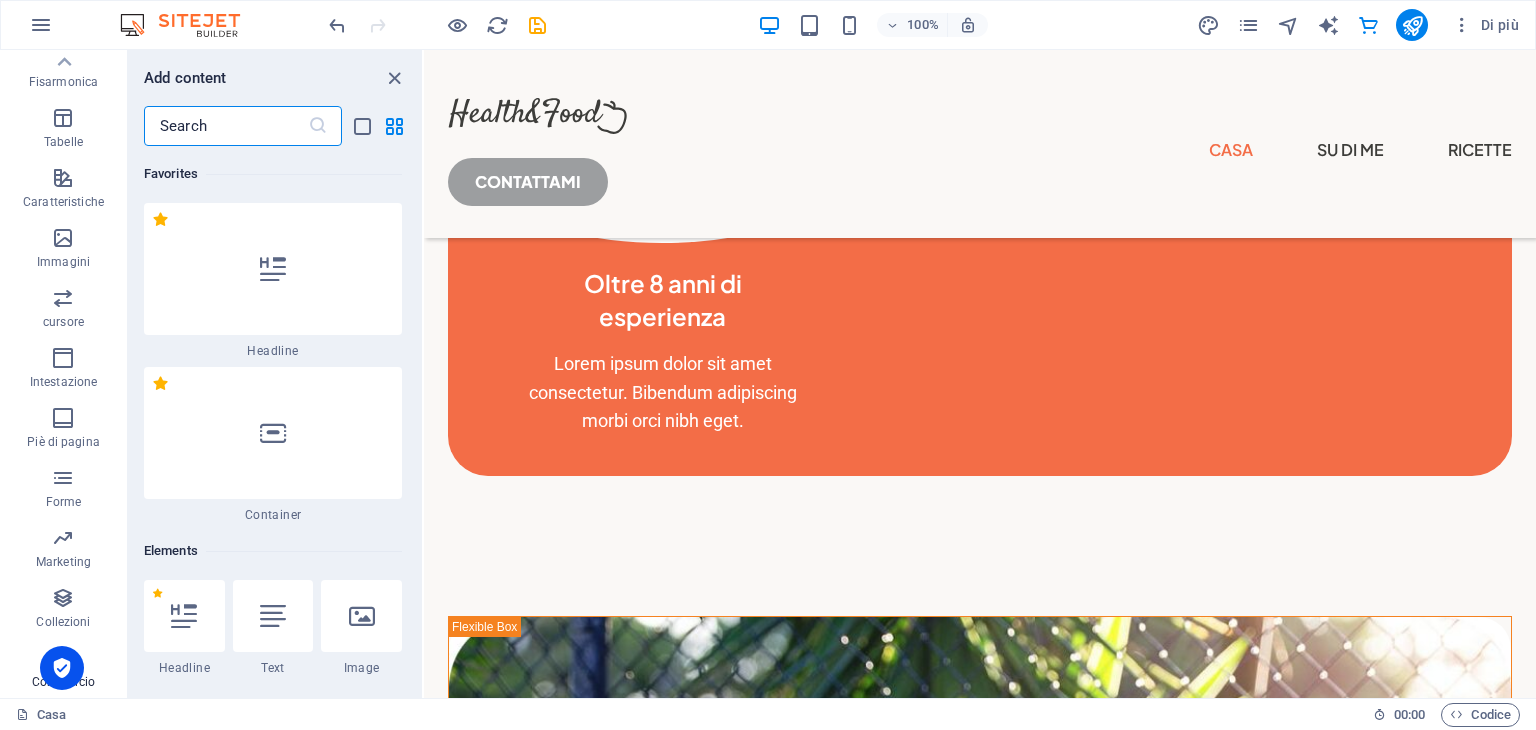 scroll, scrollTop: 2404, scrollLeft: 0, axis: vertical 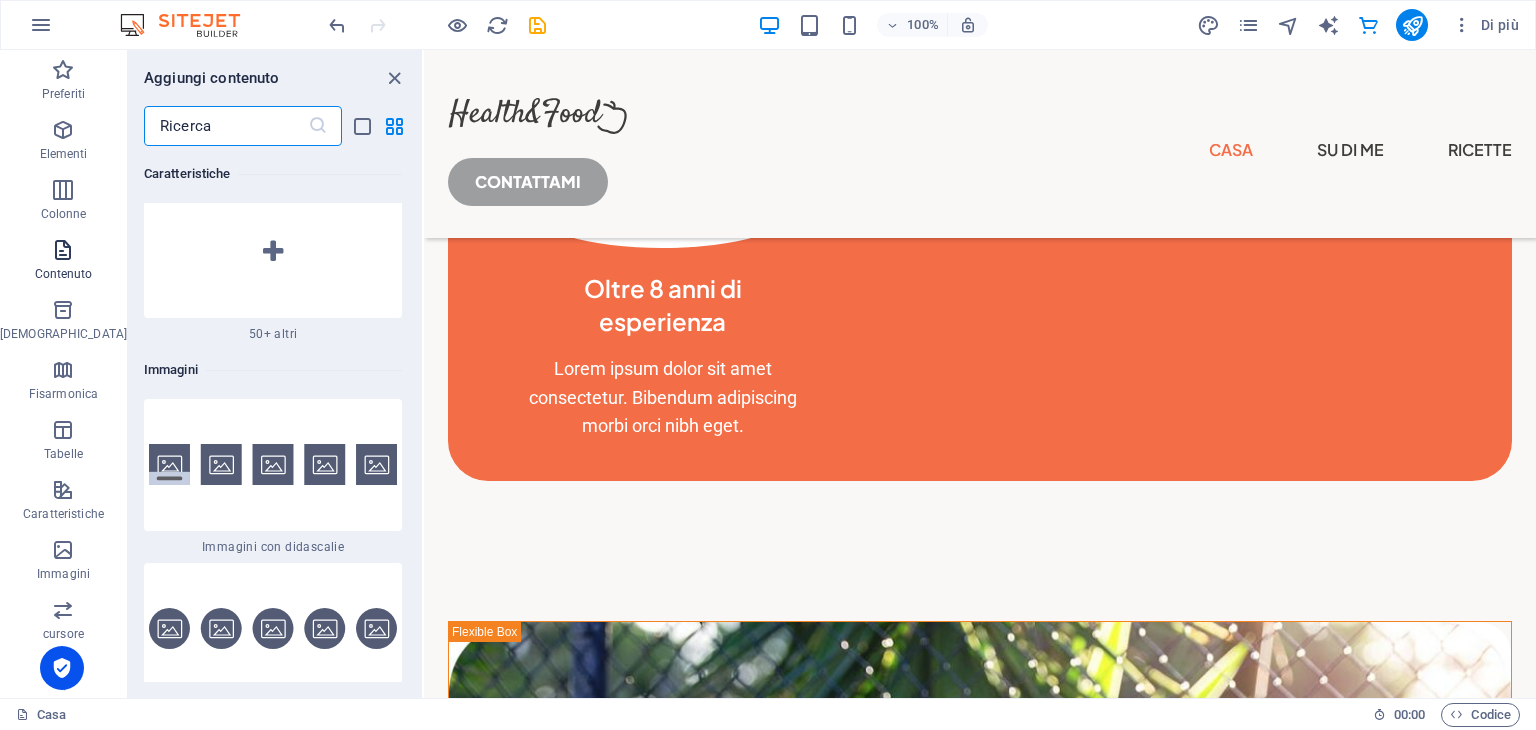 click at bounding box center [63, 250] 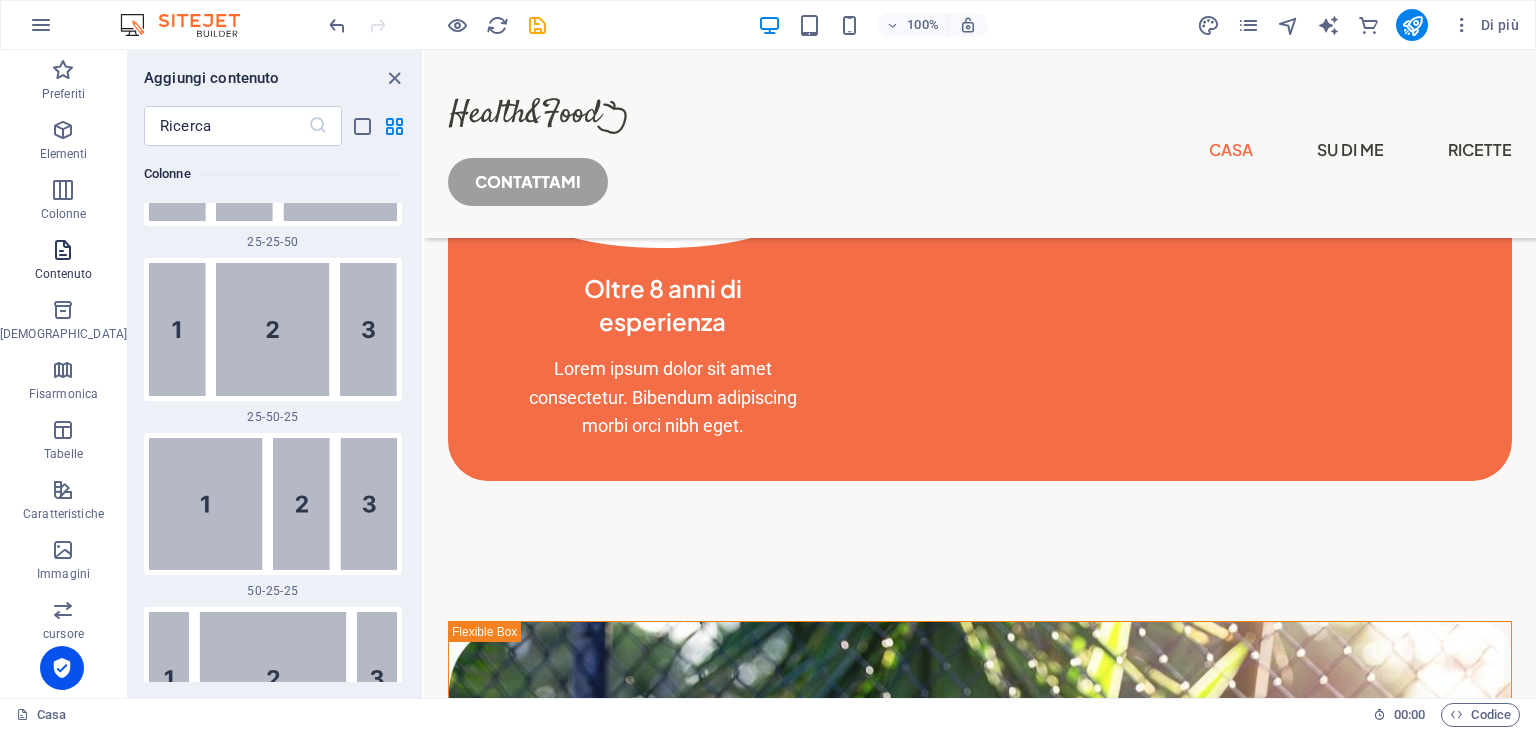 scroll, scrollTop: 3499, scrollLeft: 0, axis: vertical 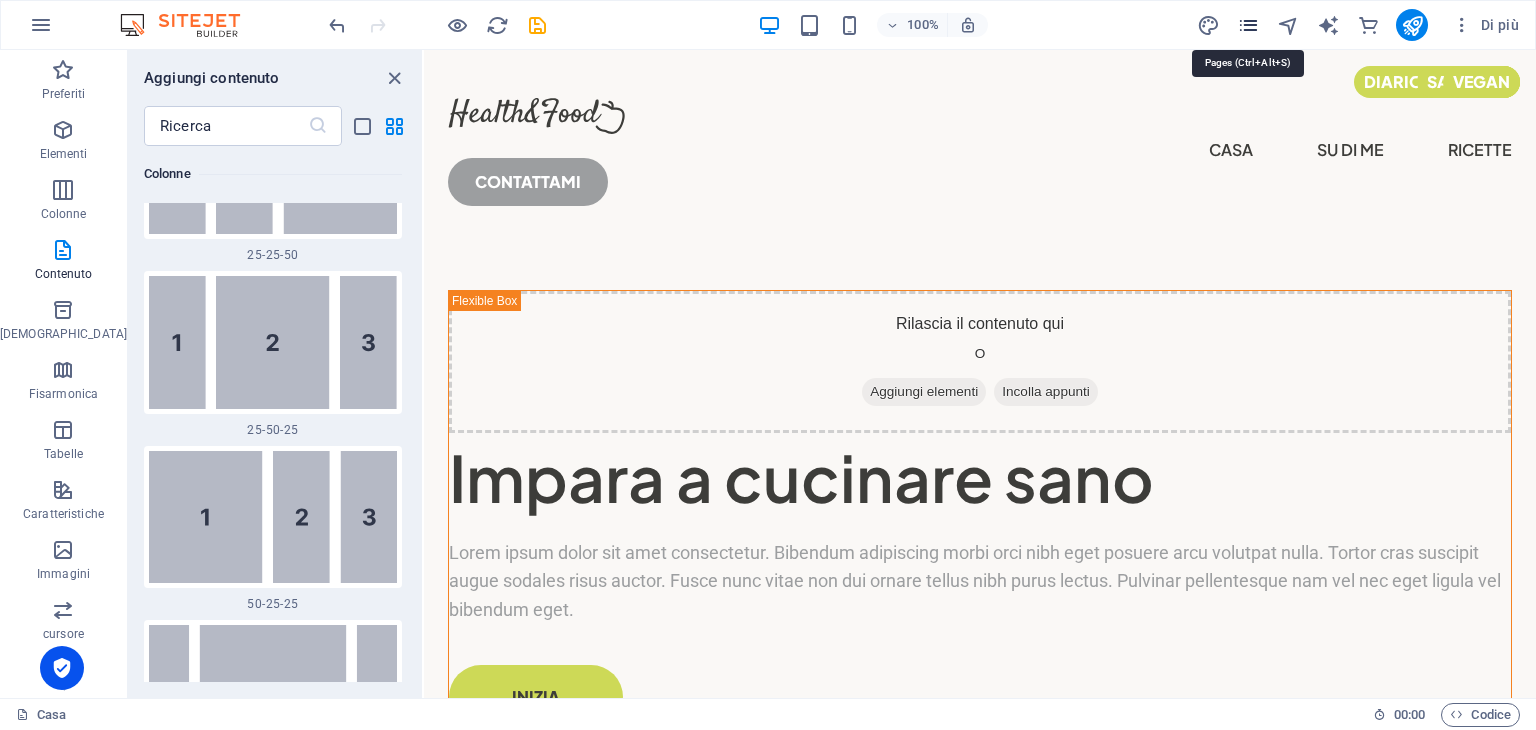 click at bounding box center [1248, 25] 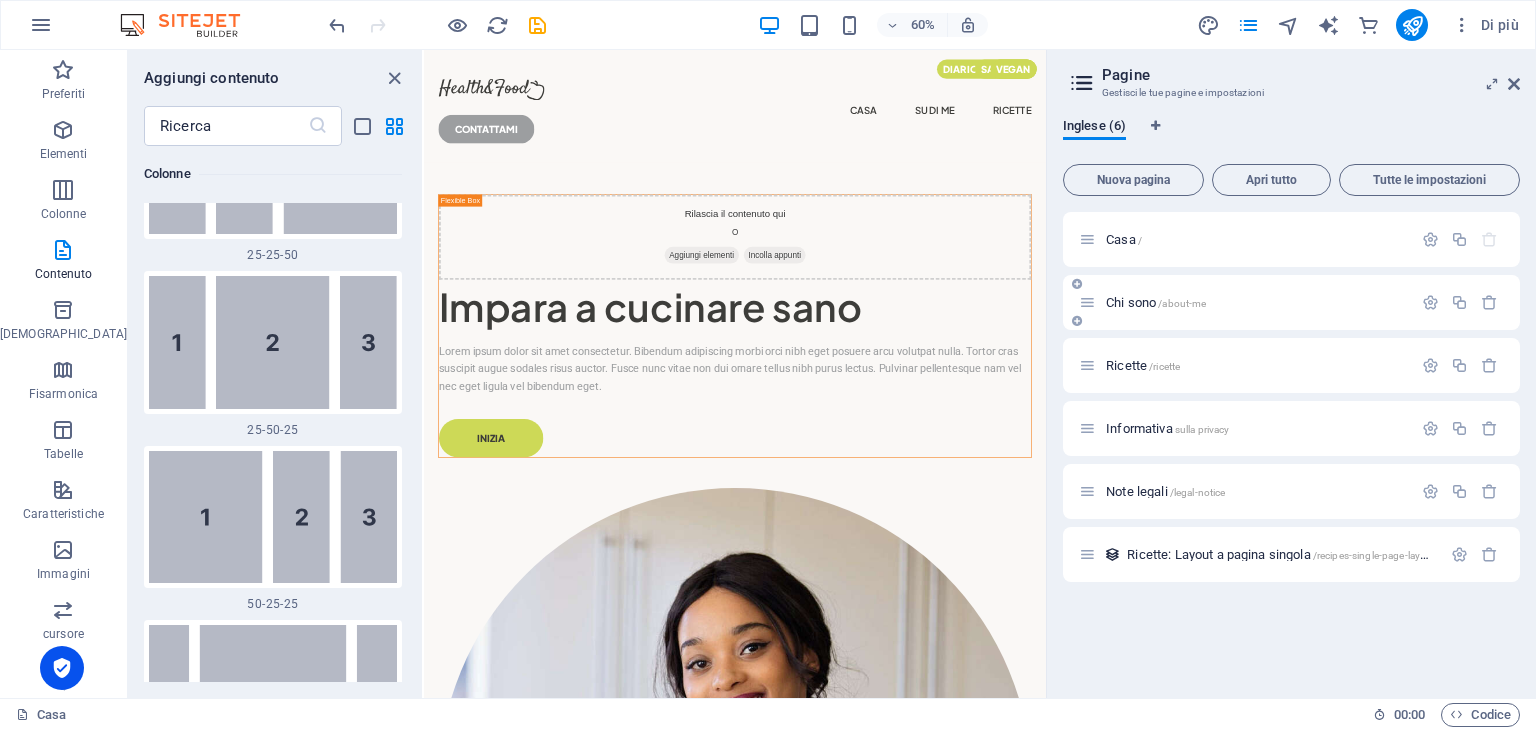 click on "/about-me" at bounding box center (1182, 303) 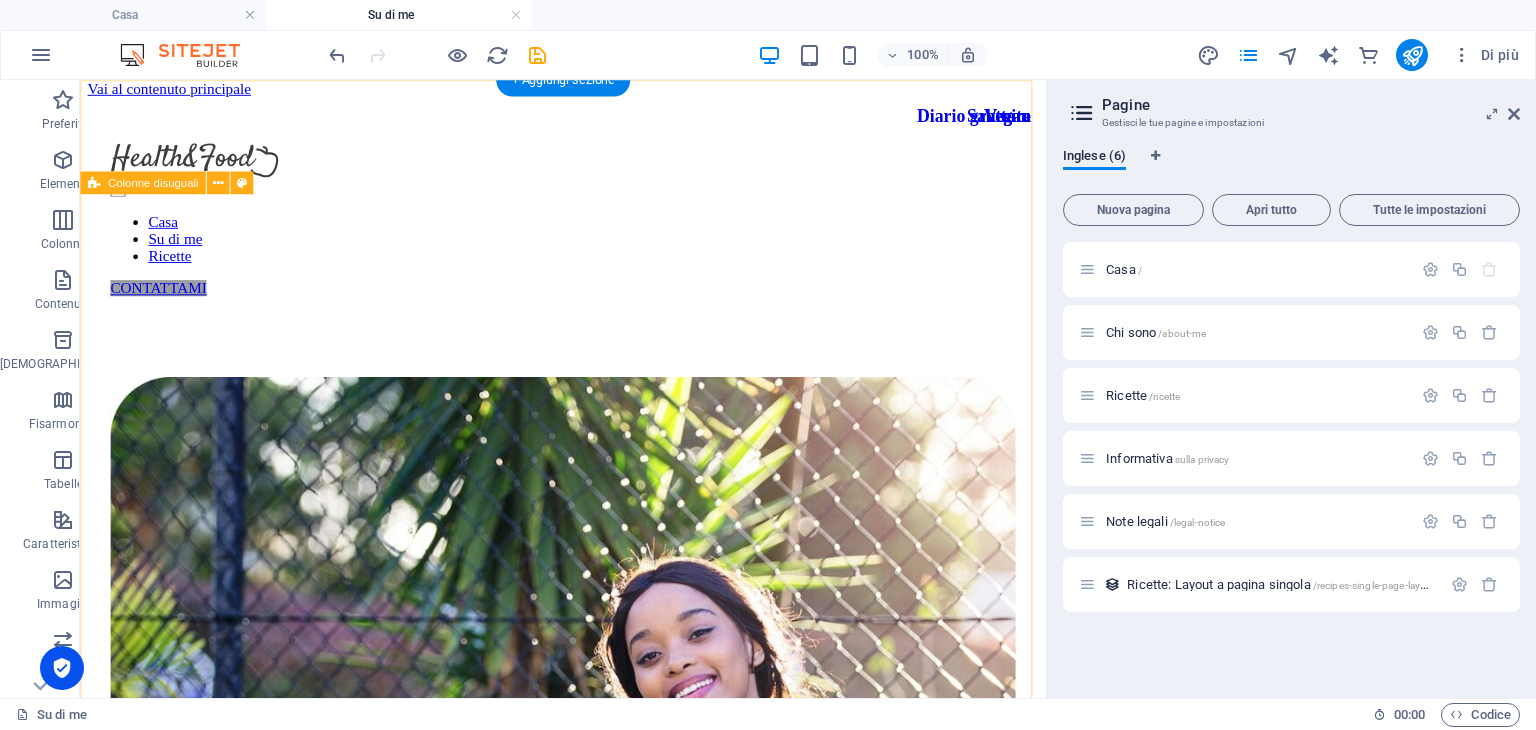 scroll, scrollTop: 0, scrollLeft: 0, axis: both 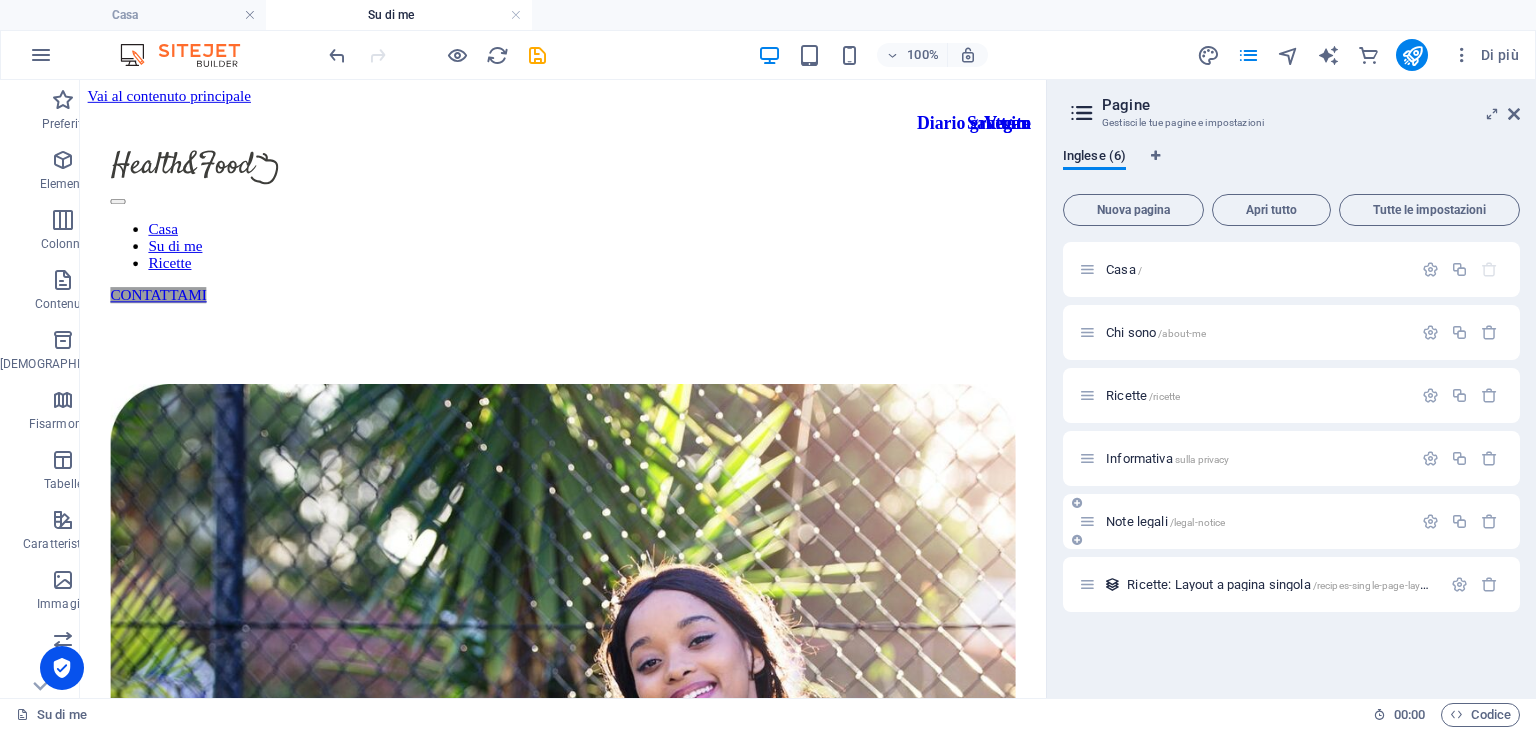 click on "Note legali  /legal-notice" at bounding box center [1291, 521] 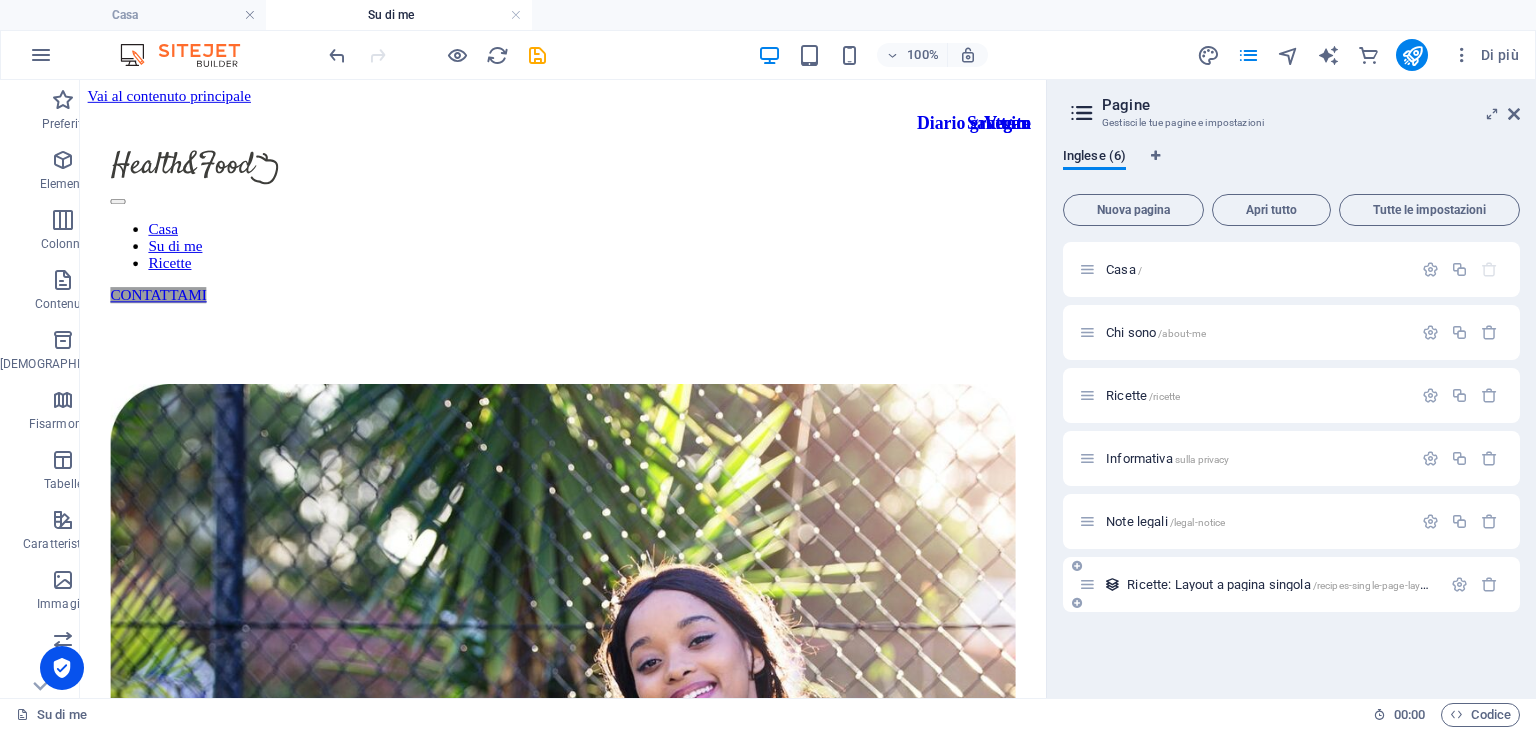 click on "Note legali" at bounding box center [1137, 521] 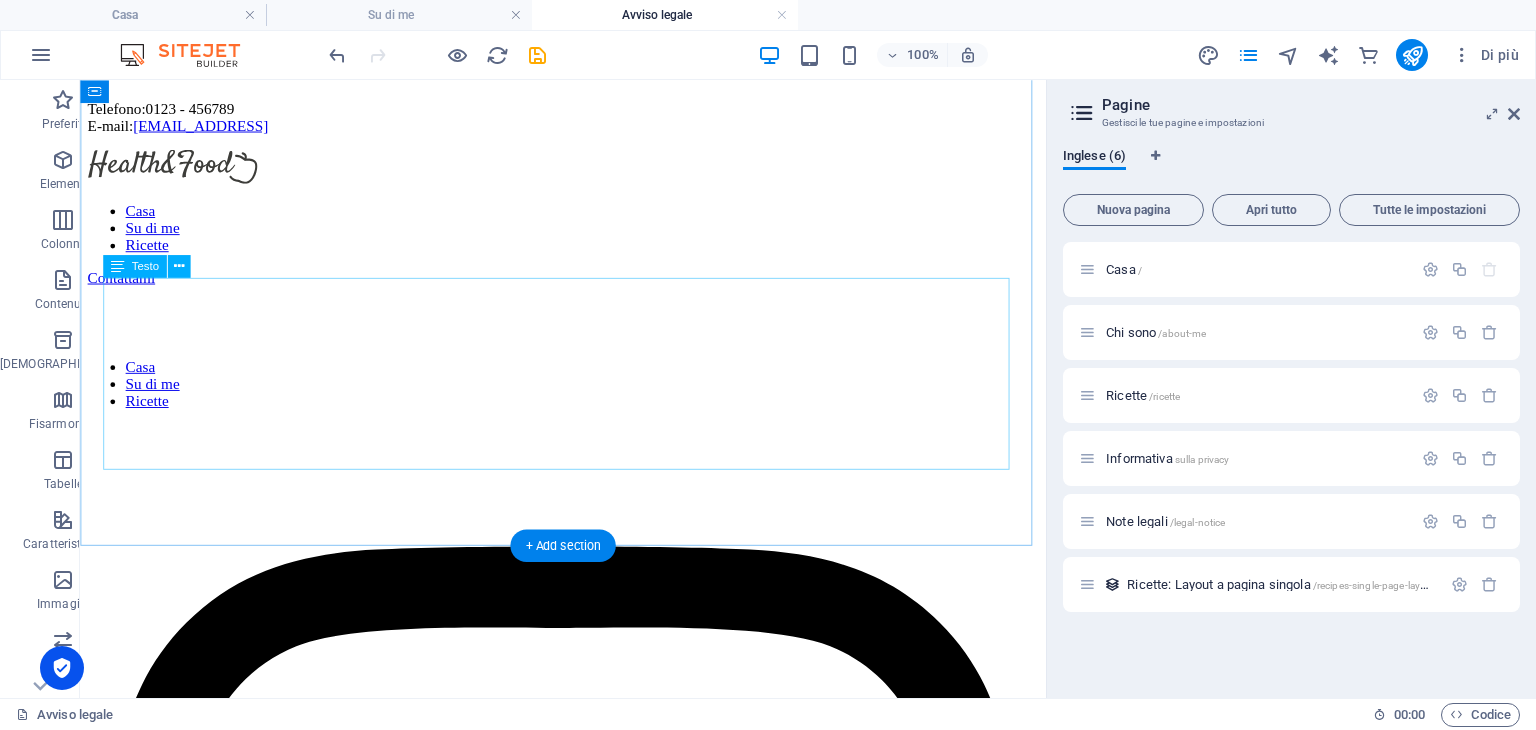 scroll, scrollTop: 0, scrollLeft: 0, axis: both 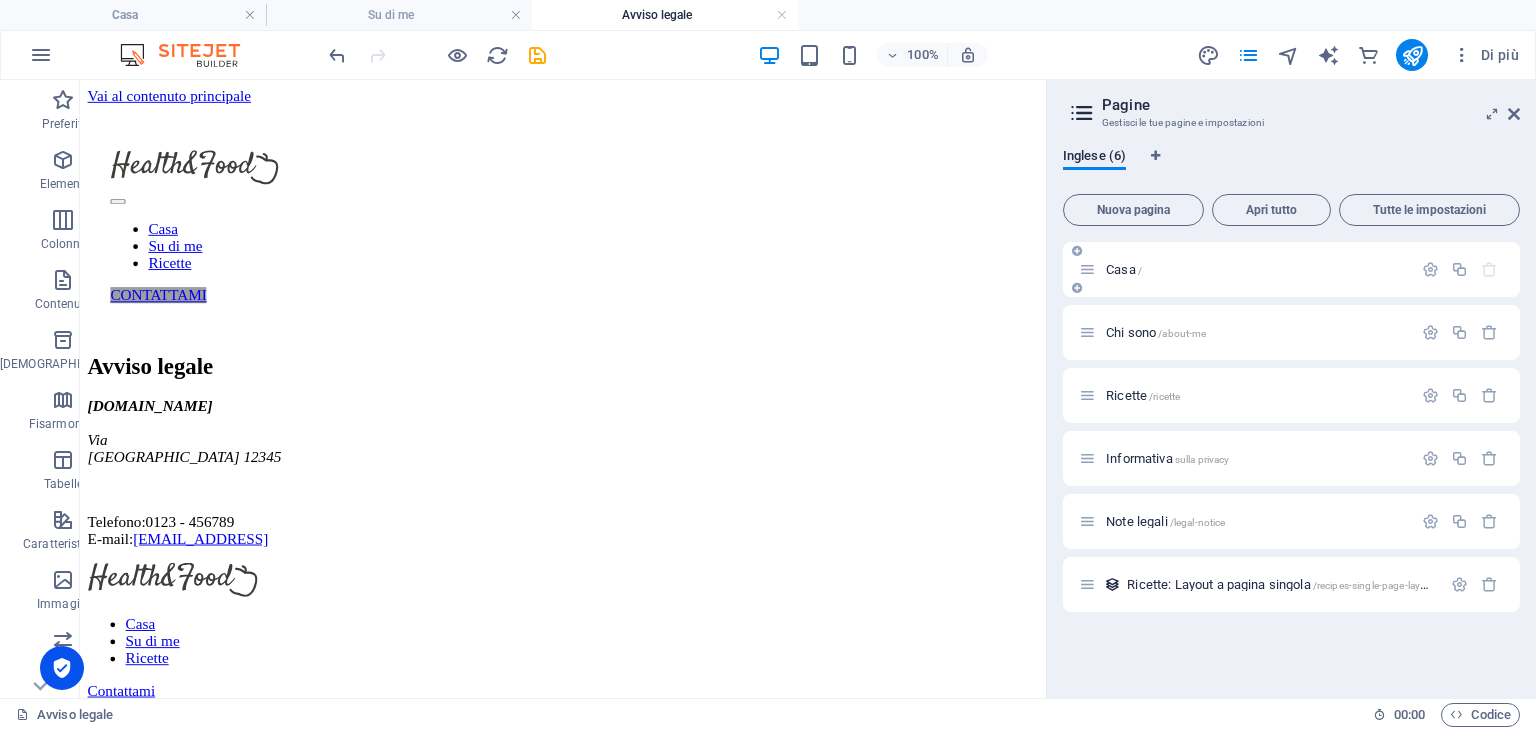 click on "Casa" at bounding box center (1121, 269) 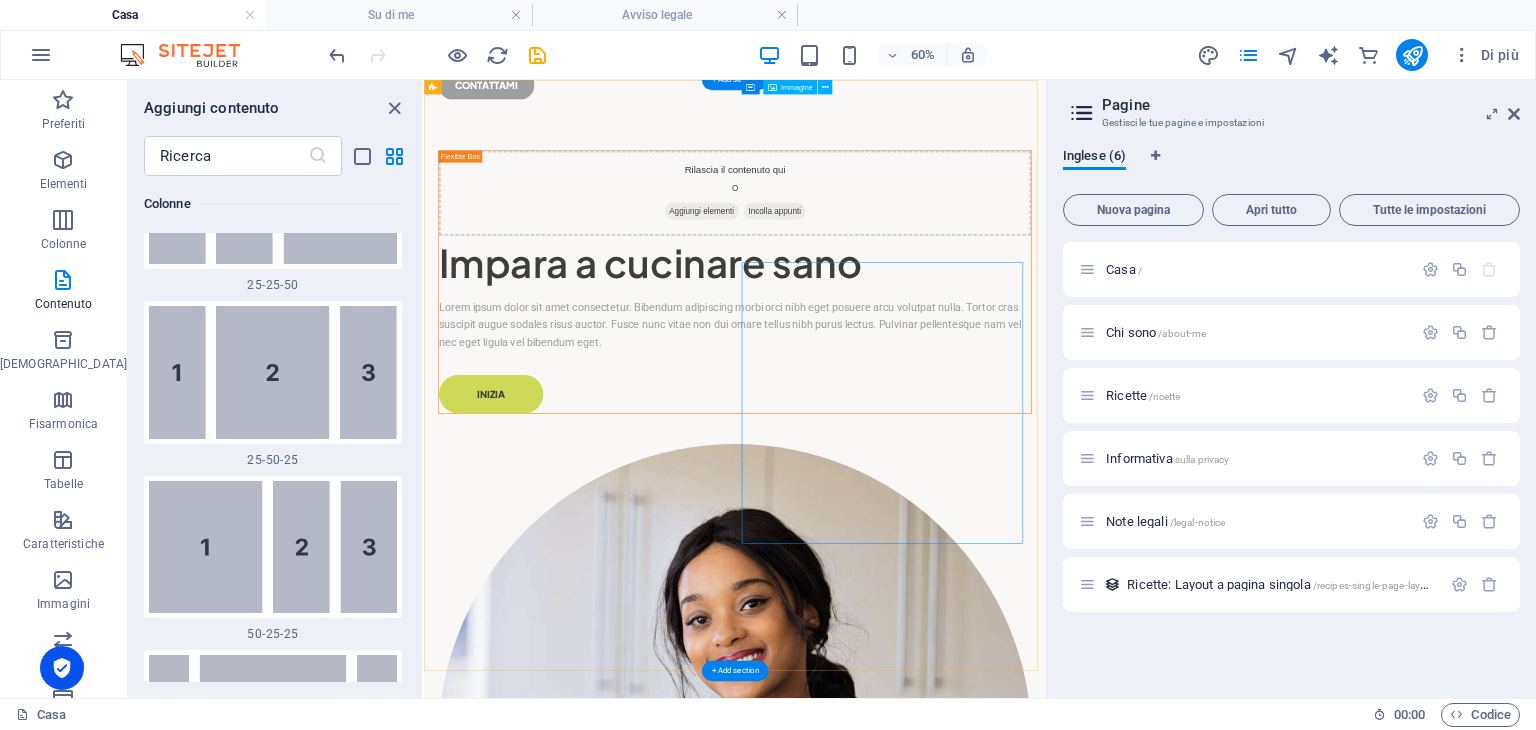 scroll, scrollTop: 0, scrollLeft: 0, axis: both 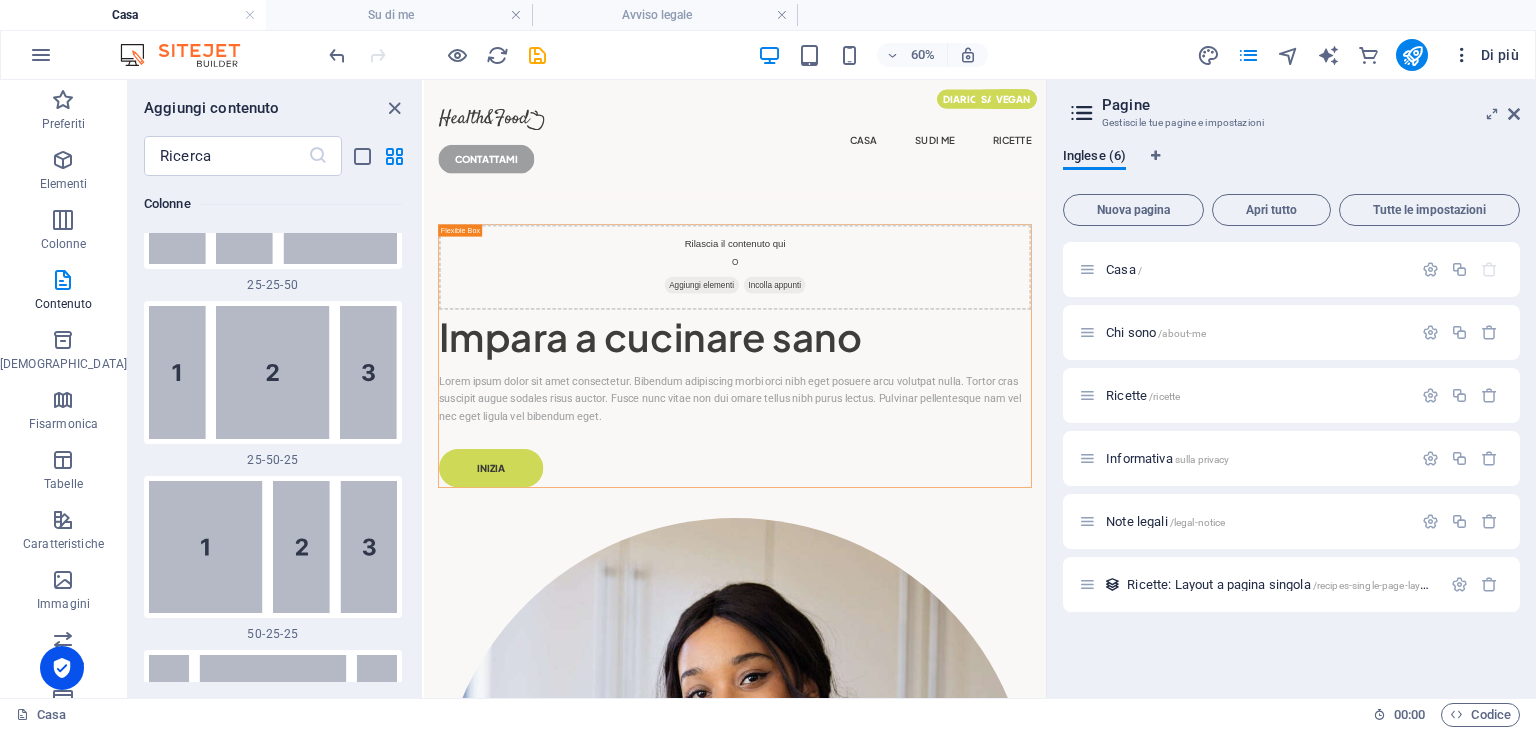 click on "Di più" at bounding box center [1500, 55] 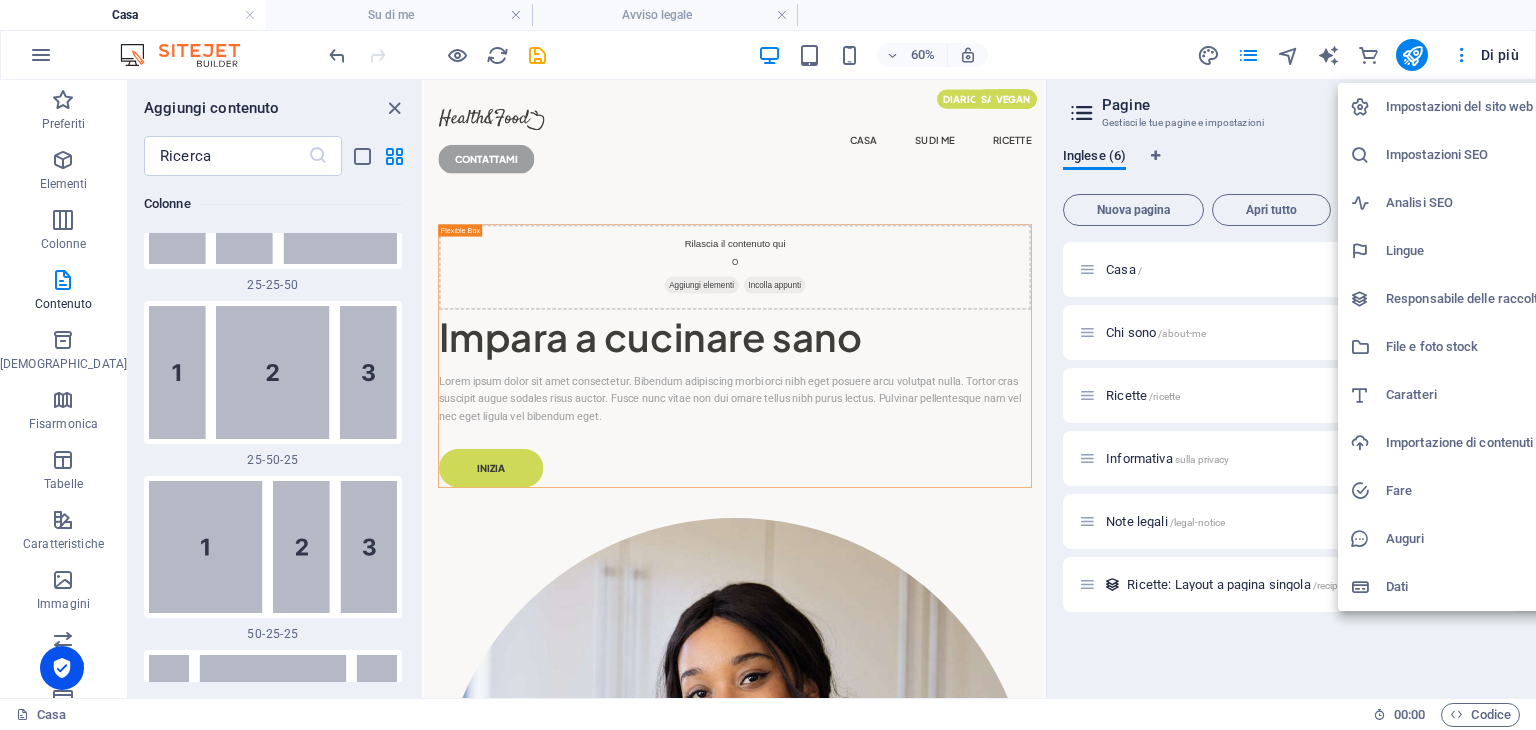click at bounding box center [768, 365] 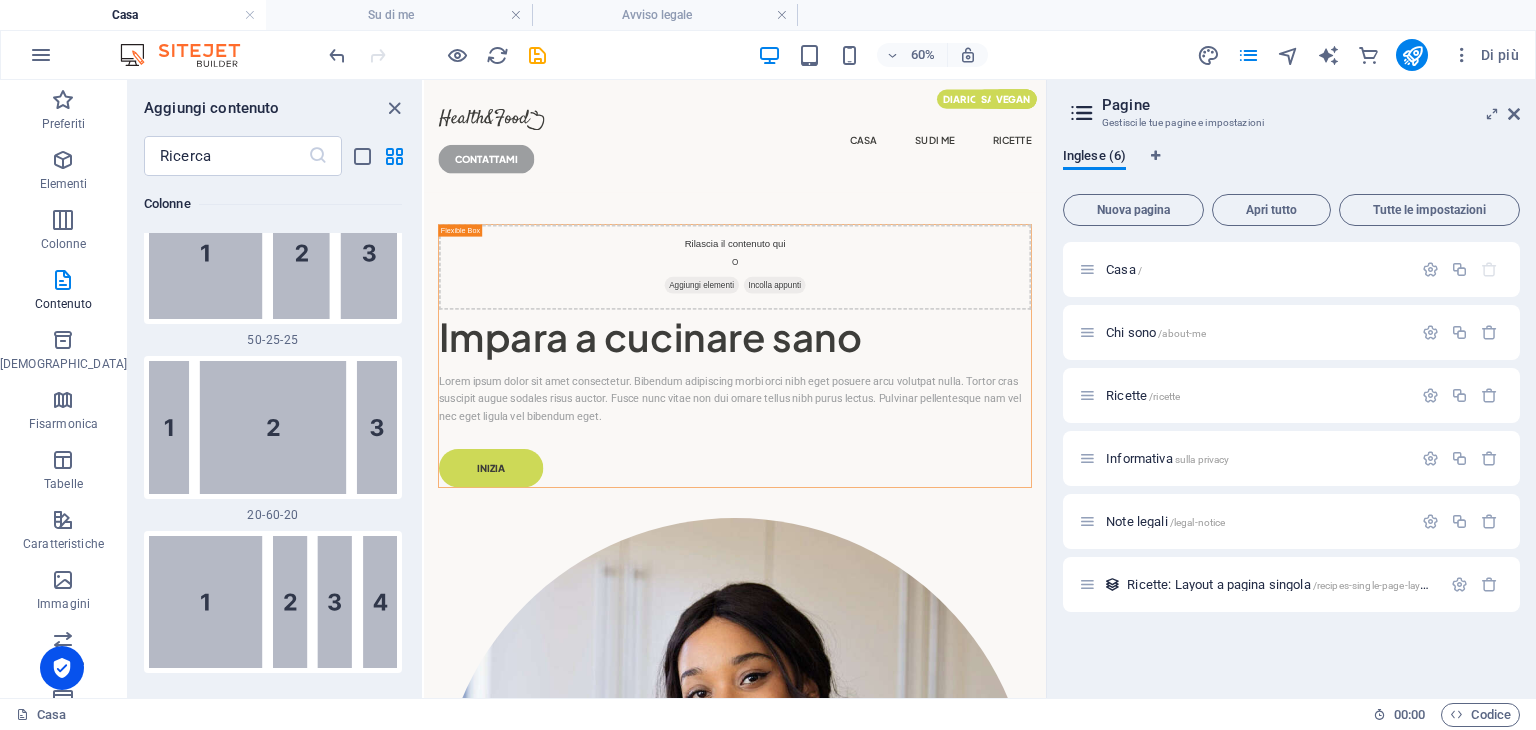 scroll, scrollTop: 3899, scrollLeft: 0, axis: vertical 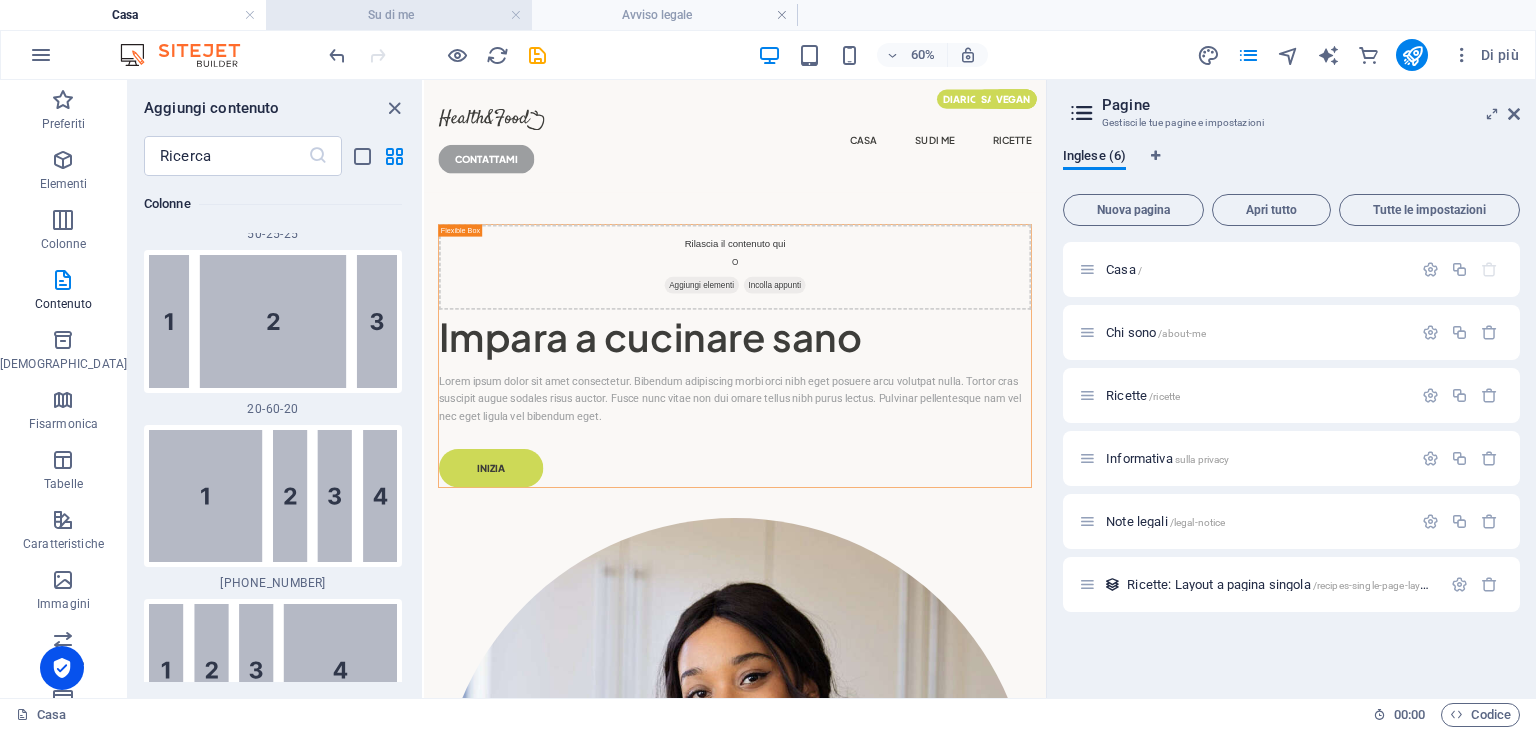 click on "Su di me" at bounding box center (391, 15) 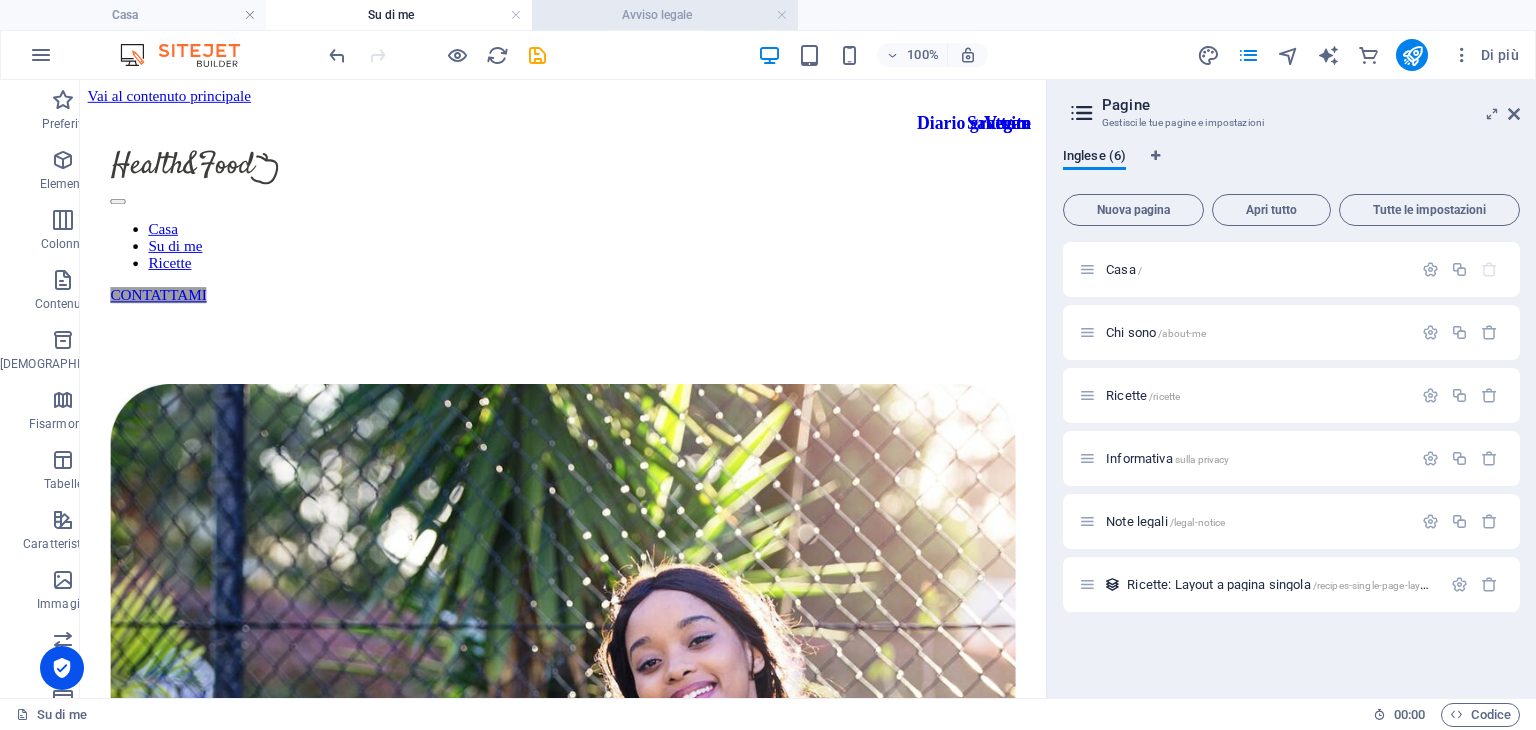 click on "Avviso legale" at bounding box center (665, 15) 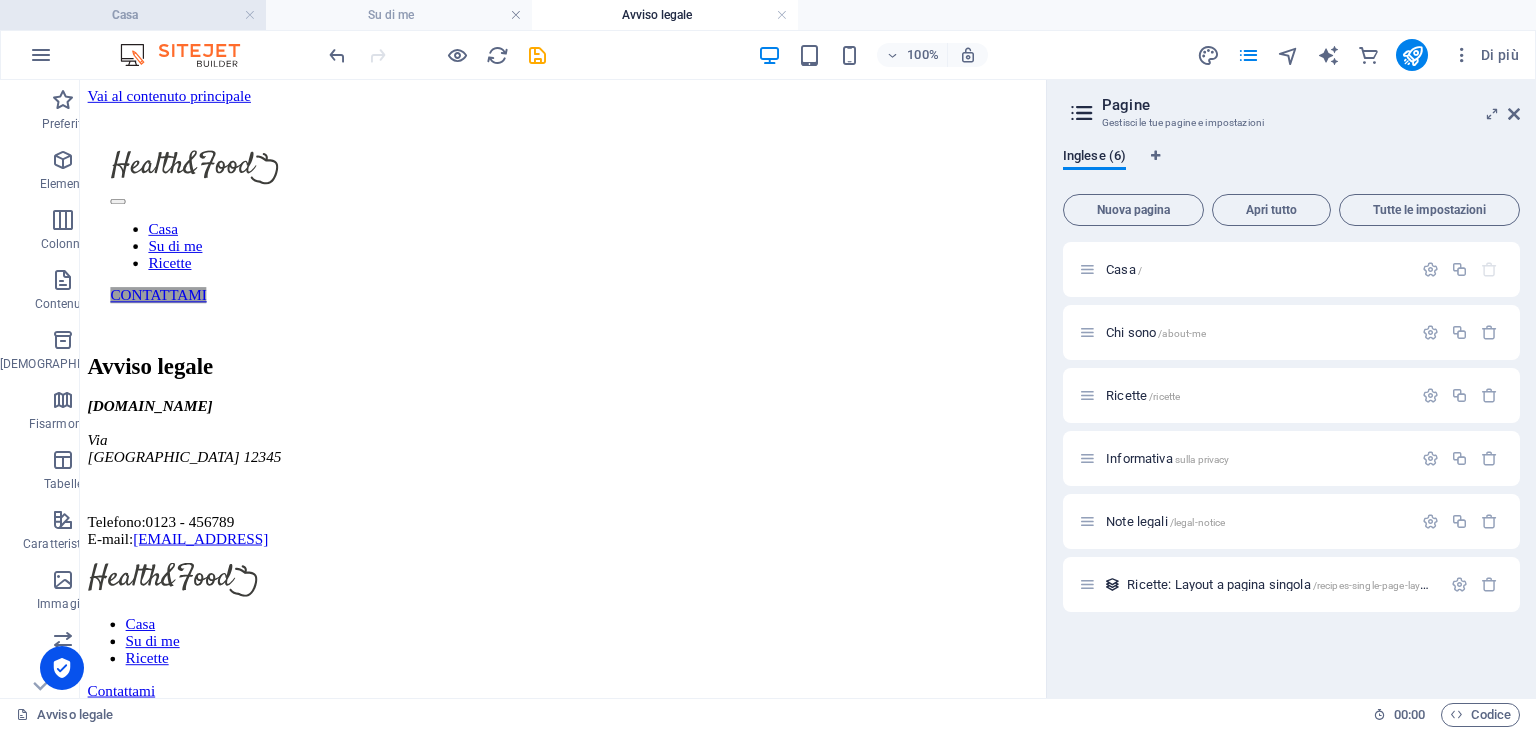 click on "Casa" at bounding box center [133, 15] 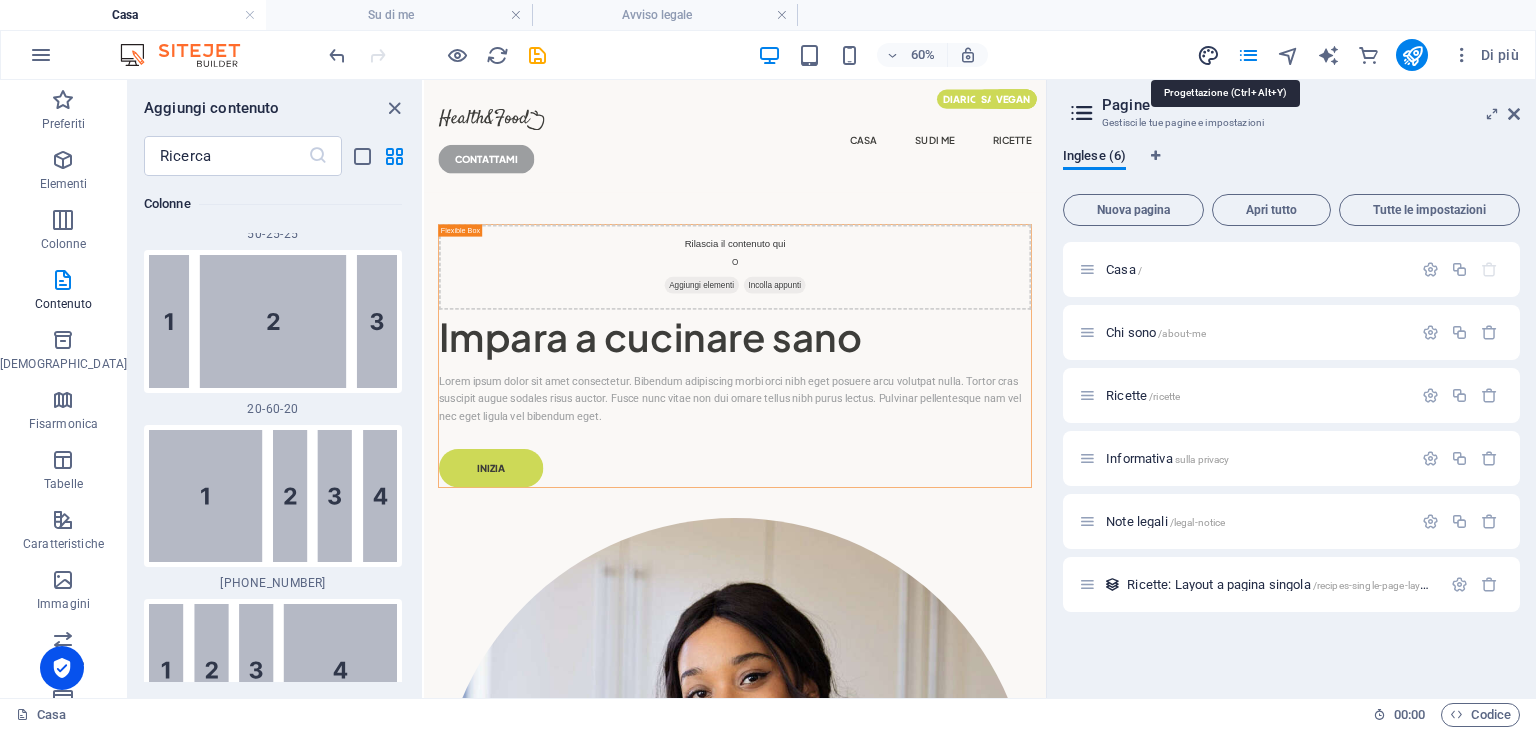 click at bounding box center (1208, 55) 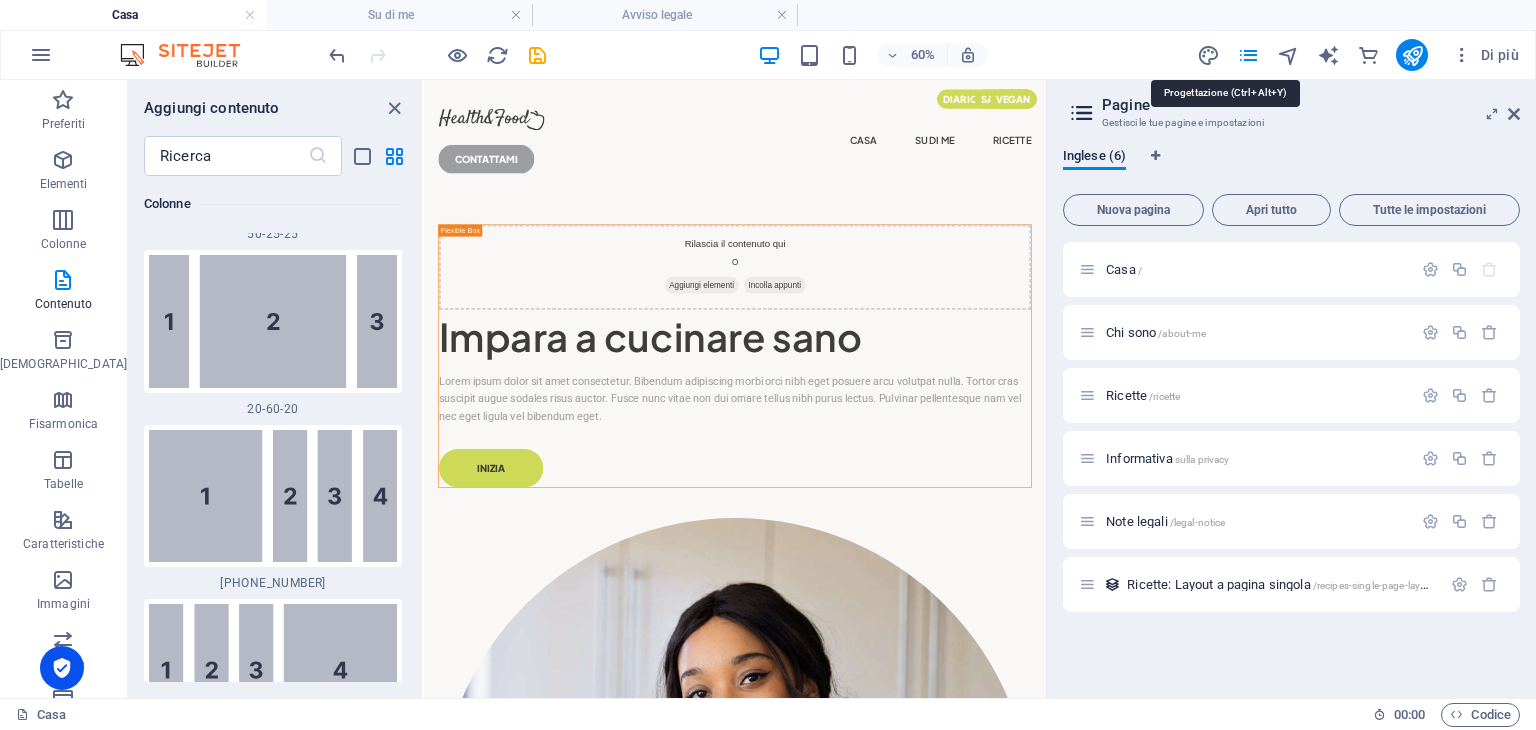 select on "px" 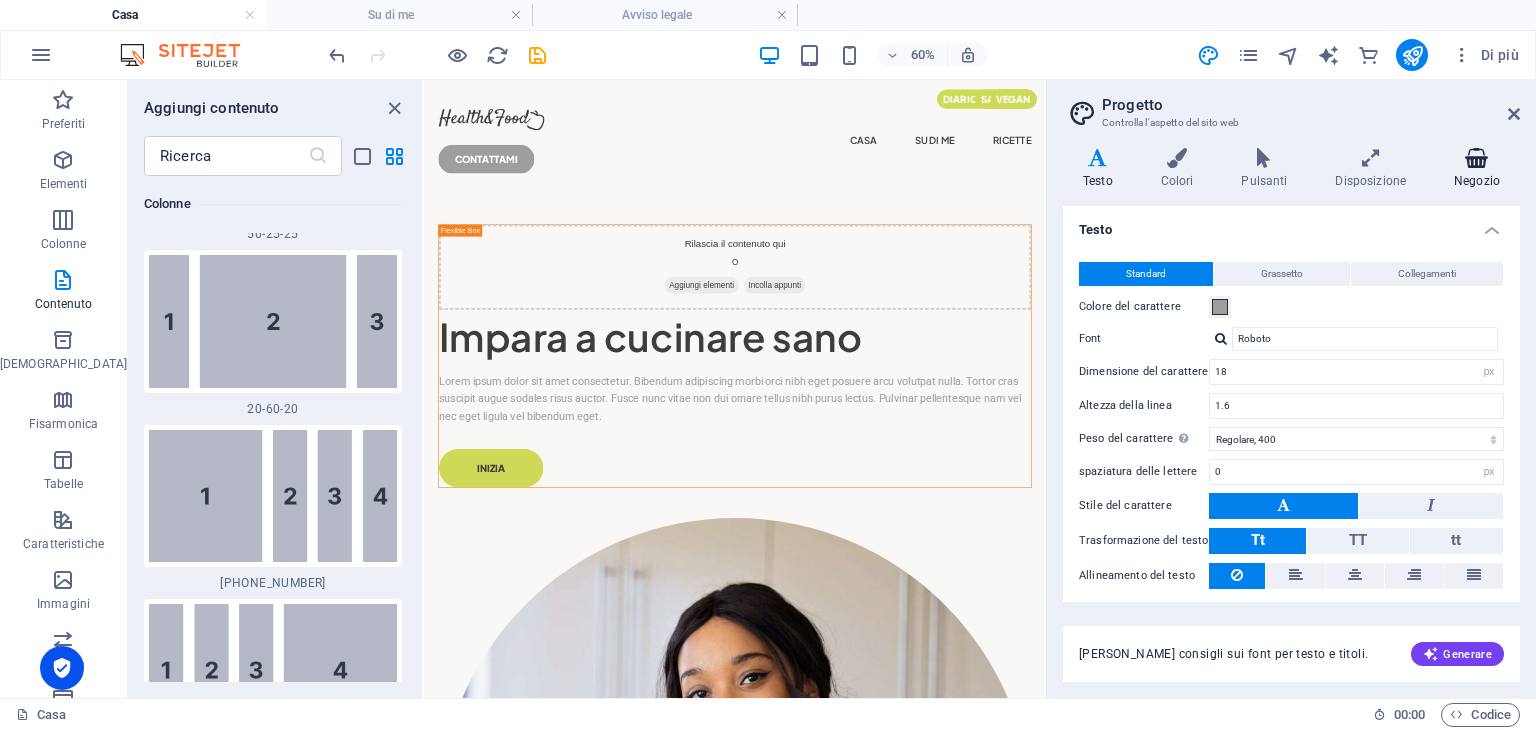 click on "Negozio" at bounding box center (1477, 181) 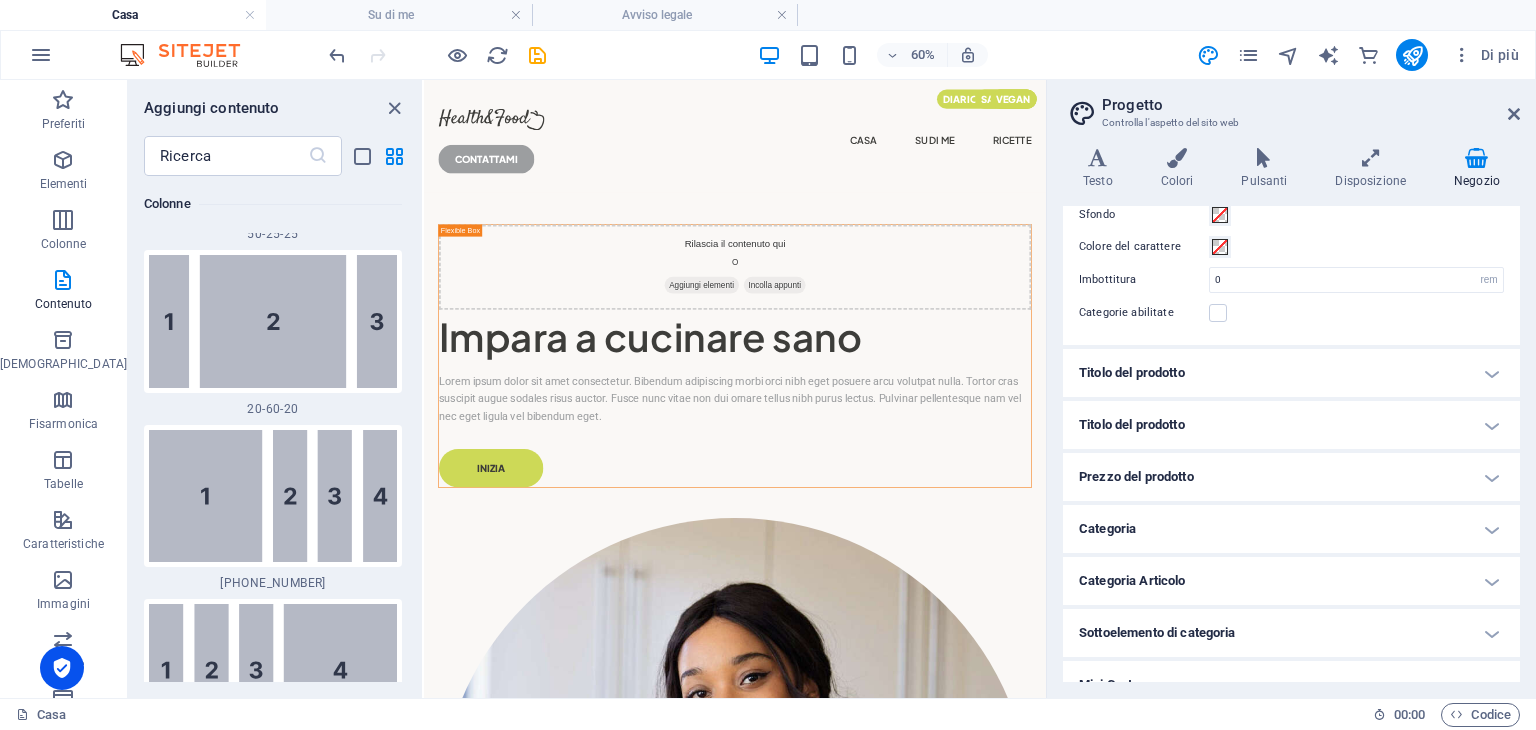 scroll, scrollTop: 0, scrollLeft: 0, axis: both 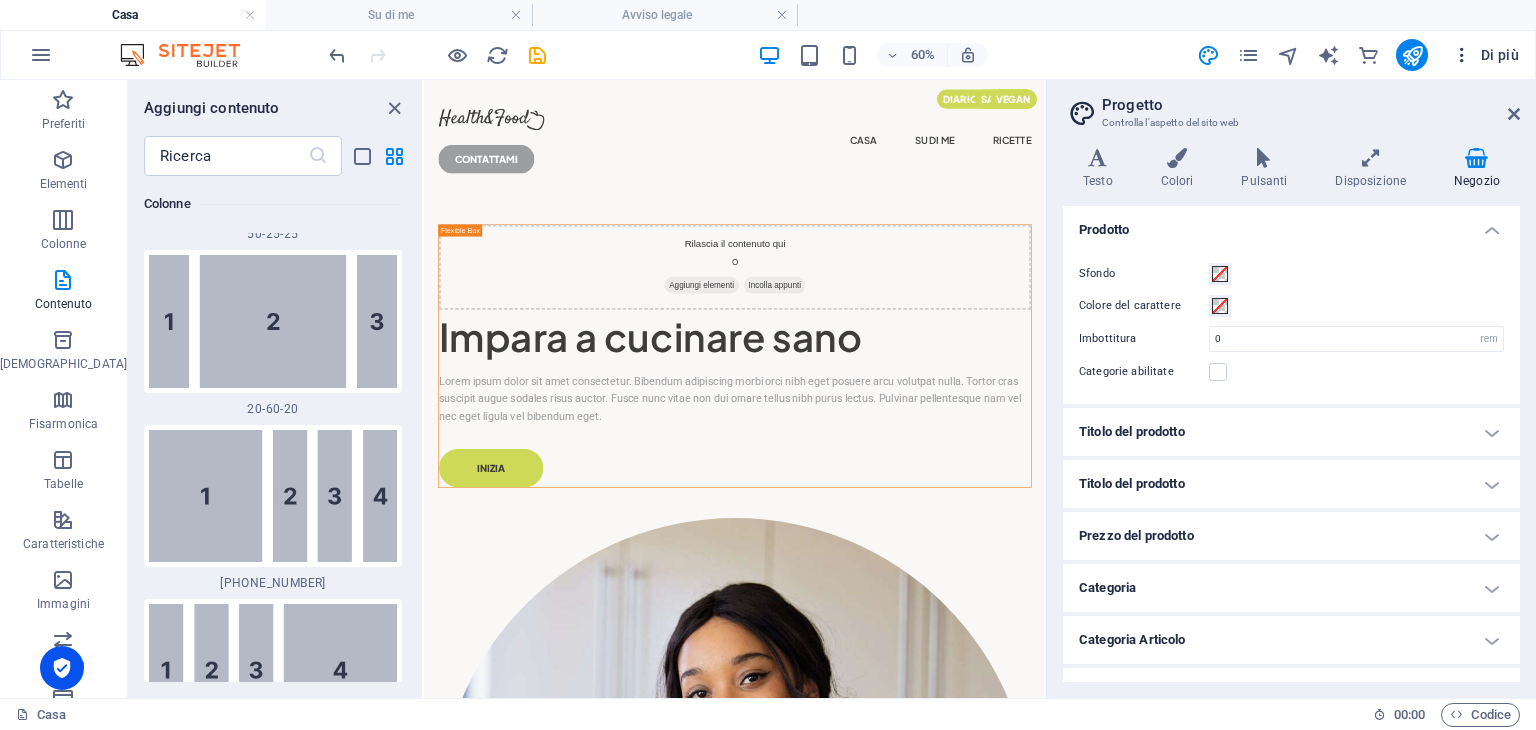 click on "Di più" at bounding box center [1500, 55] 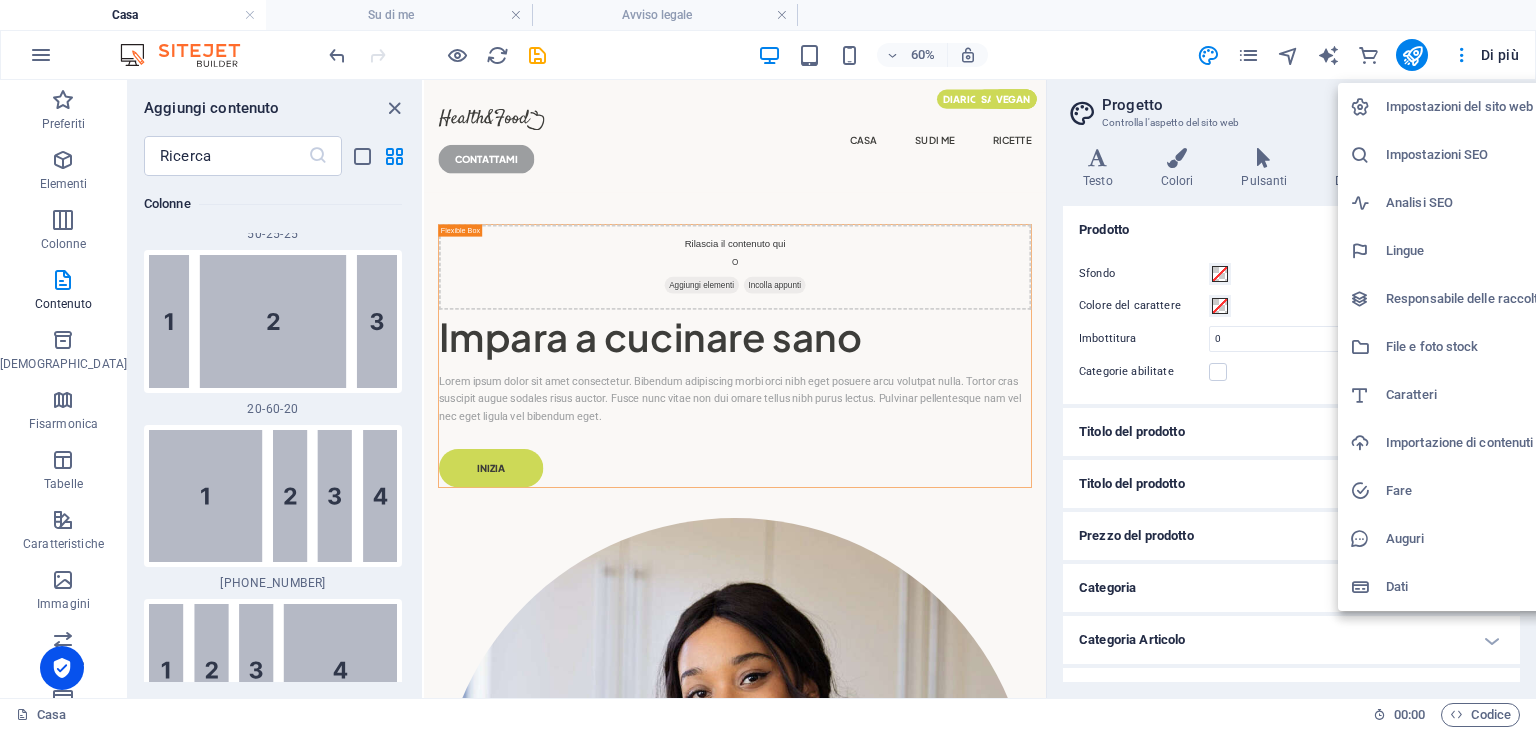 click on "Impostazioni del sito web" at bounding box center [1459, 106] 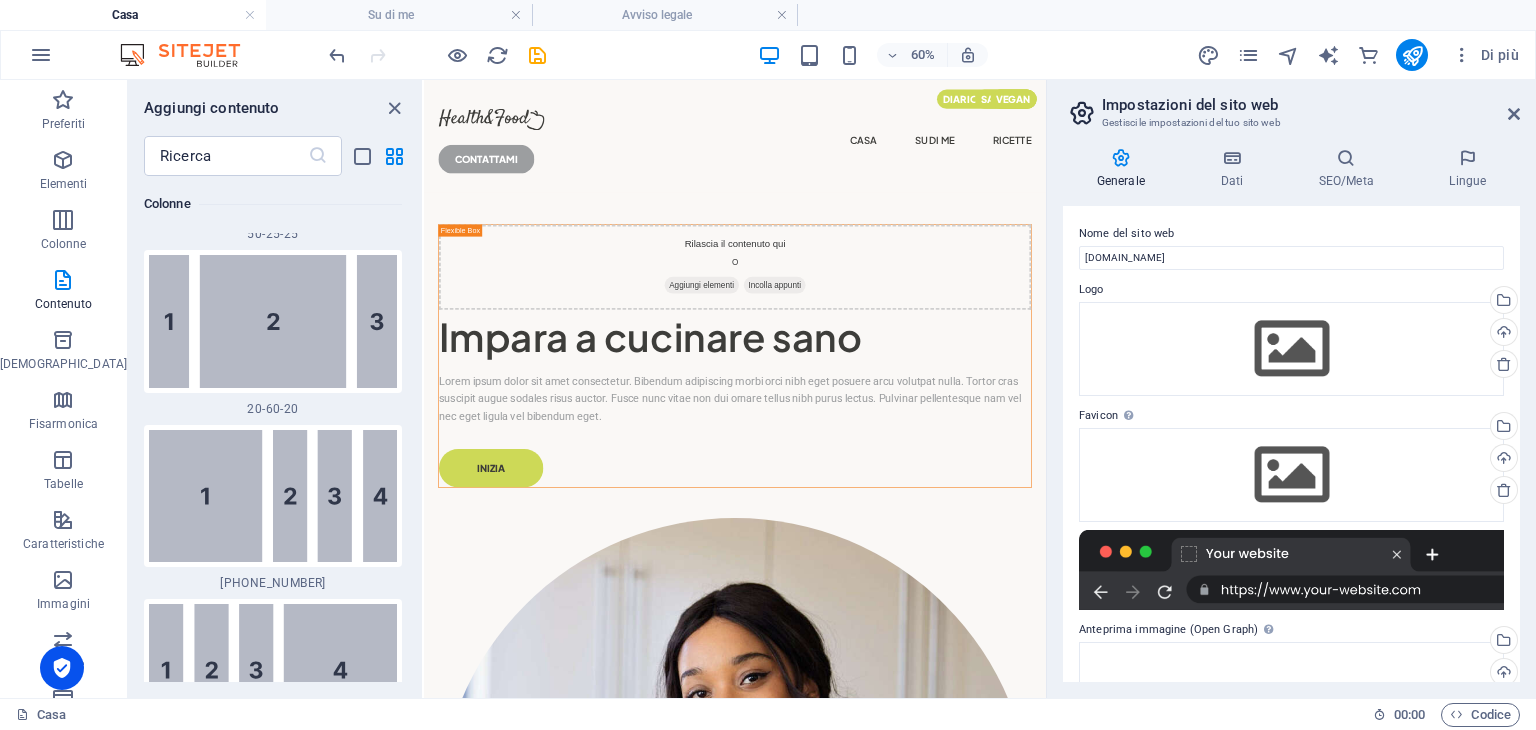 click at bounding box center [1291, 570] 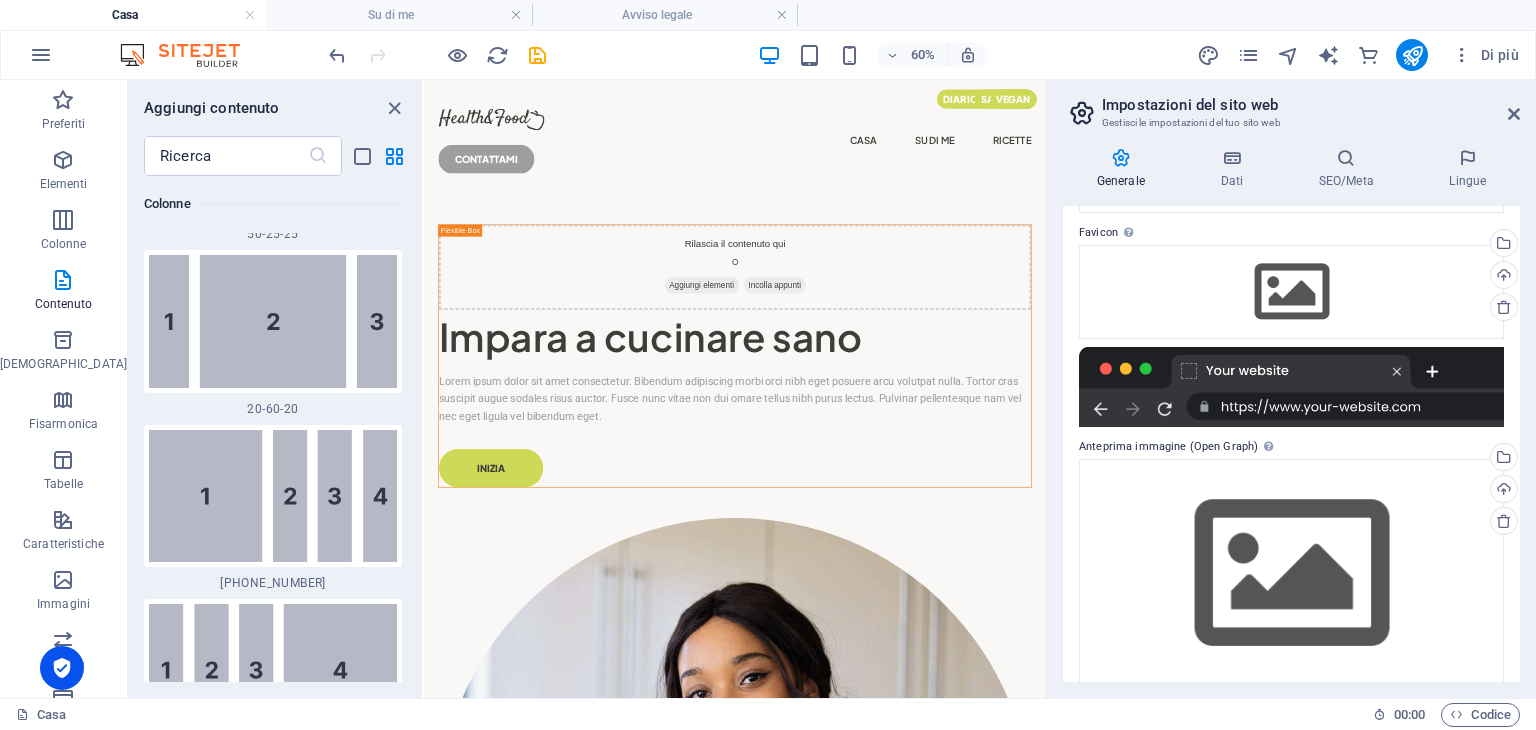 scroll, scrollTop: 206, scrollLeft: 0, axis: vertical 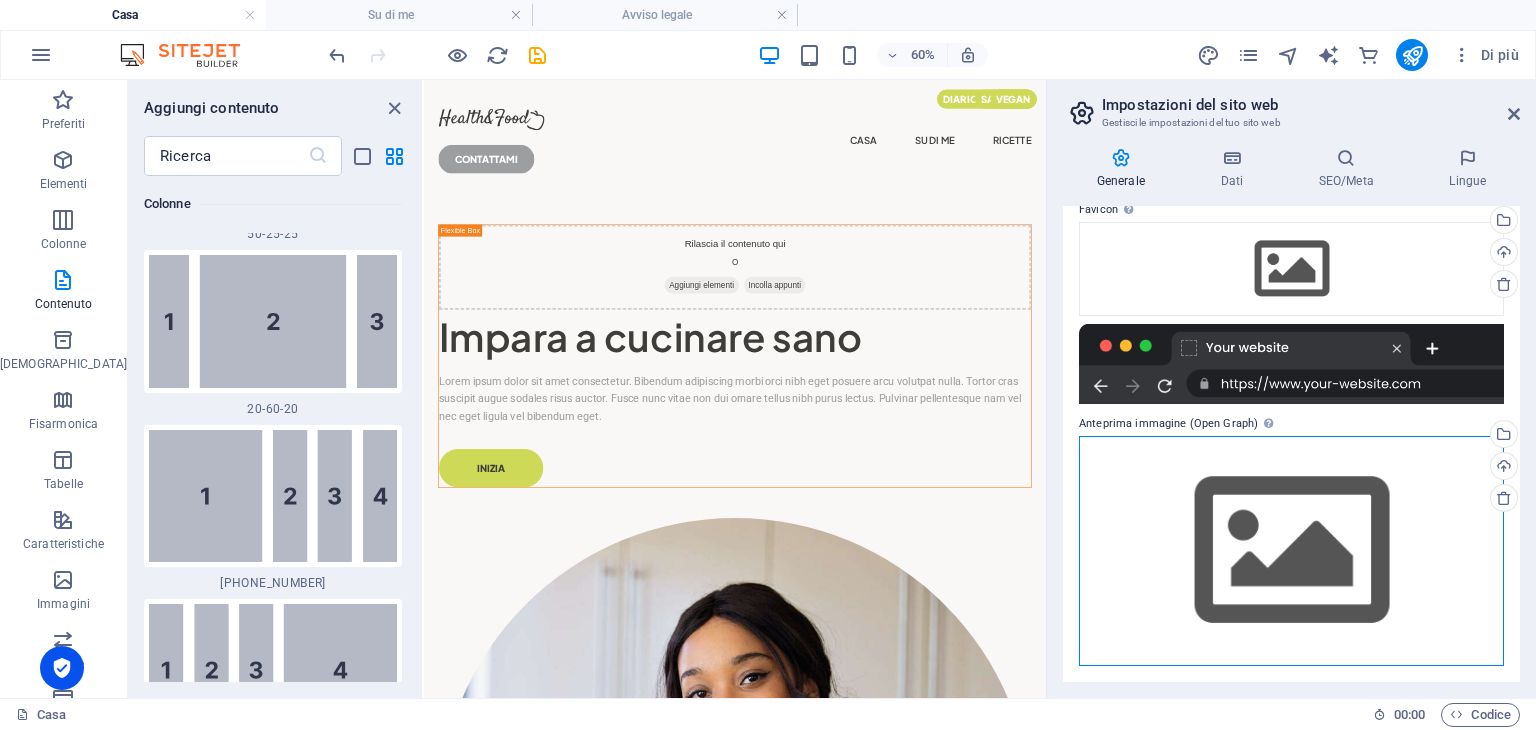 click on "Trascina i file qui, fai clic per scegliere i file o  seleziona i file da File o dalle nostre foto e video stock gratuiti" at bounding box center [1291, 550] 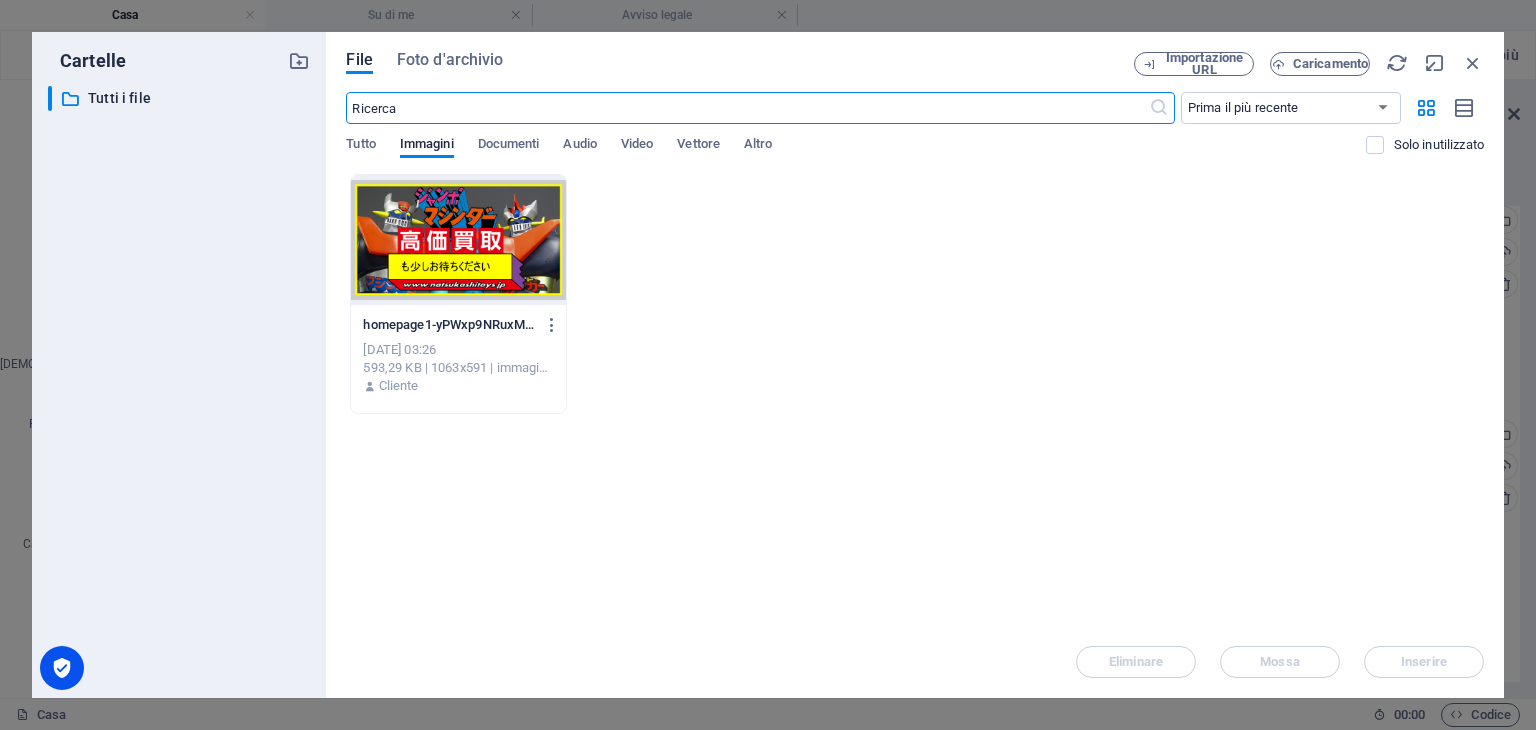 click at bounding box center (458, 240) 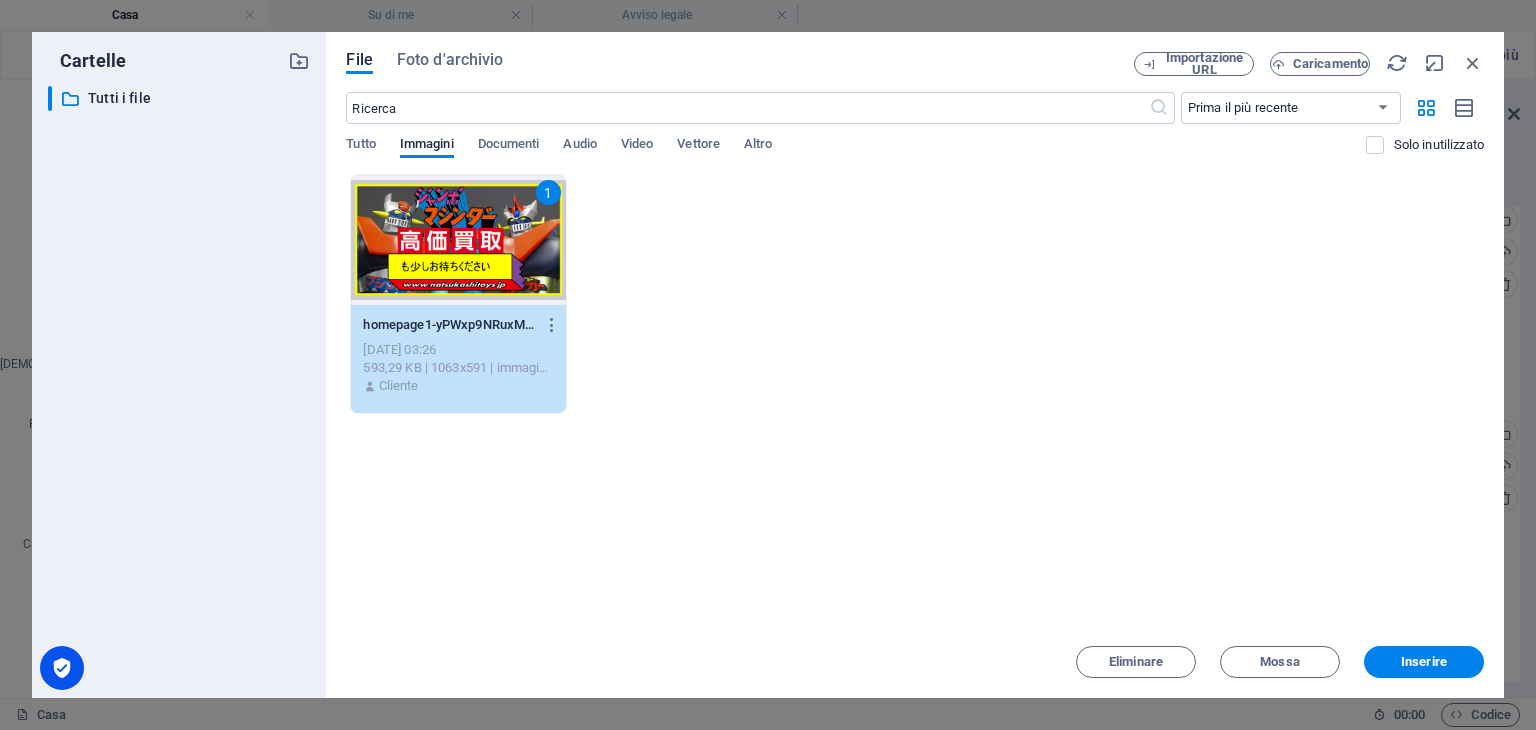 click on "Inserire" at bounding box center (1424, 661) 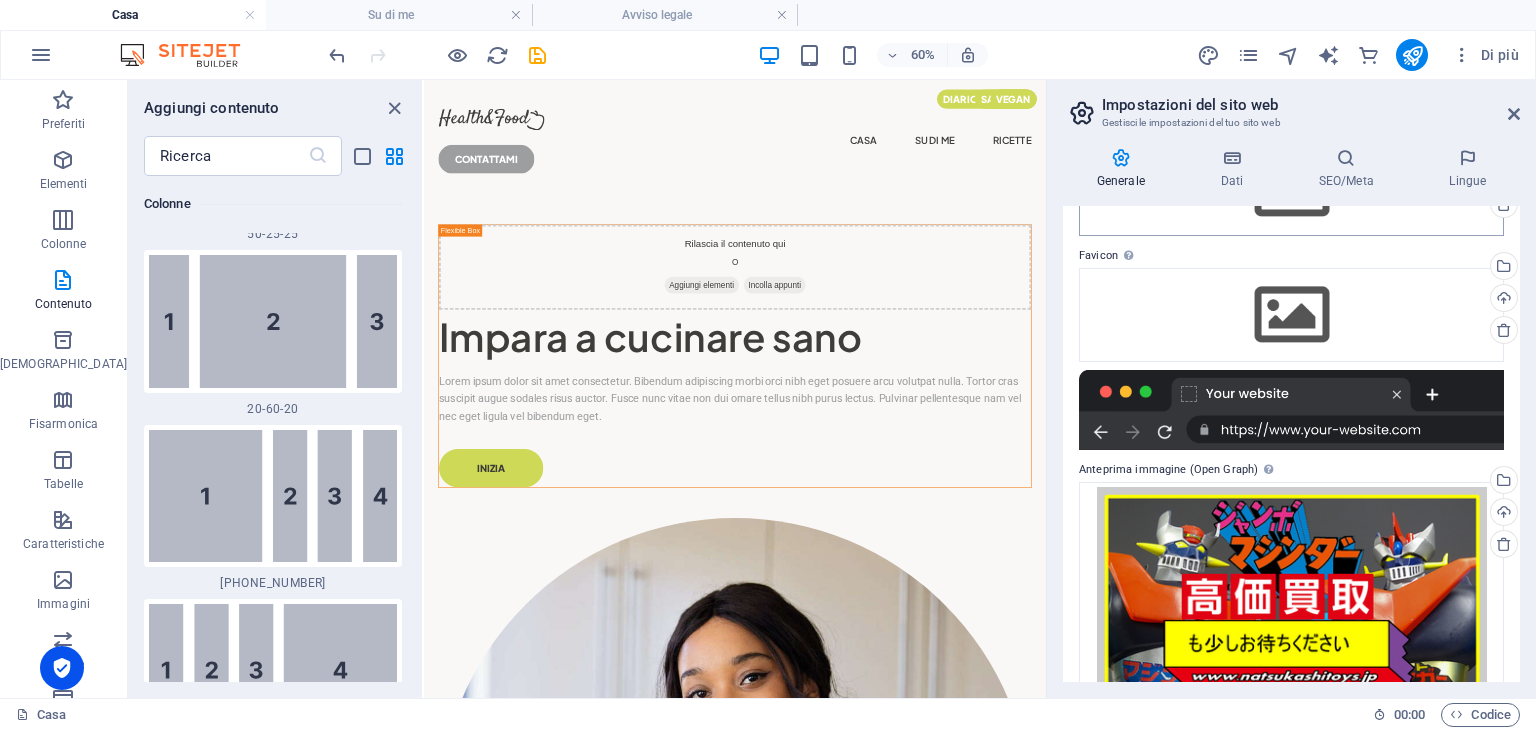 scroll, scrollTop: 203, scrollLeft: 0, axis: vertical 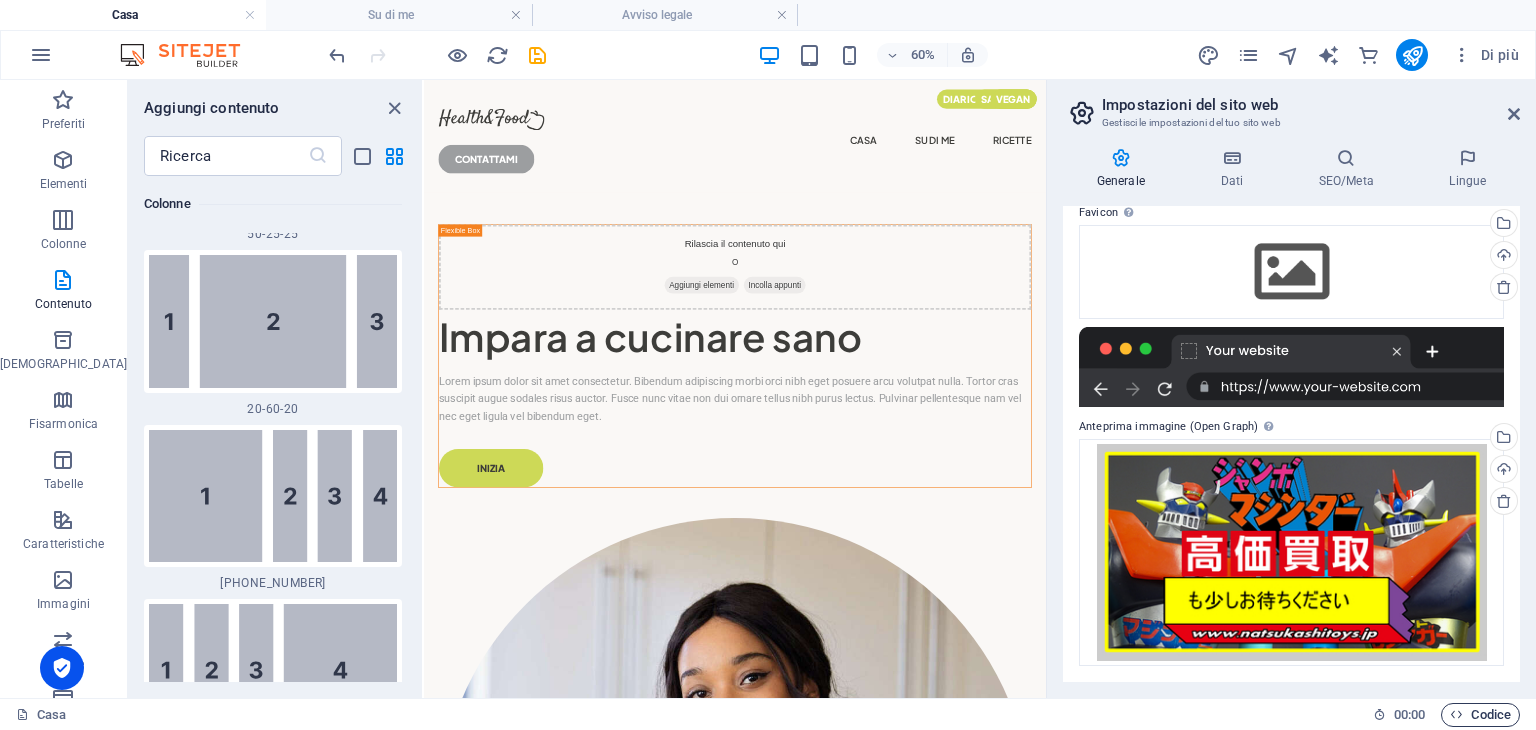 click on "Codice" at bounding box center [1491, 714] 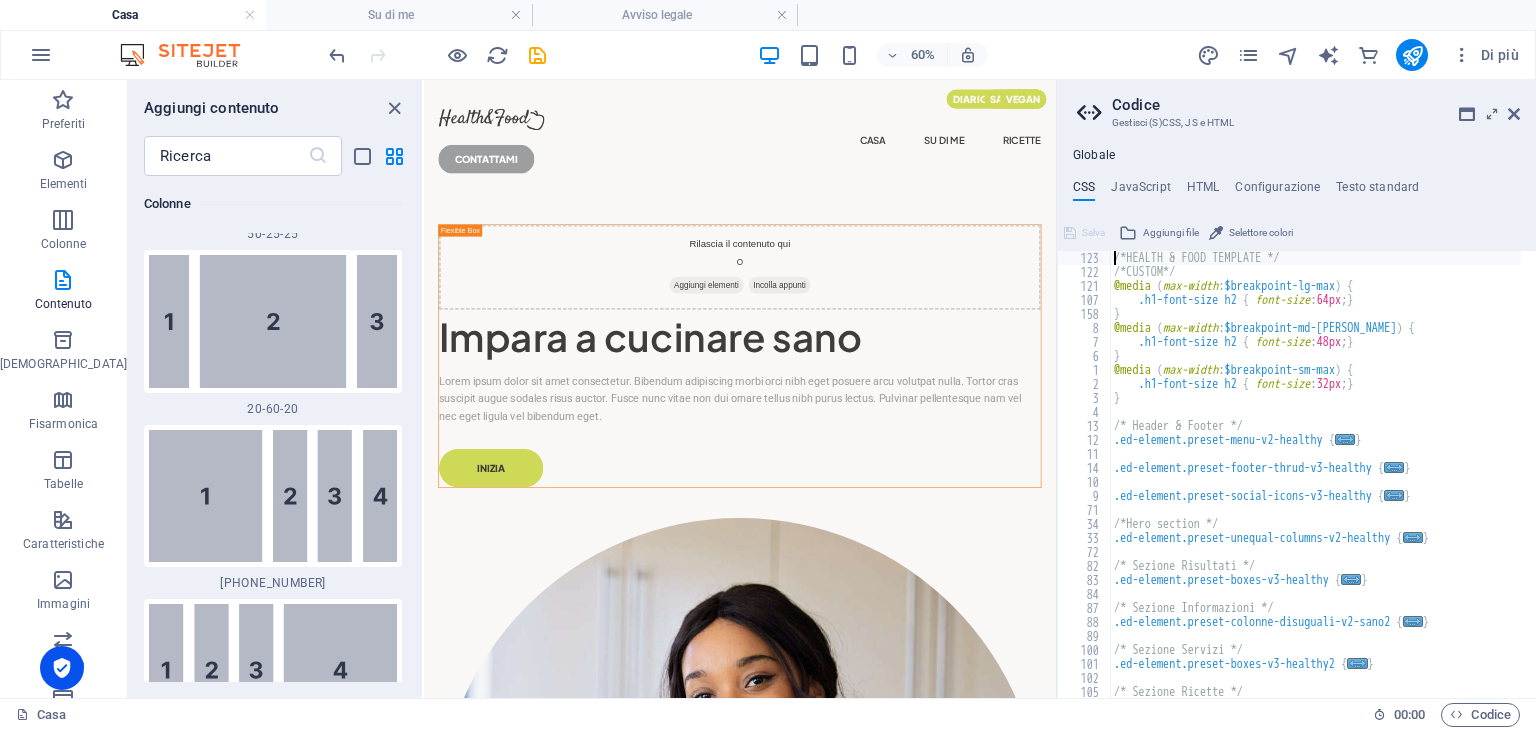 scroll, scrollTop: 0, scrollLeft: 0, axis: both 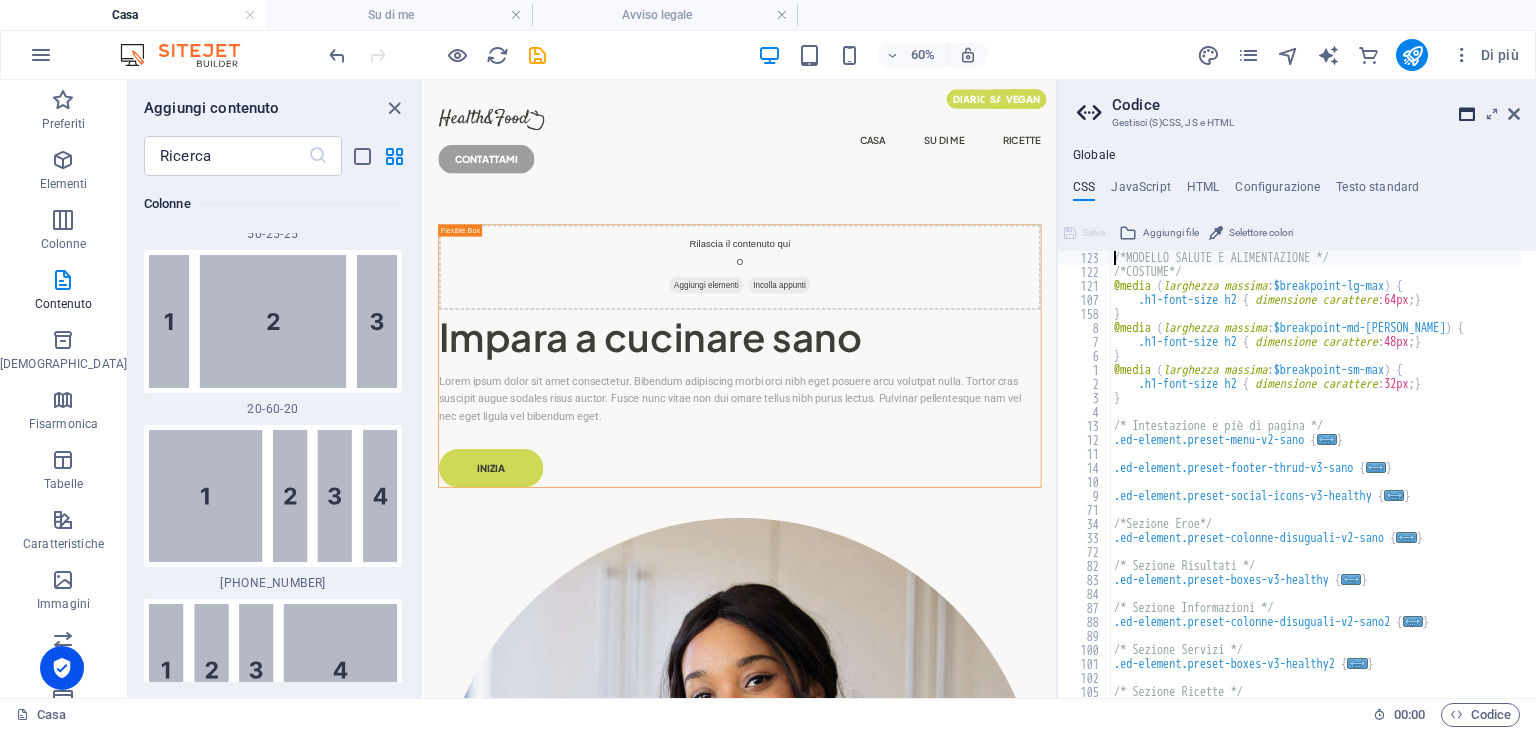 click at bounding box center (1467, 114) 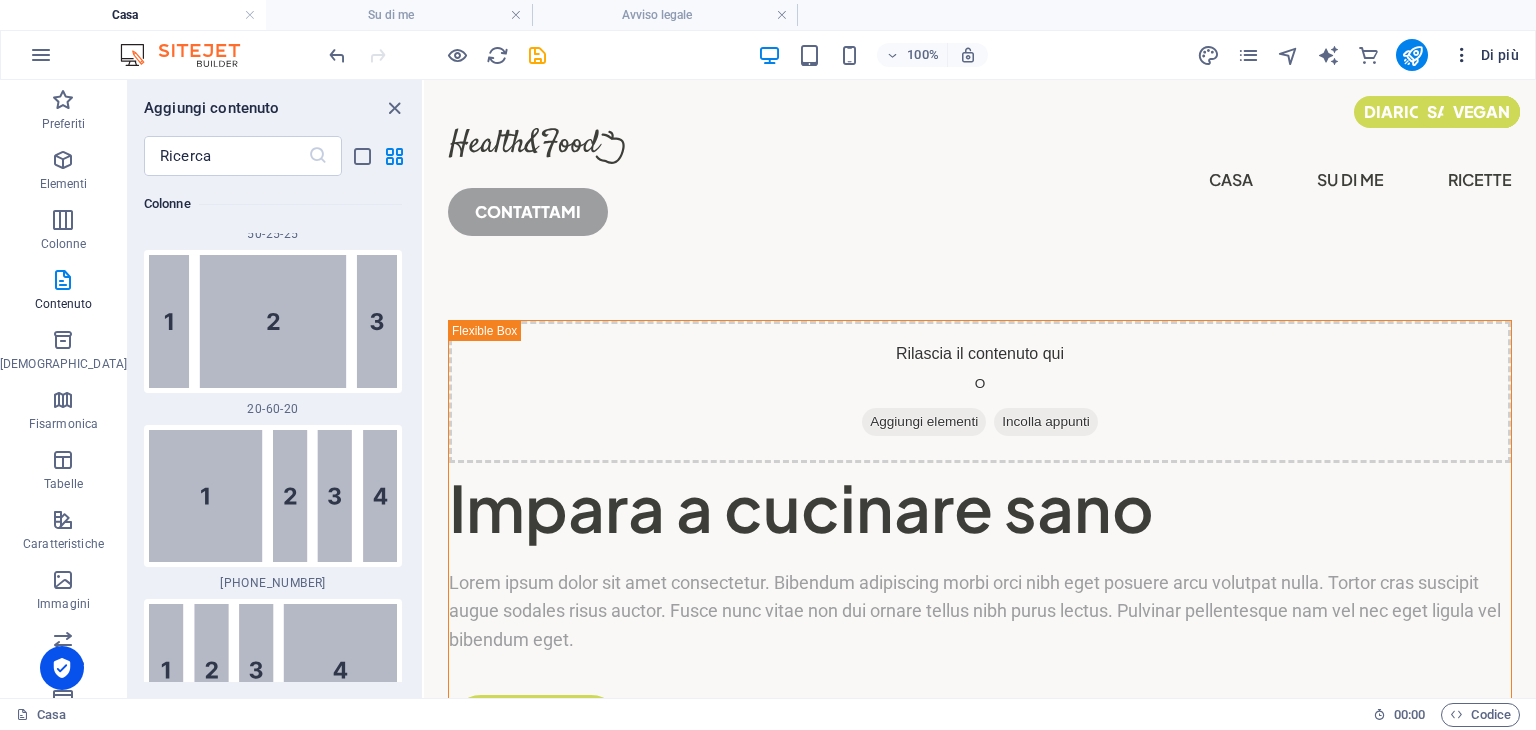click on "Di più" at bounding box center [1500, 55] 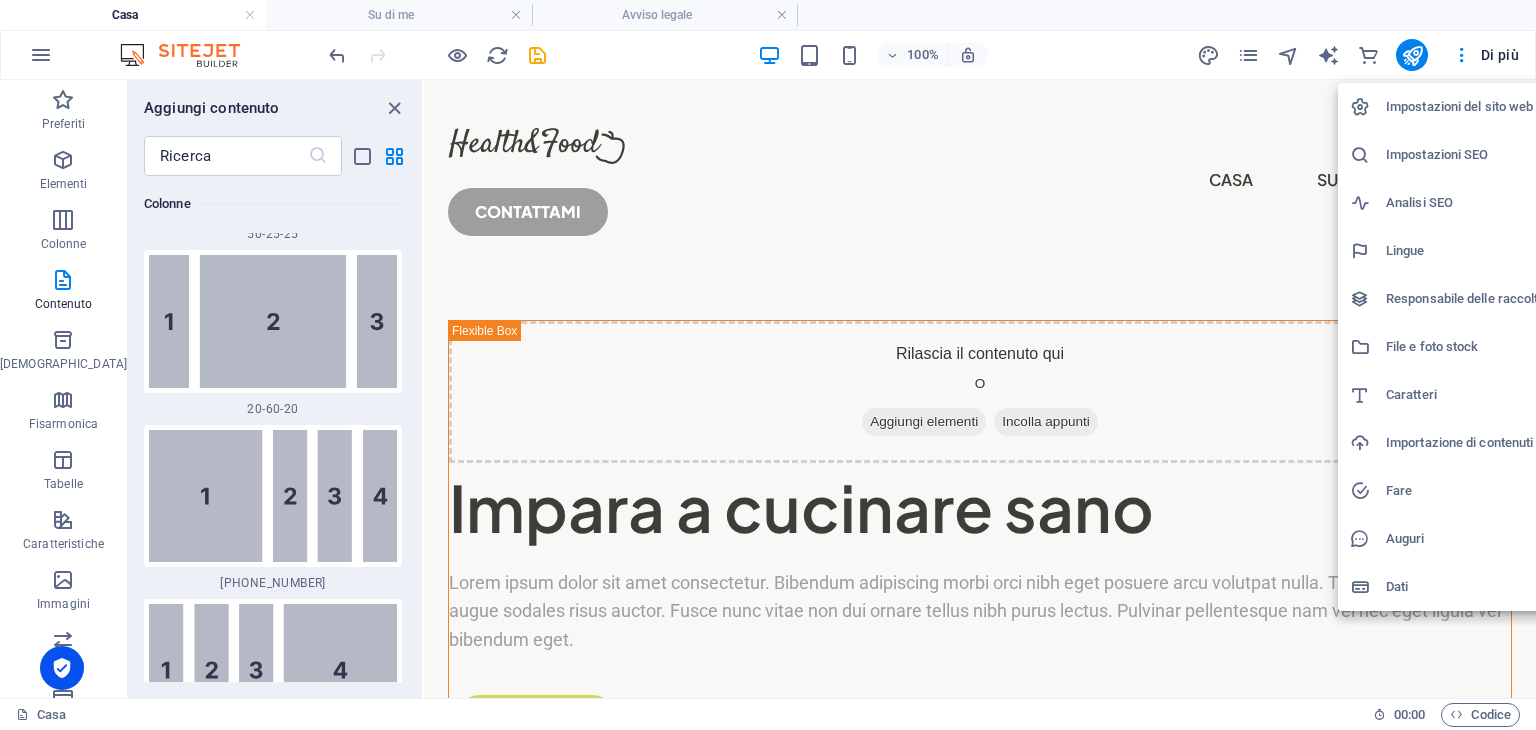 click on "Impostazioni del sito web" at bounding box center (1459, 106) 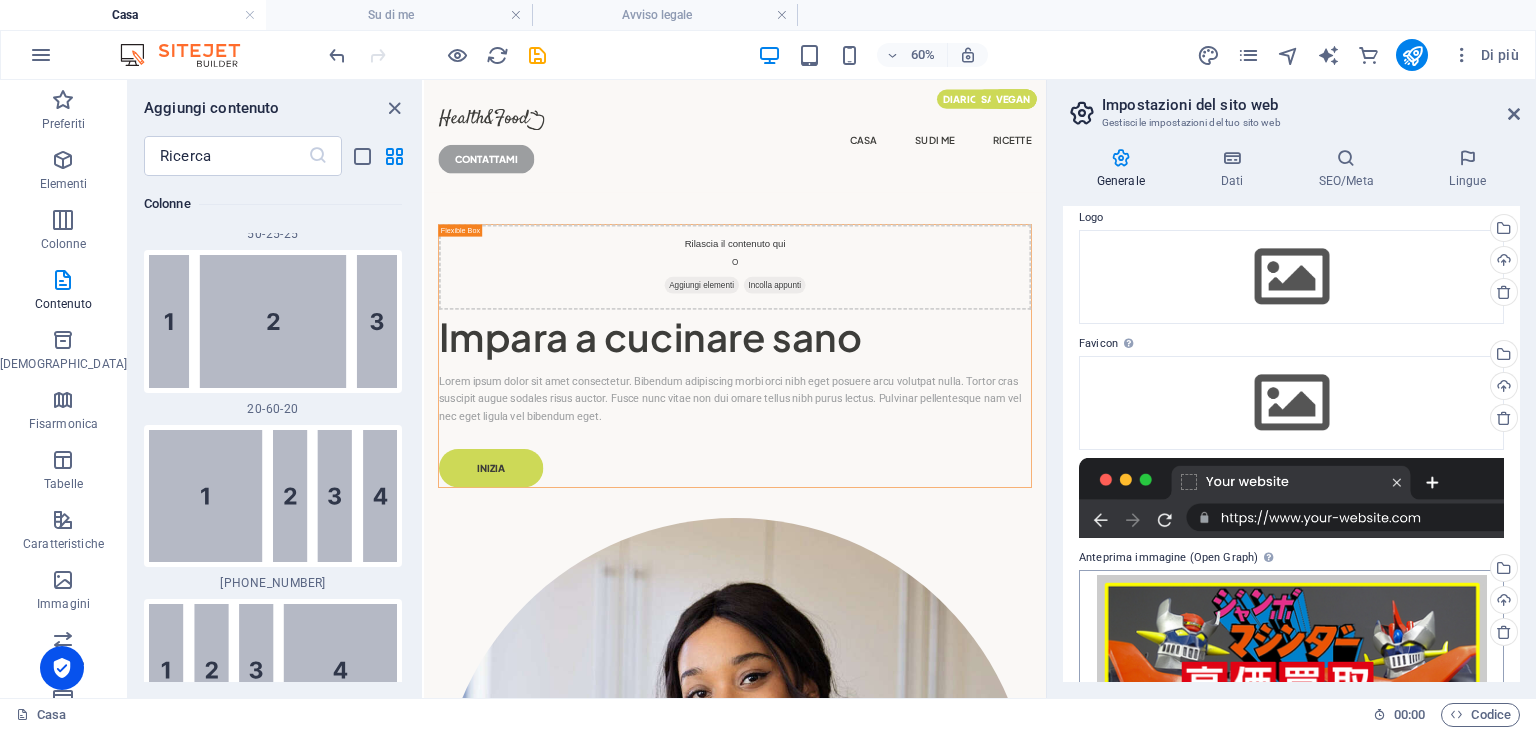scroll, scrollTop: 0, scrollLeft: 0, axis: both 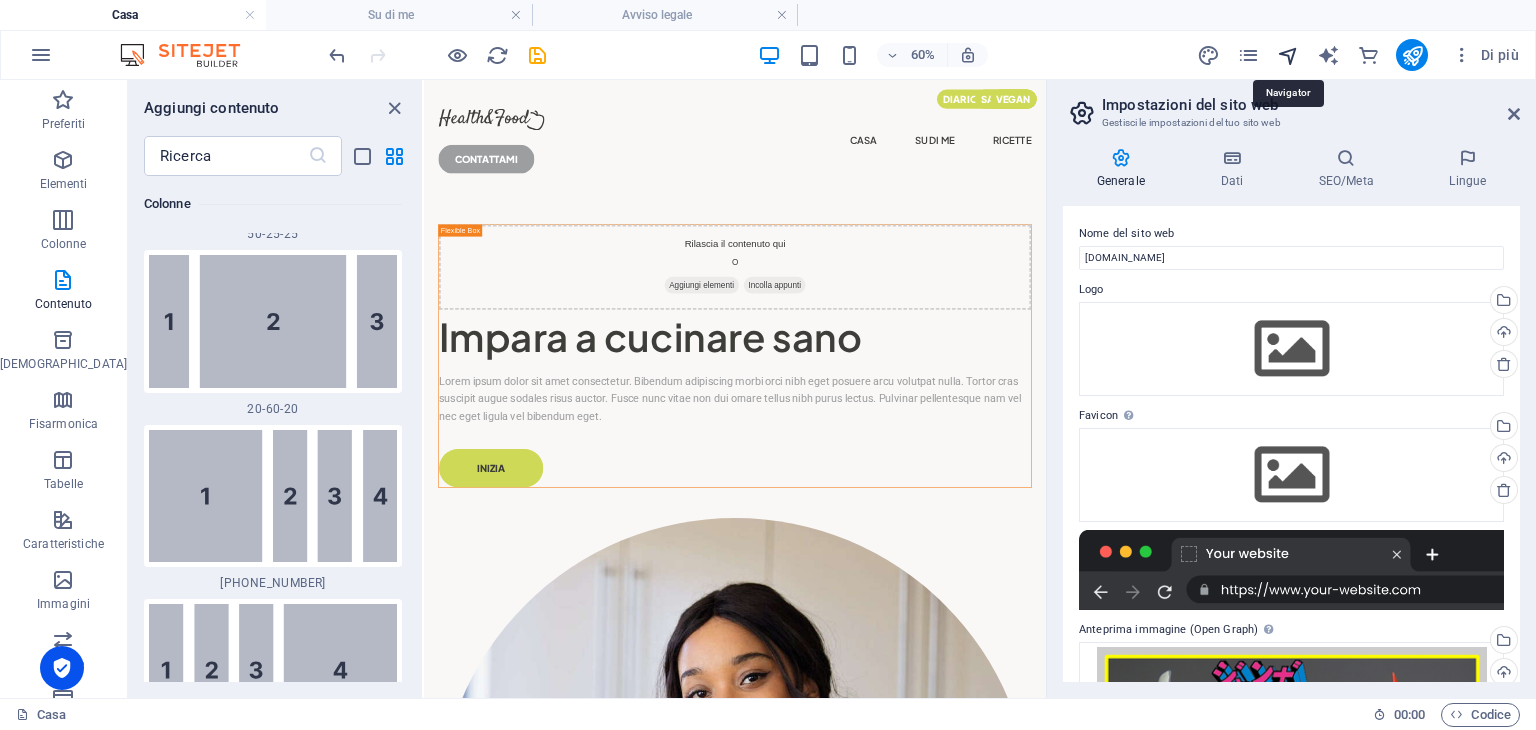 click at bounding box center (1288, 55) 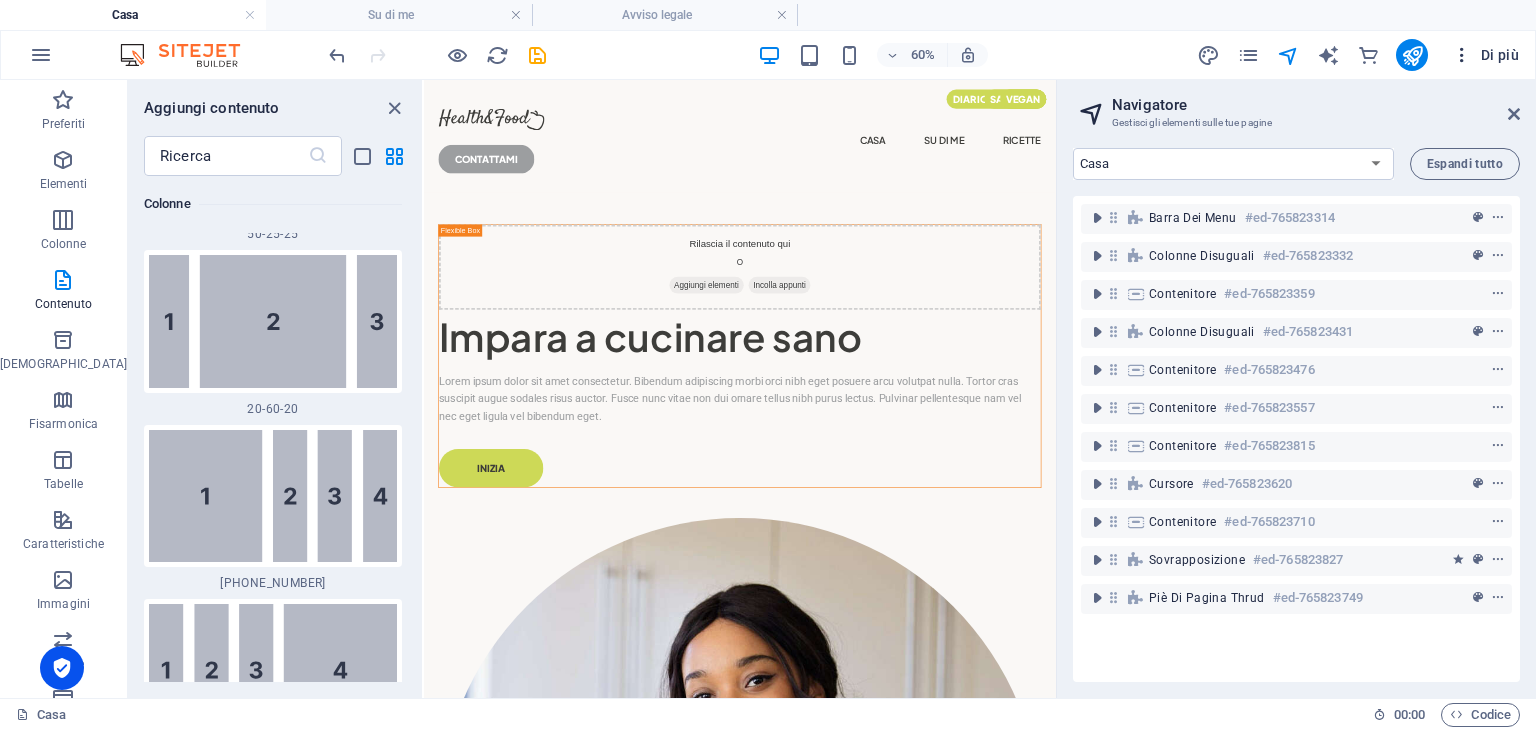 click on "Di più" at bounding box center [1500, 55] 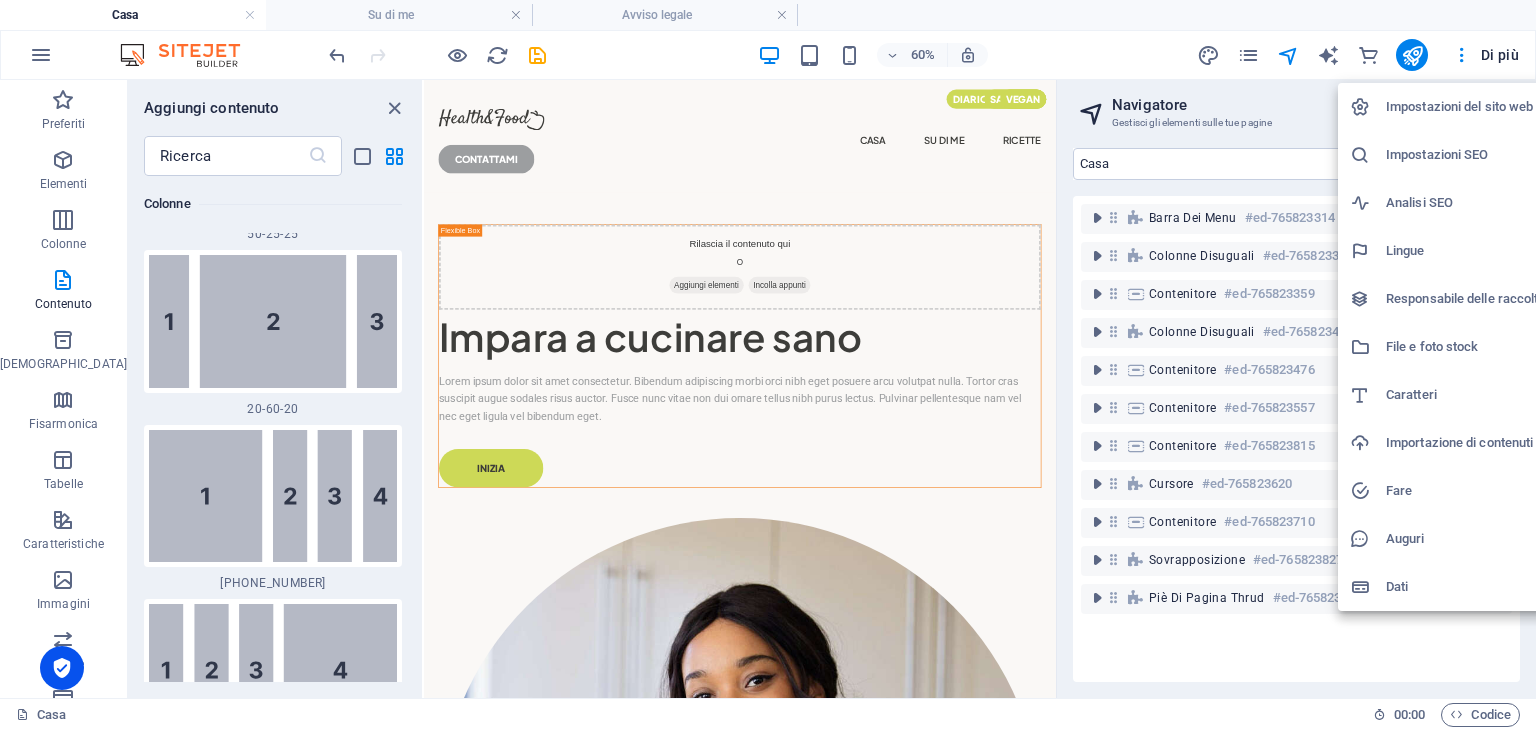 click on "Impostazioni del sito web" at bounding box center [1466, 107] 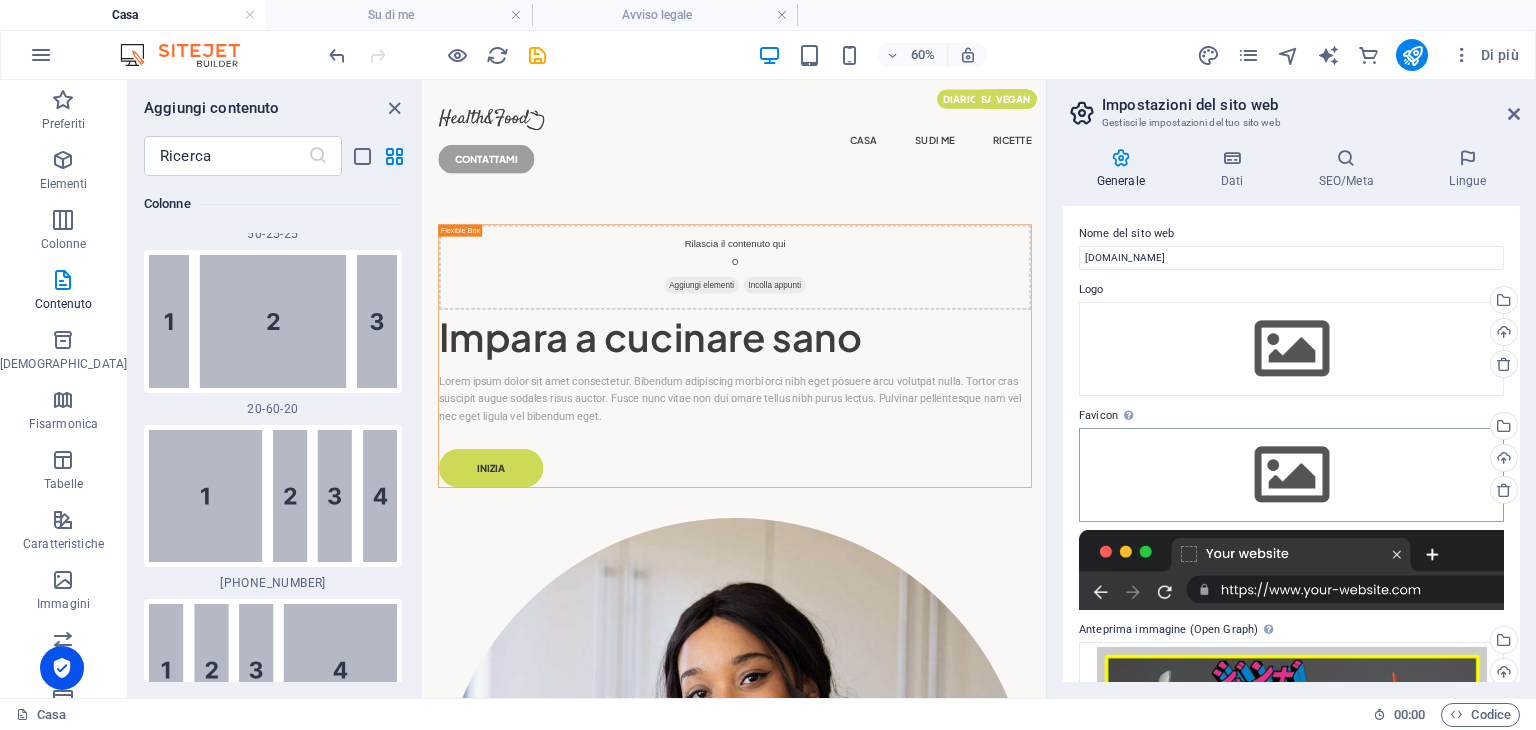 scroll, scrollTop: 203, scrollLeft: 0, axis: vertical 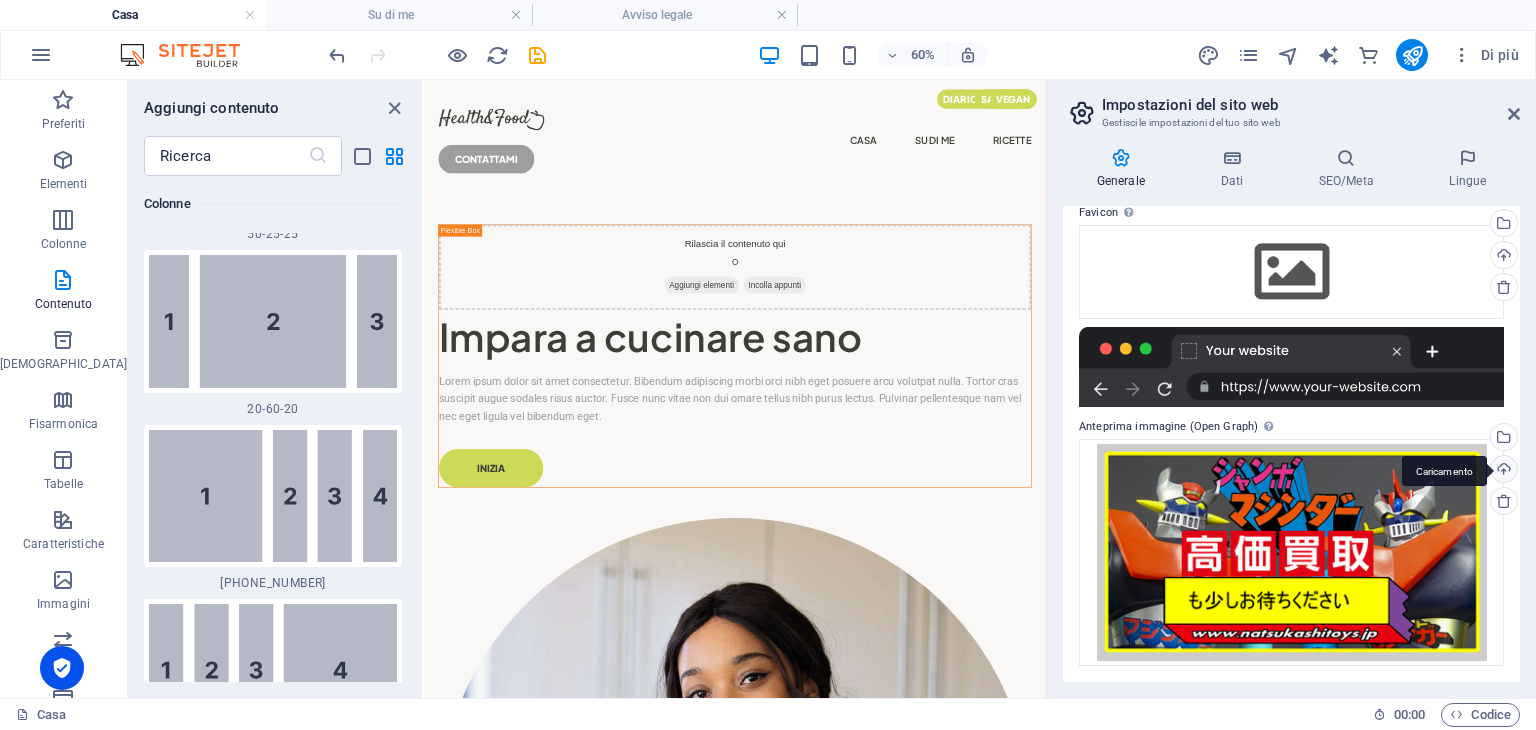 click on "Caricamento" at bounding box center (1502, 471) 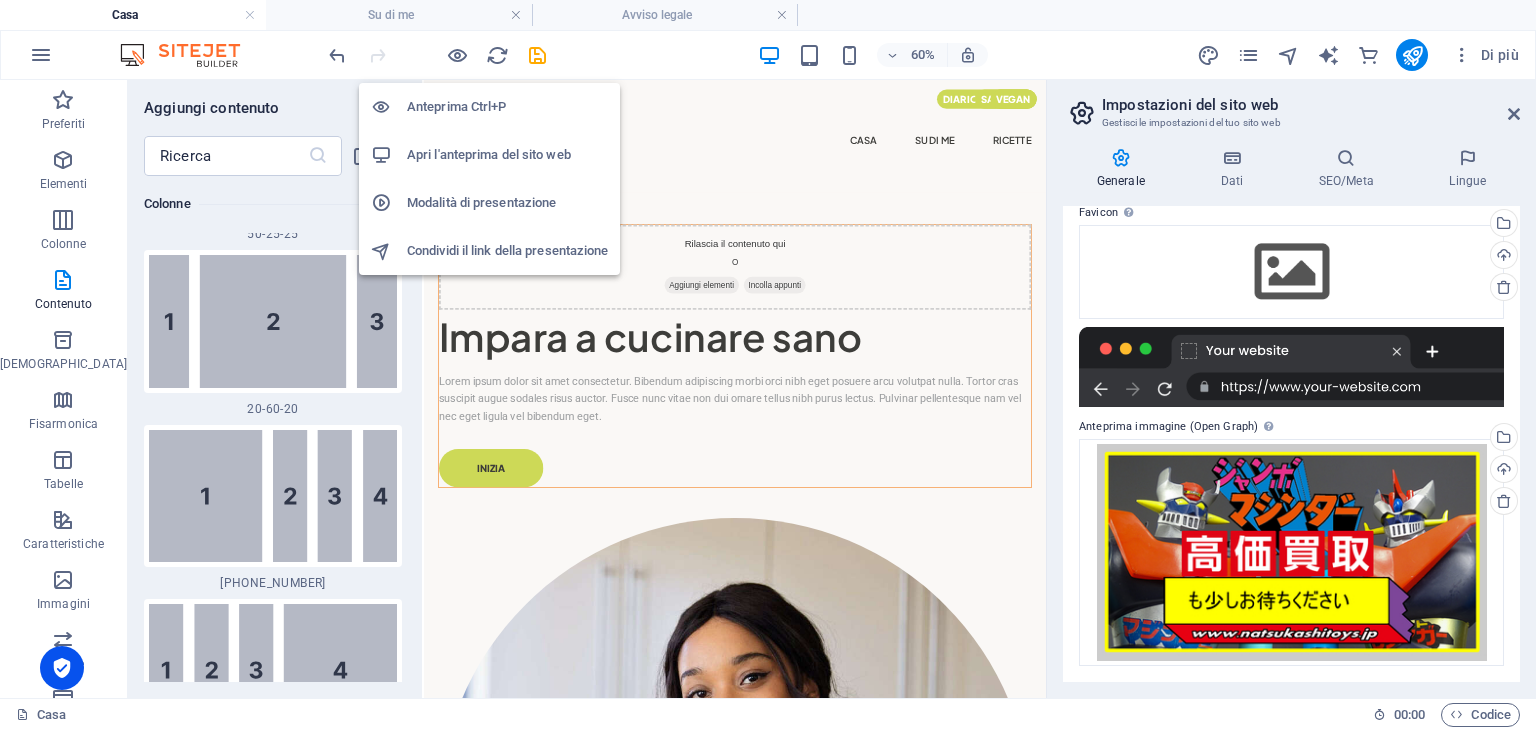 click on "Apri l'anteprima del sito web" at bounding box center (489, 154) 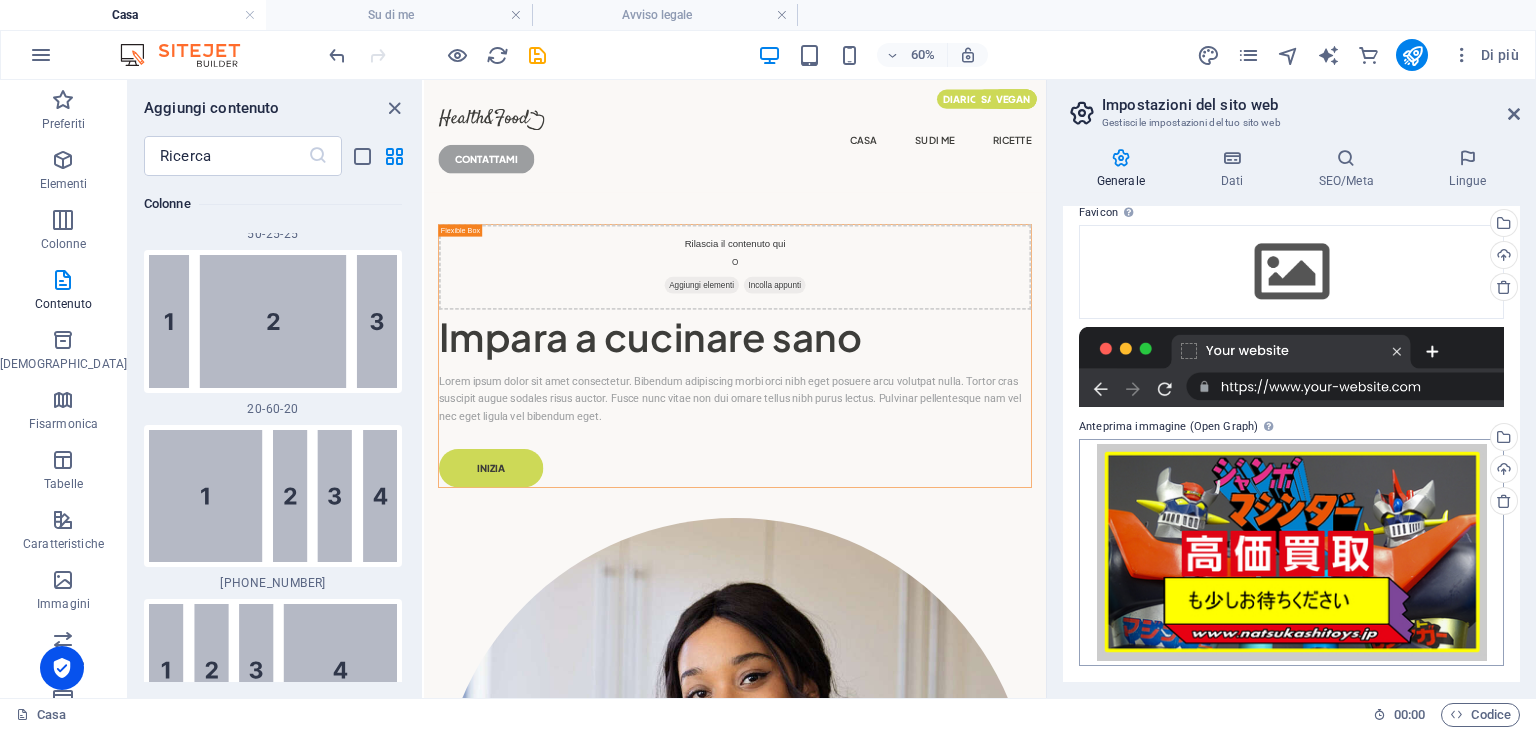 scroll, scrollTop: 0, scrollLeft: 0, axis: both 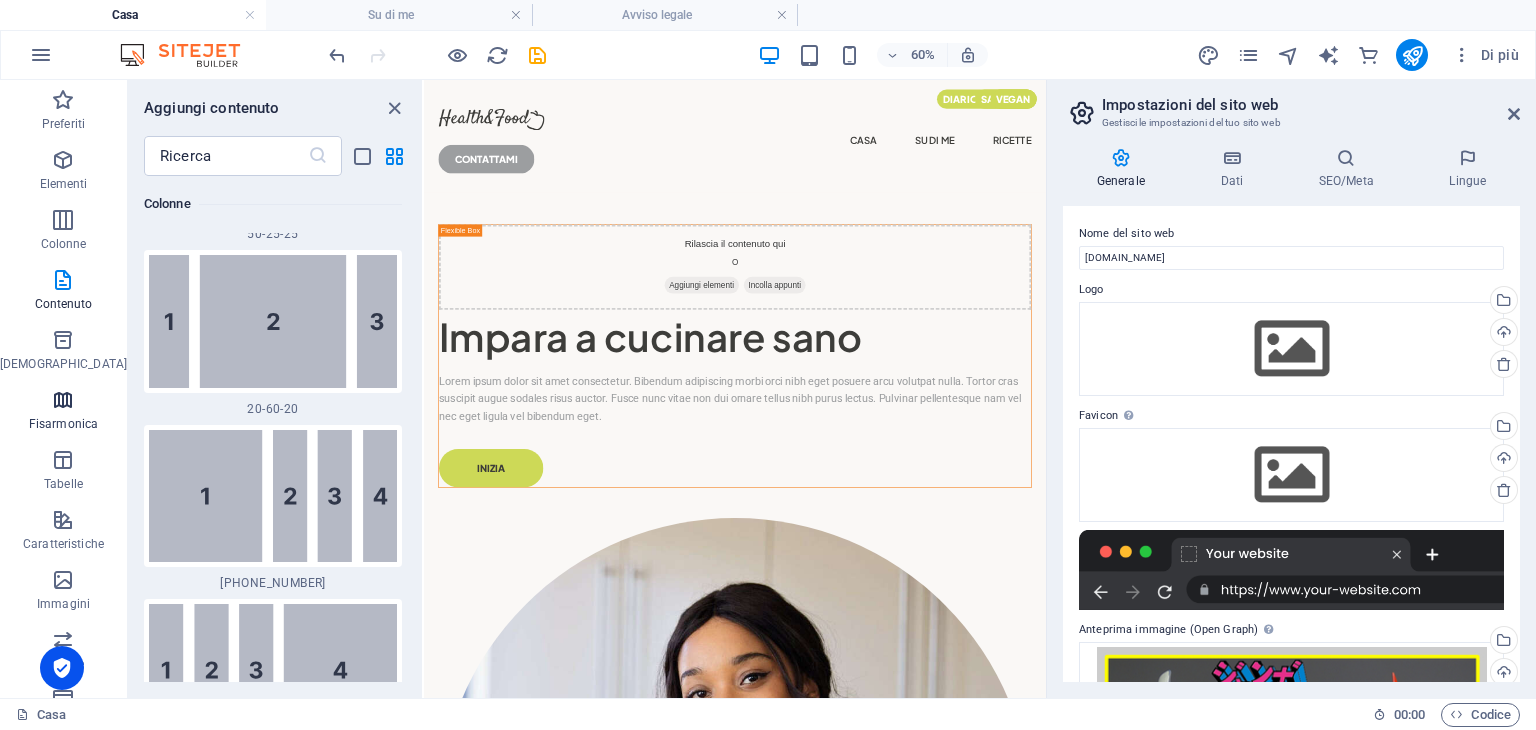 click at bounding box center [63, 400] 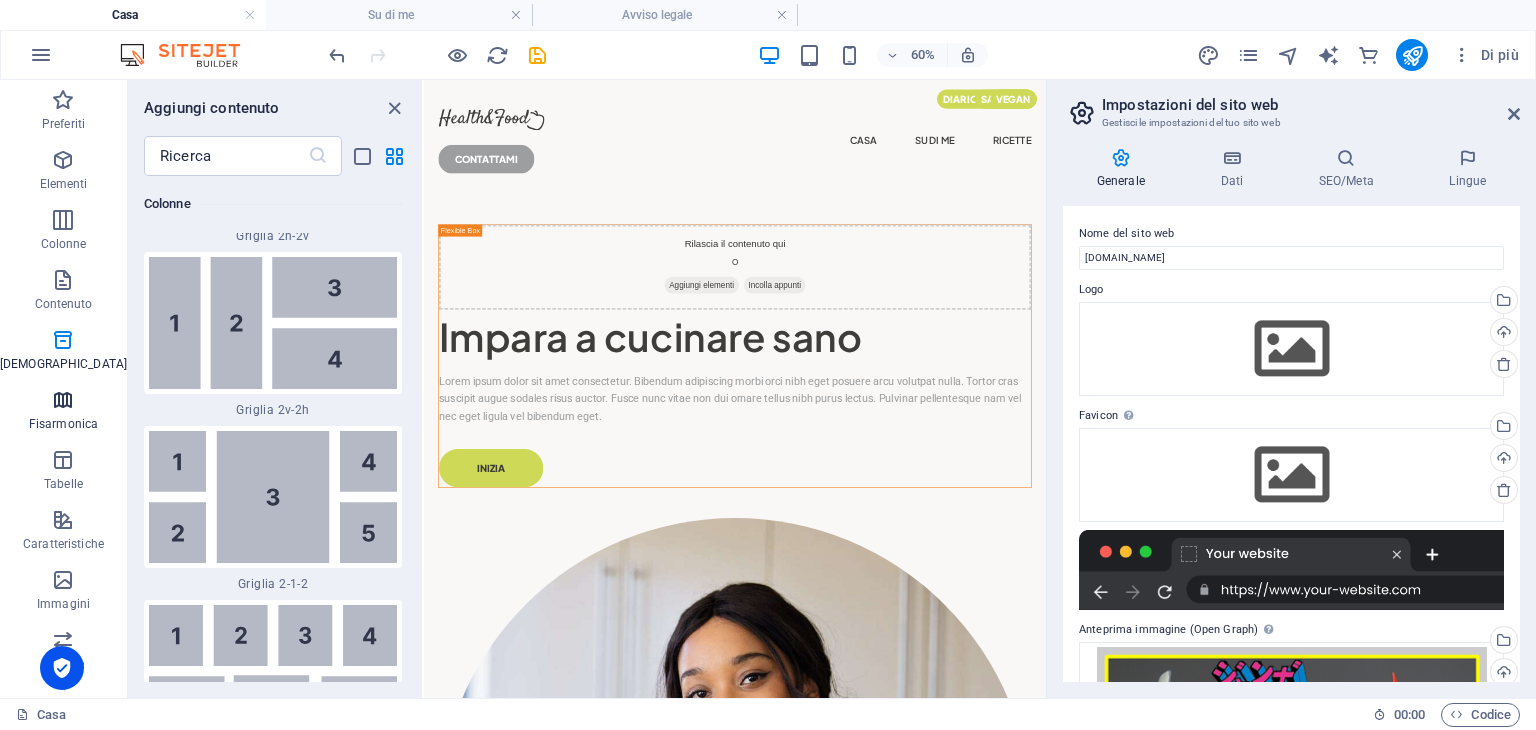 scroll, scrollTop: 6221, scrollLeft: 0, axis: vertical 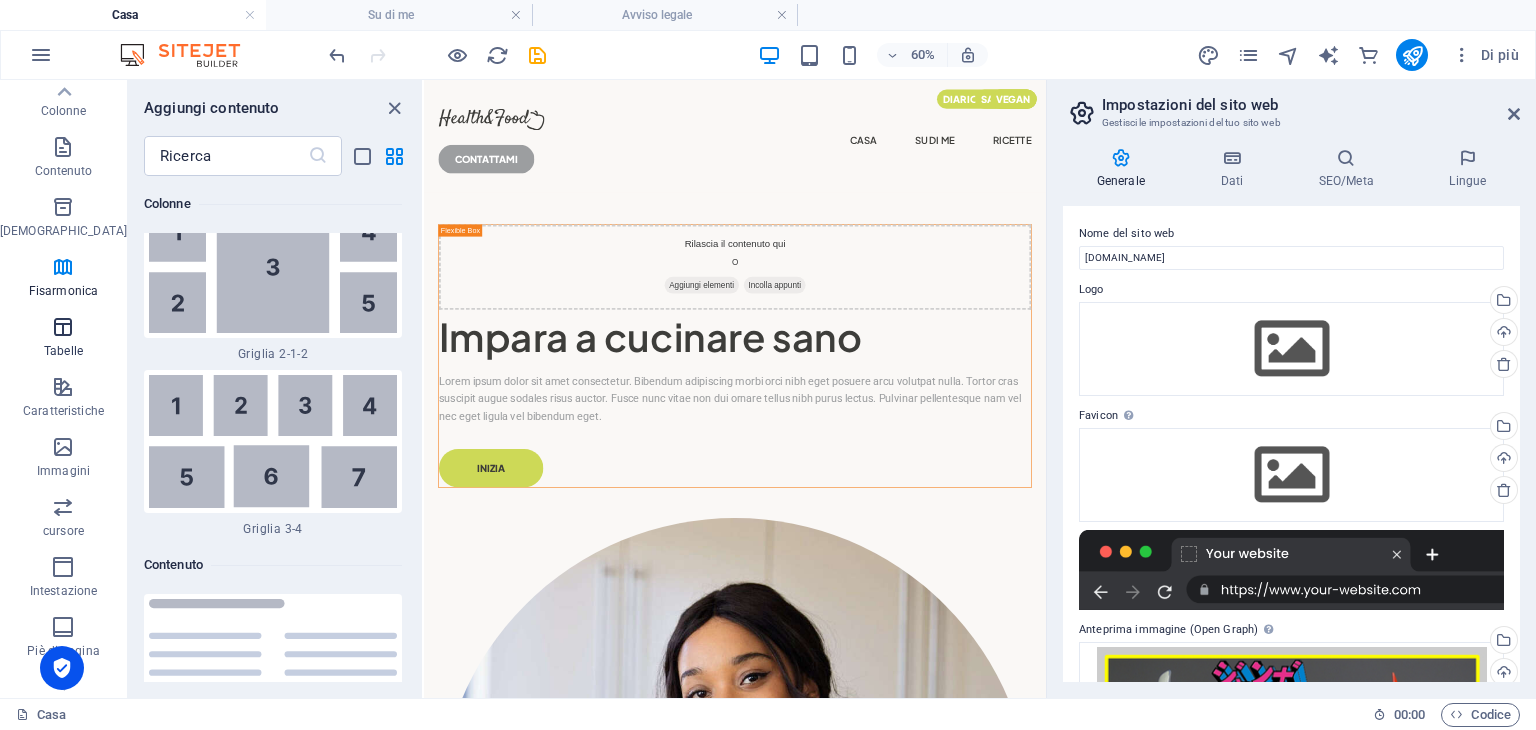 click on "Tabelle" at bounding box center [63, 339] 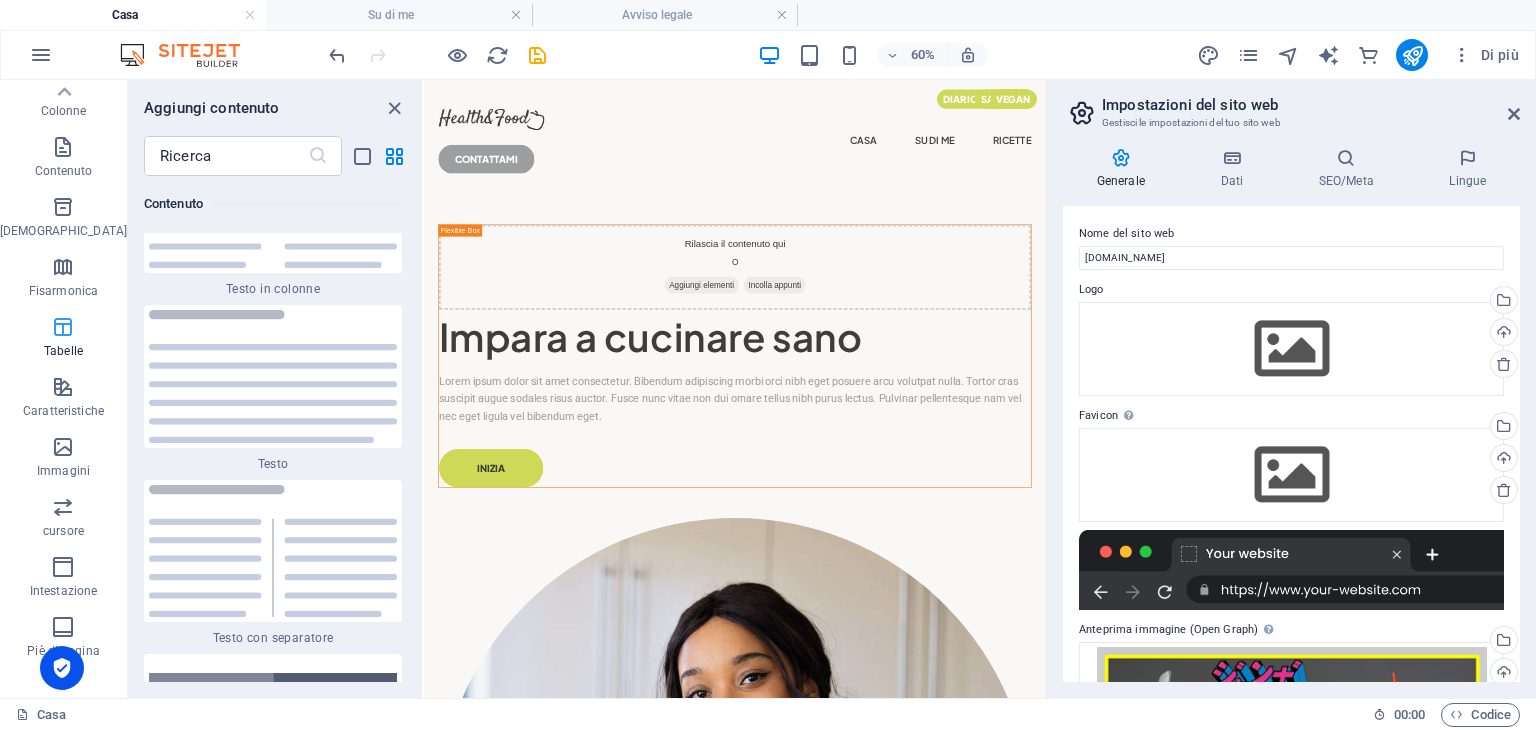 scroll, scrollTop: 6761, scrollLeft: 0, axis: vertical 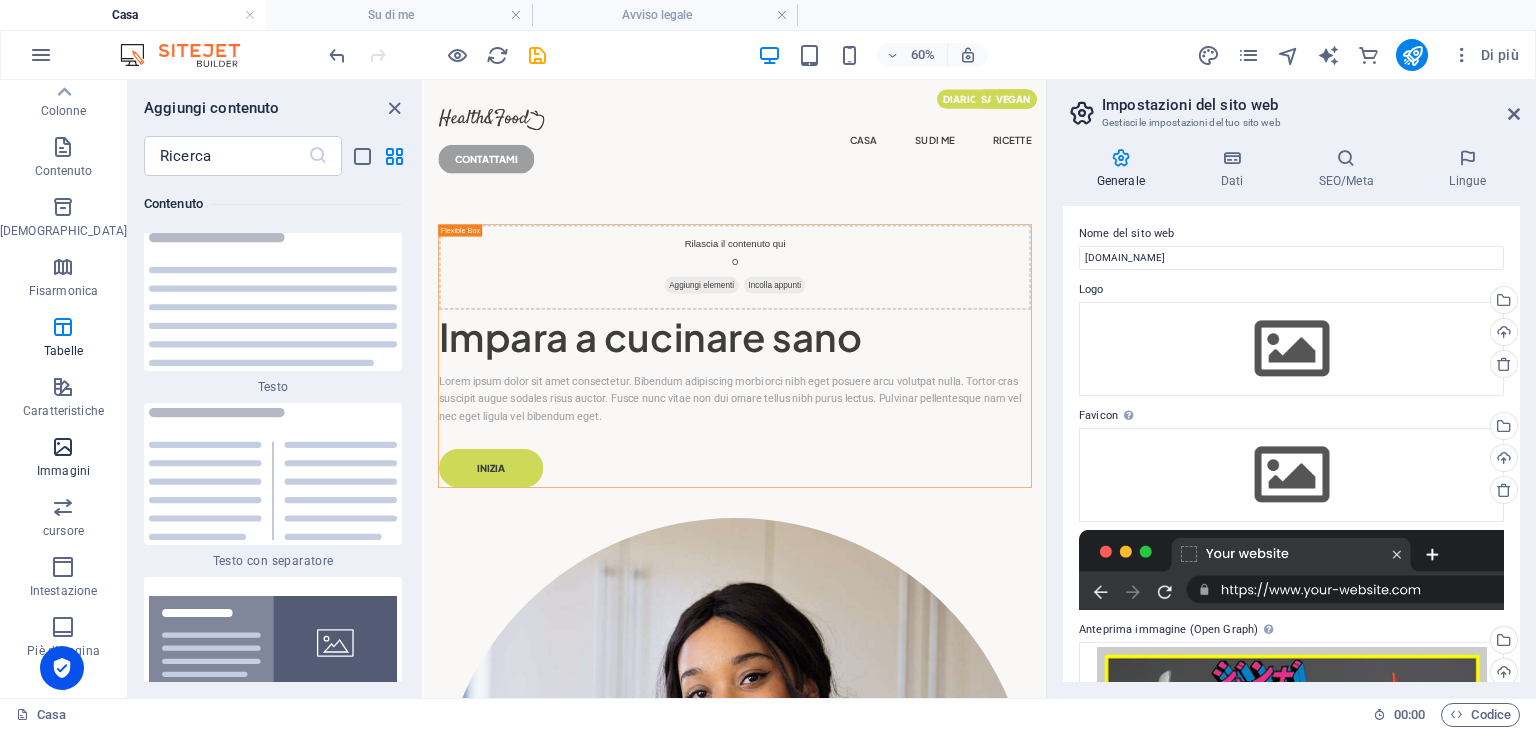 click at bounding box center (63, 447) 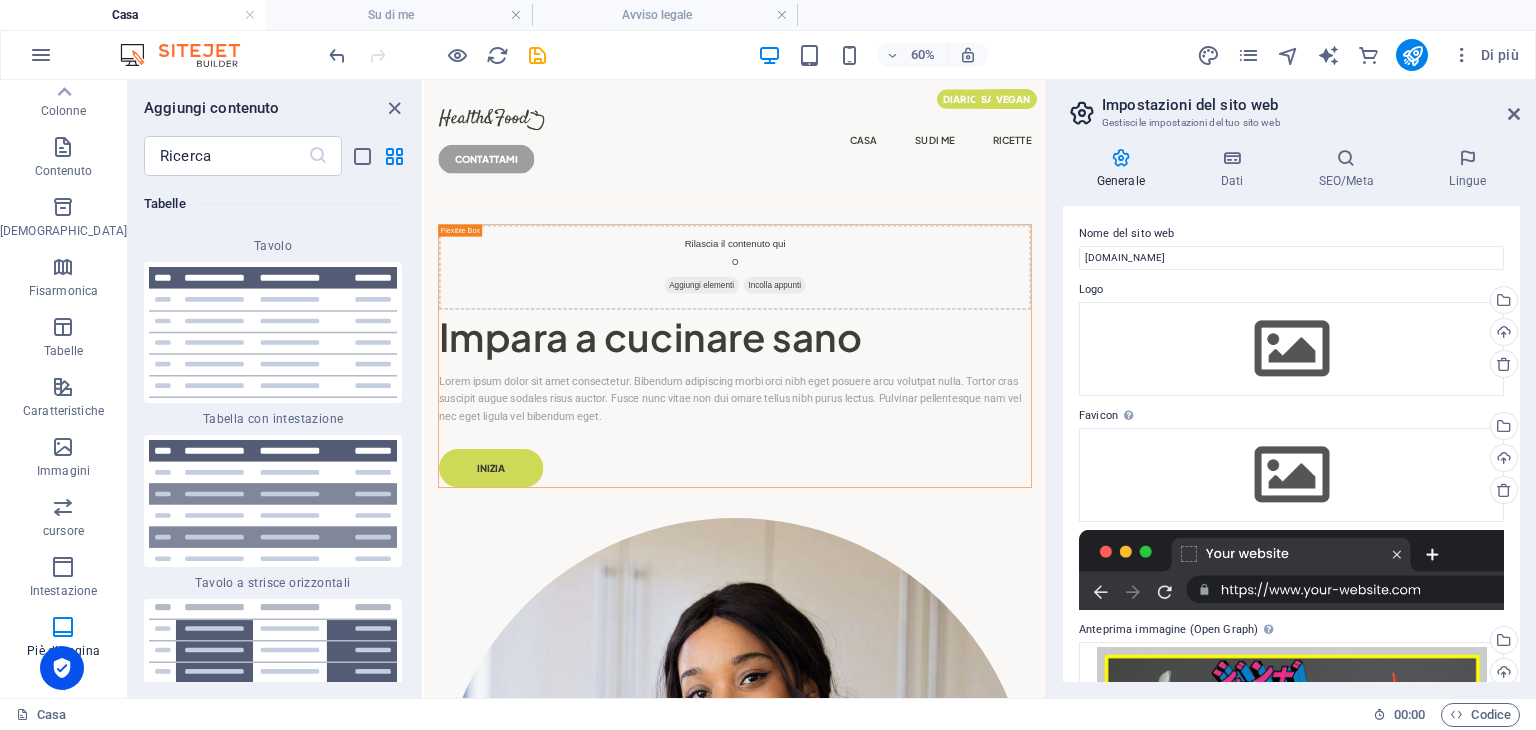 scroll, scrollTop: 14109, scrollLeft: 0, axis: vertical 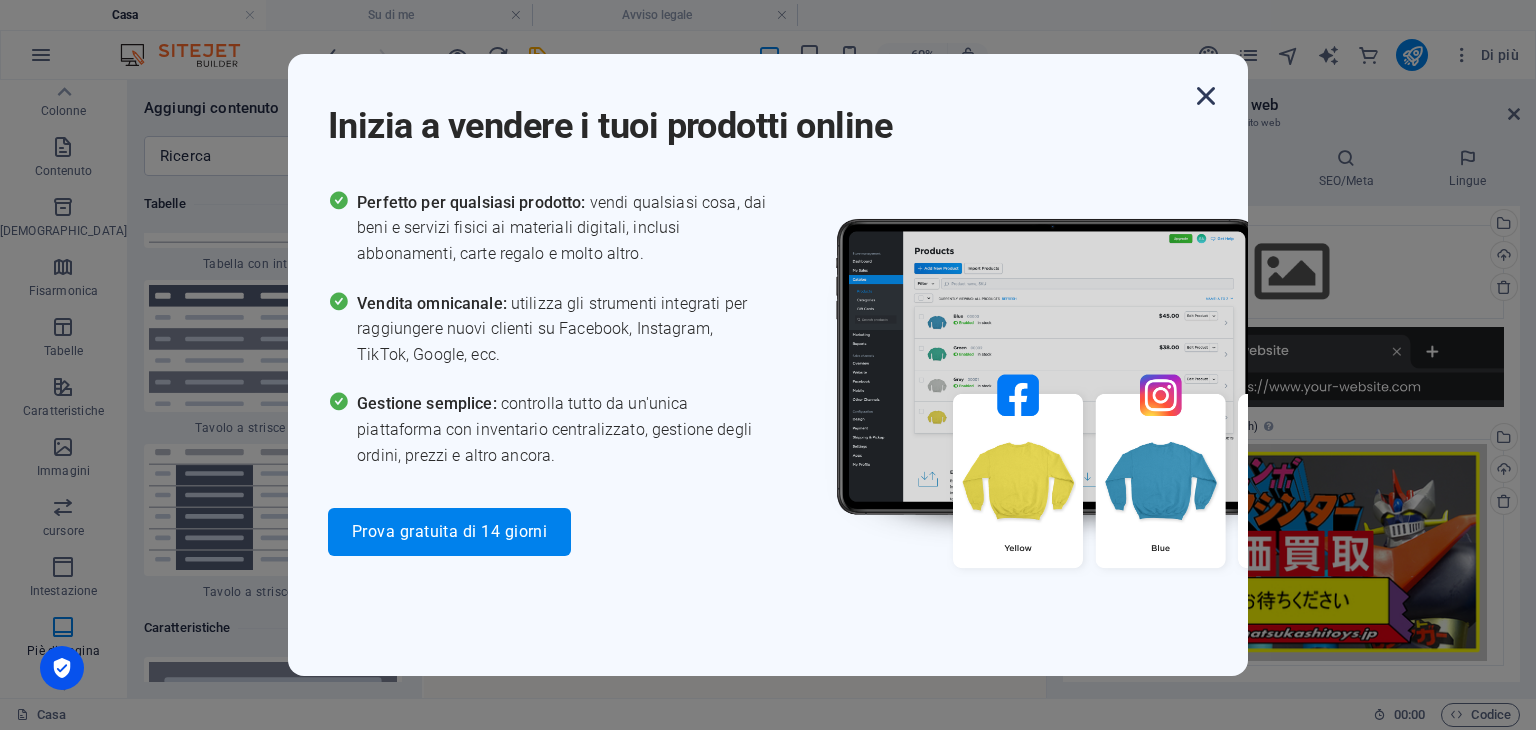 click at bounding box center (1206, 96) 